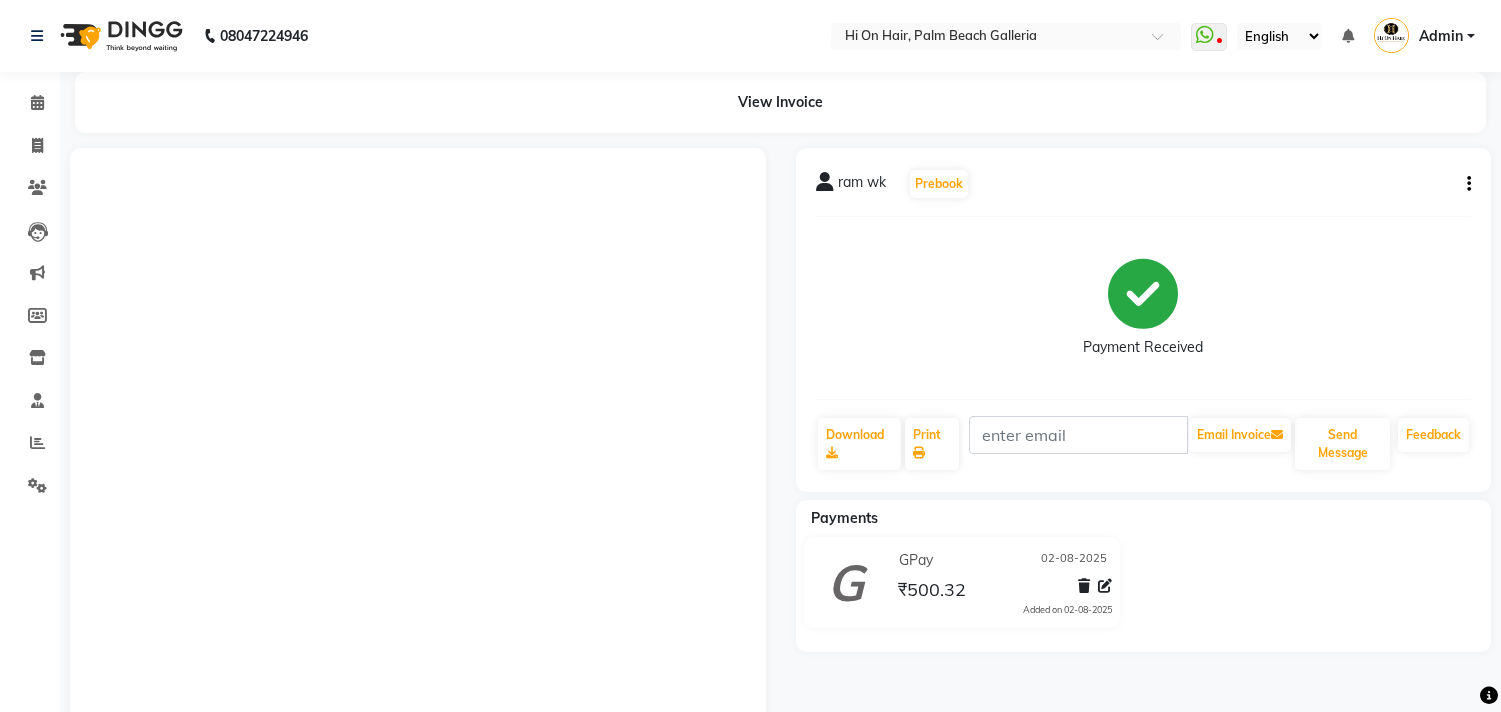 scroll, scrollTop: 0, scrollLeft: 0, axis: both 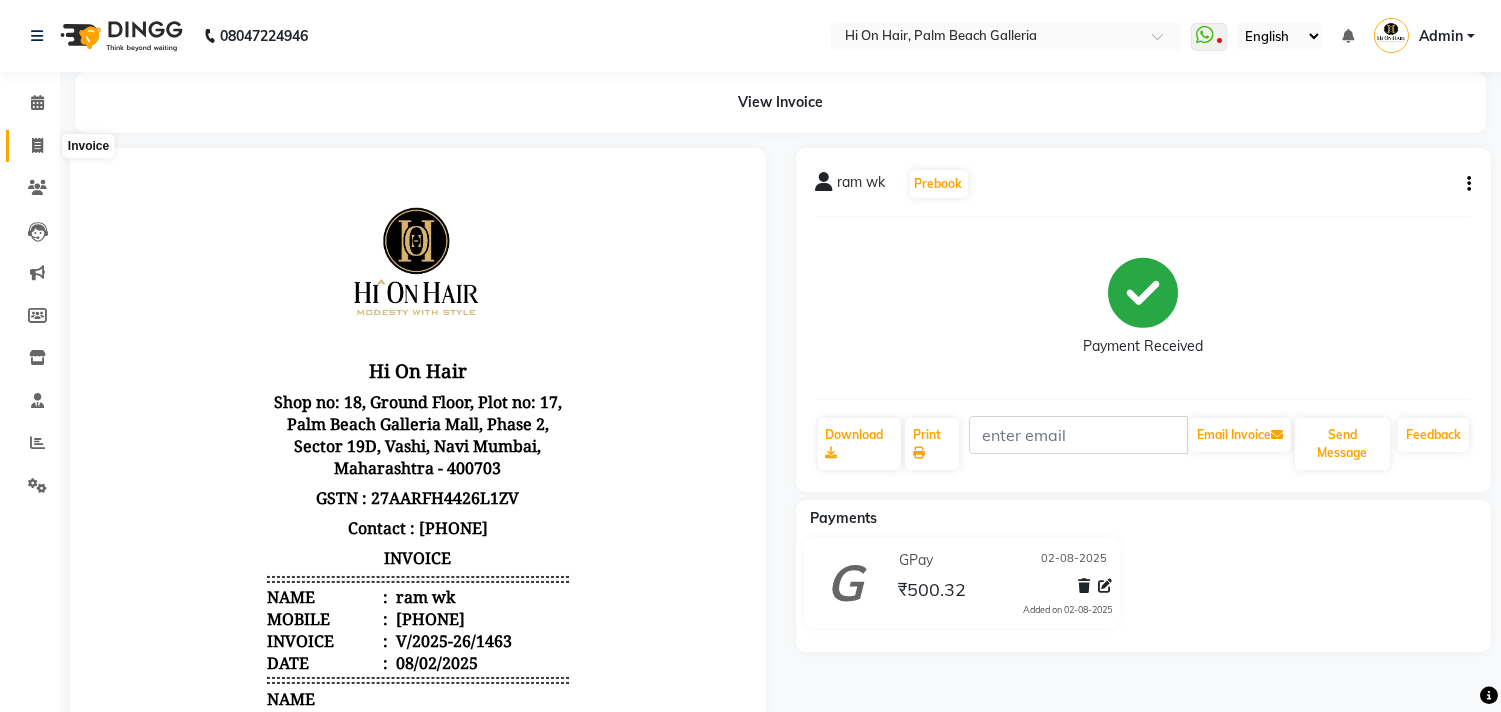 click 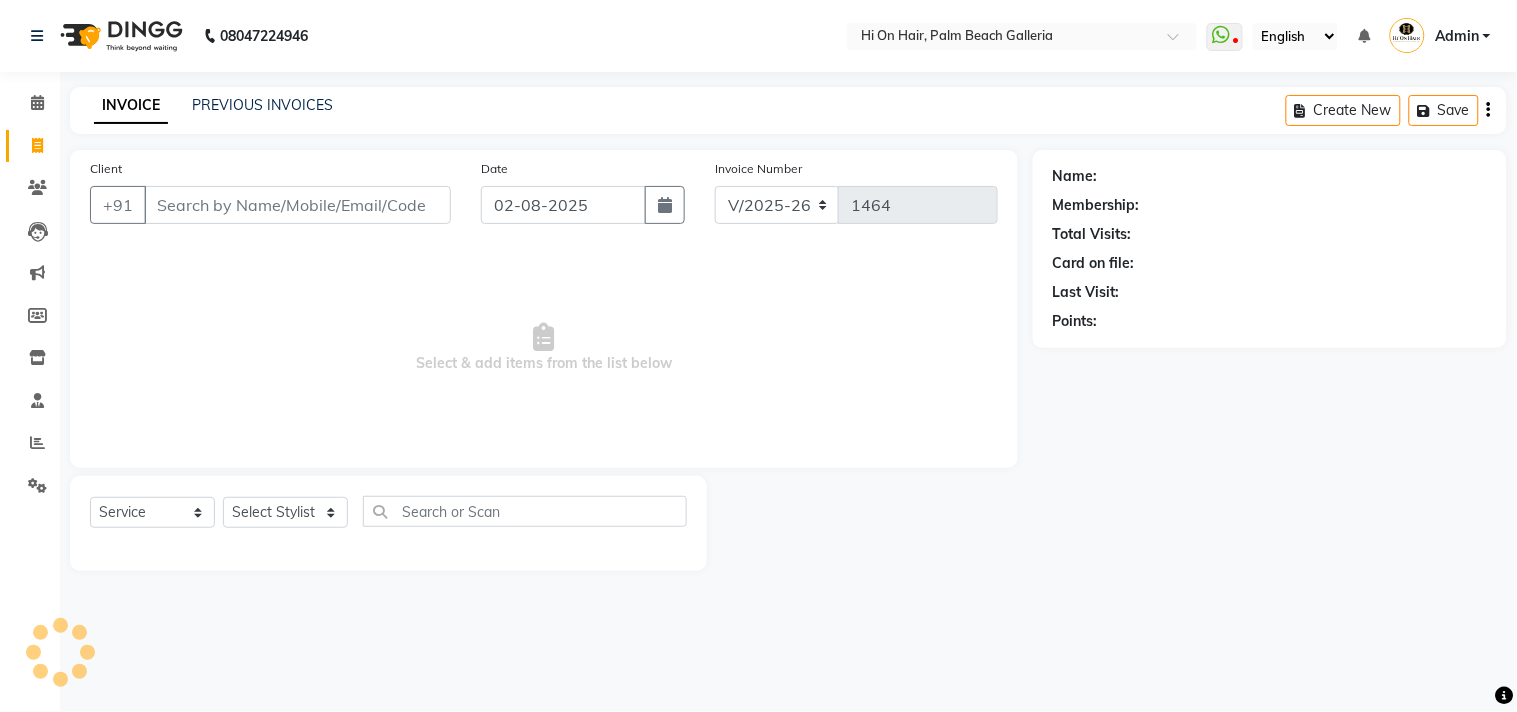 click on "PREVIOUS INVOICES" 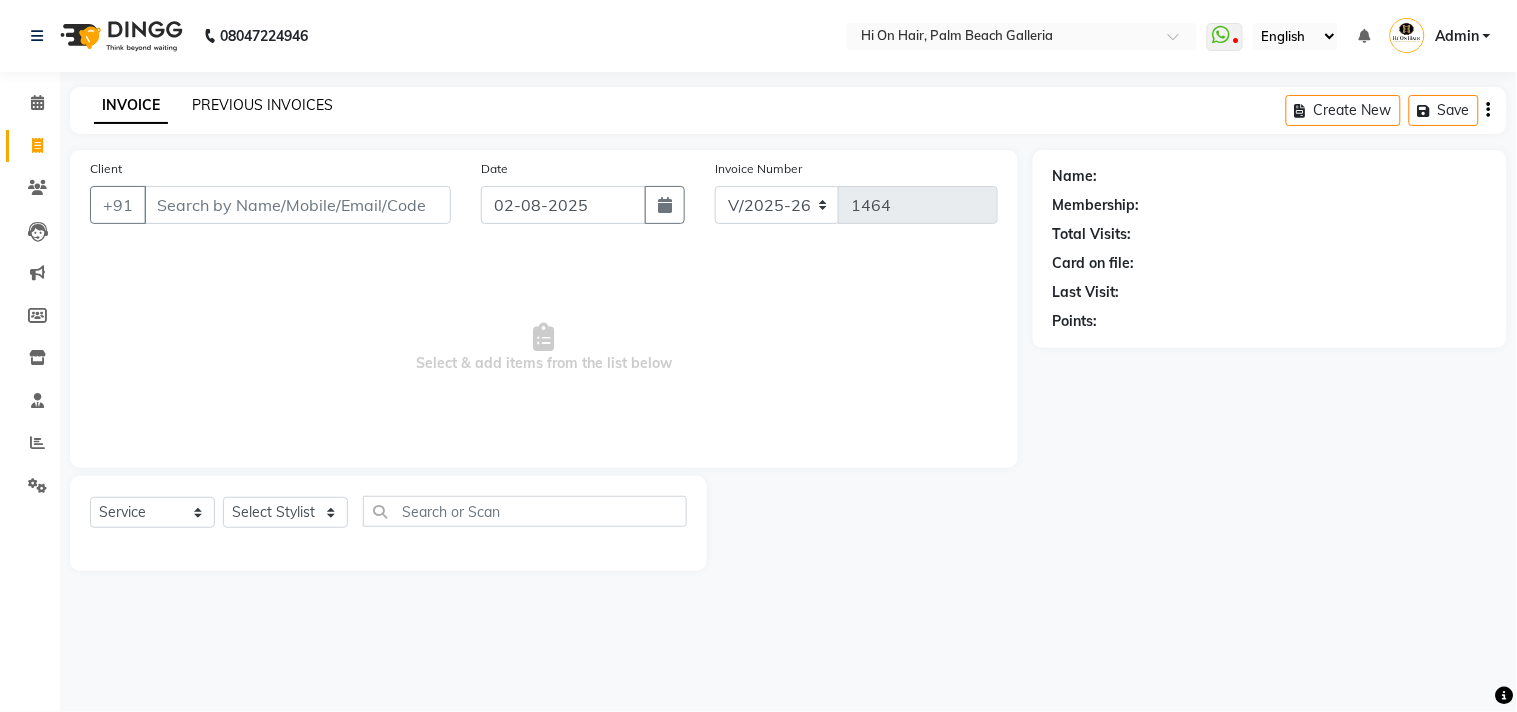 click on "PREVIOUS INVOICES" 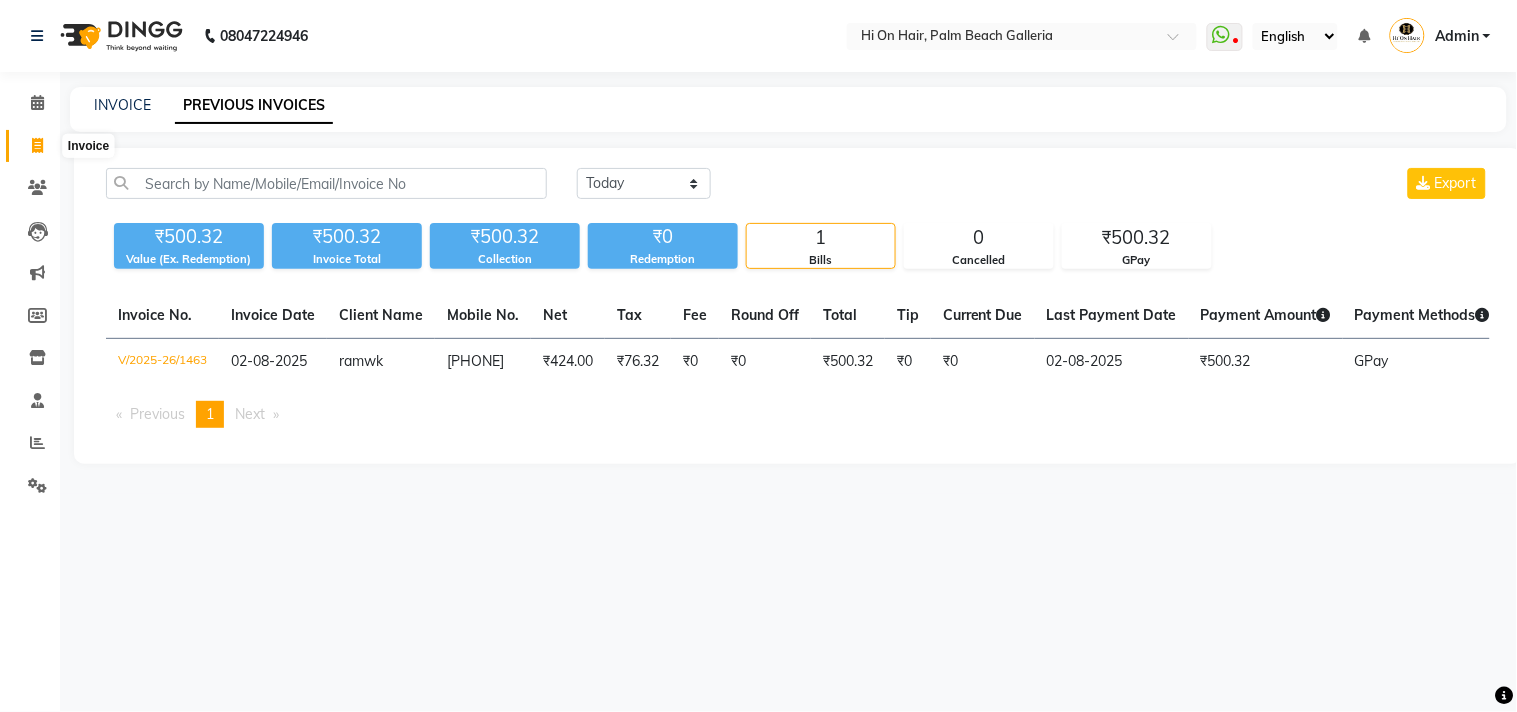 click 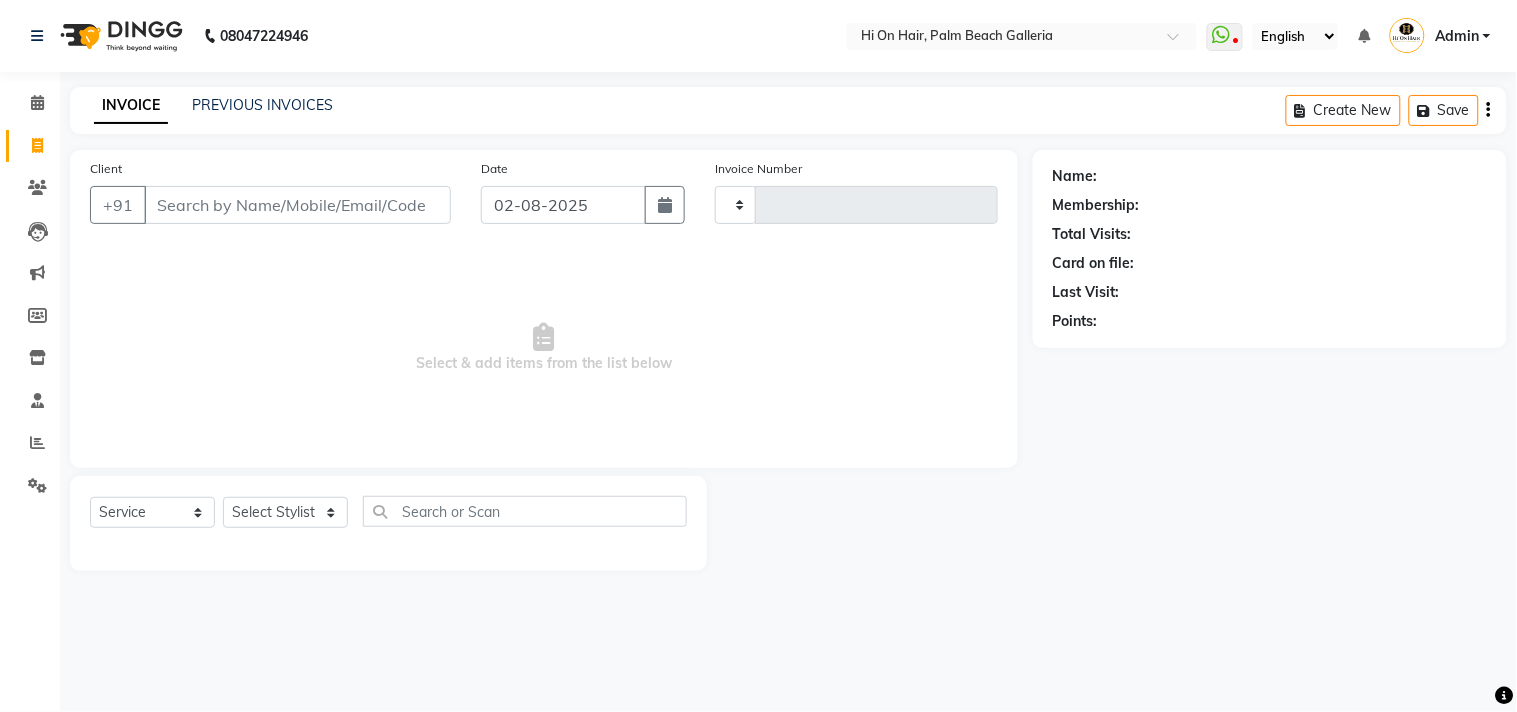 type on "1464" 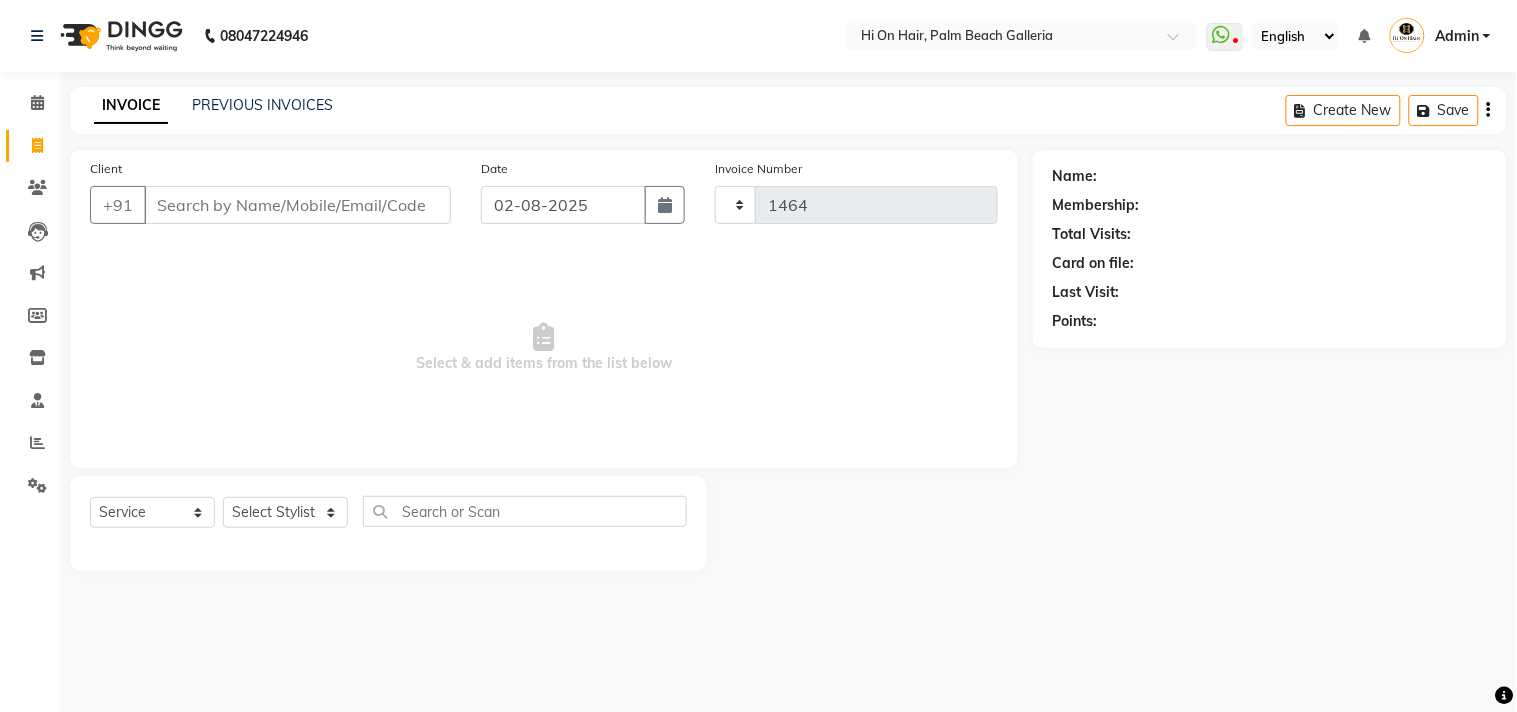 select on "535" 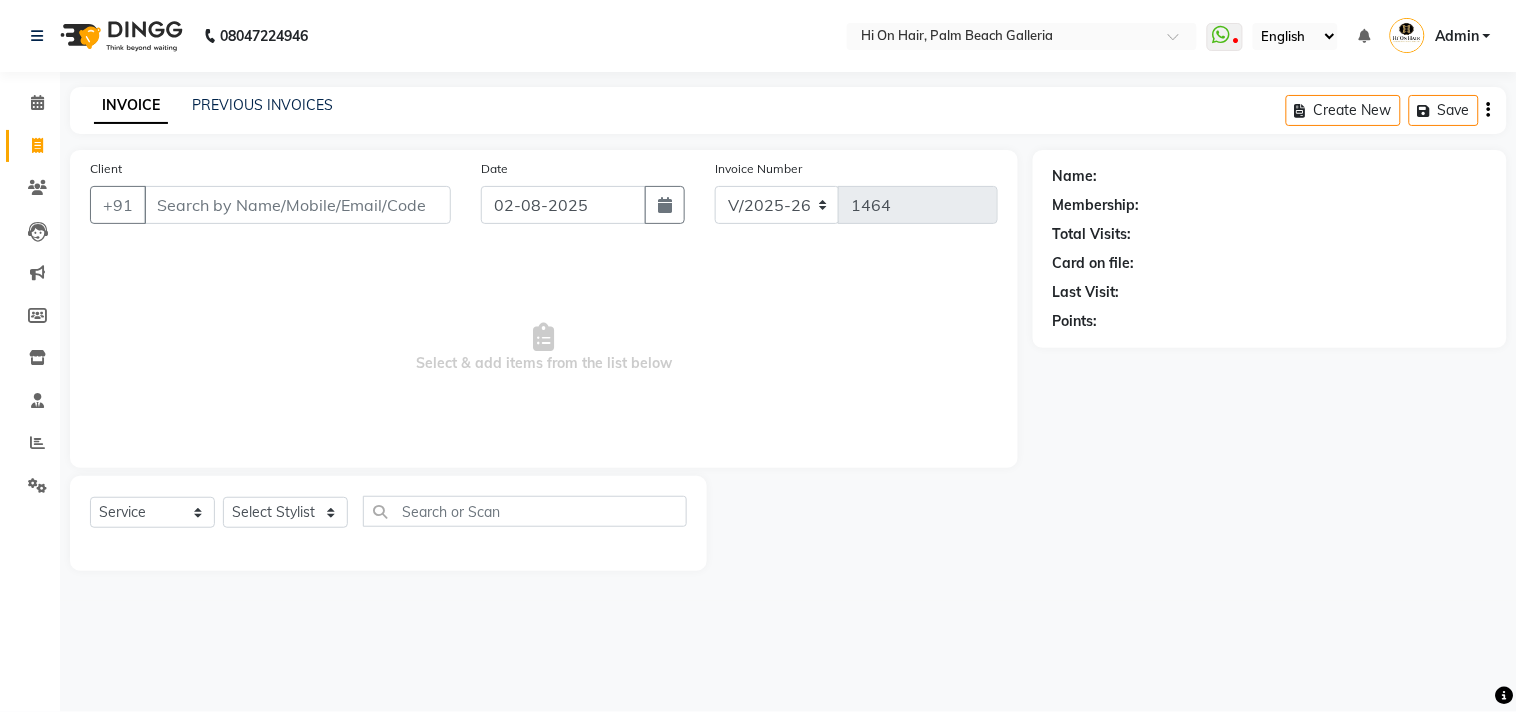 click on "Select  Service  Product  Membership  Package Voucher Prepaid Gift Card  Select Stylist [FIRST] [LAST]   [FIRST] [LAST]   Hi On Hair   MAKYOPHI   [FIRST] [LAST]   [FIRST] [LAST]   Raani   [FIRST] [LAST]   [FIRST] [LAST]   [FIRST] [LAST]   [FIRST] [LAST]   SOSEM   [FIRST] [LAST]" 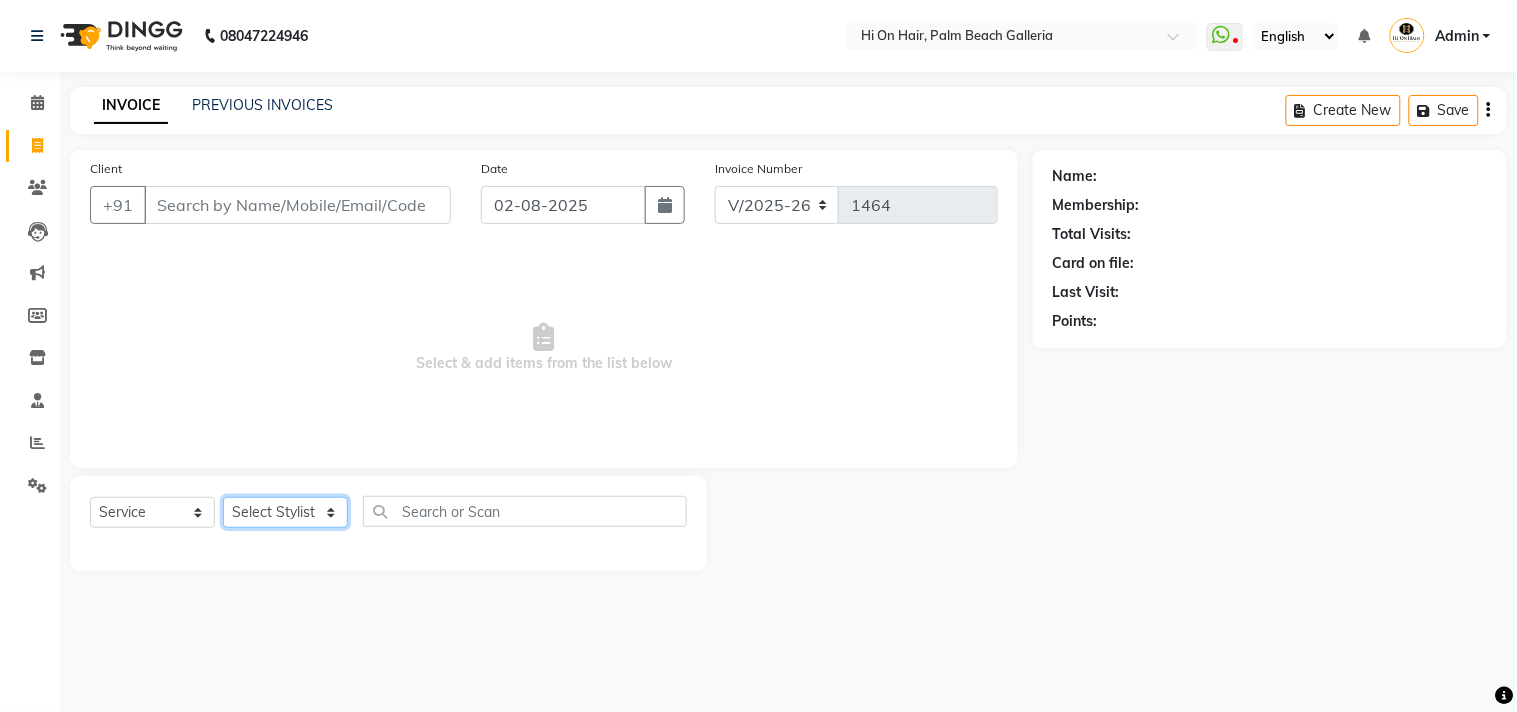 click on "Select Stylist Alim Kaldane Anwar Laskar Hi On Hair MAKYOPHI Pankaj Thakur Poonam Nalawade Raani Rasika  Shelar Rehan Salmani Saba Shaikh Sana Shaikh SOSEM Zeeshan Salmani" 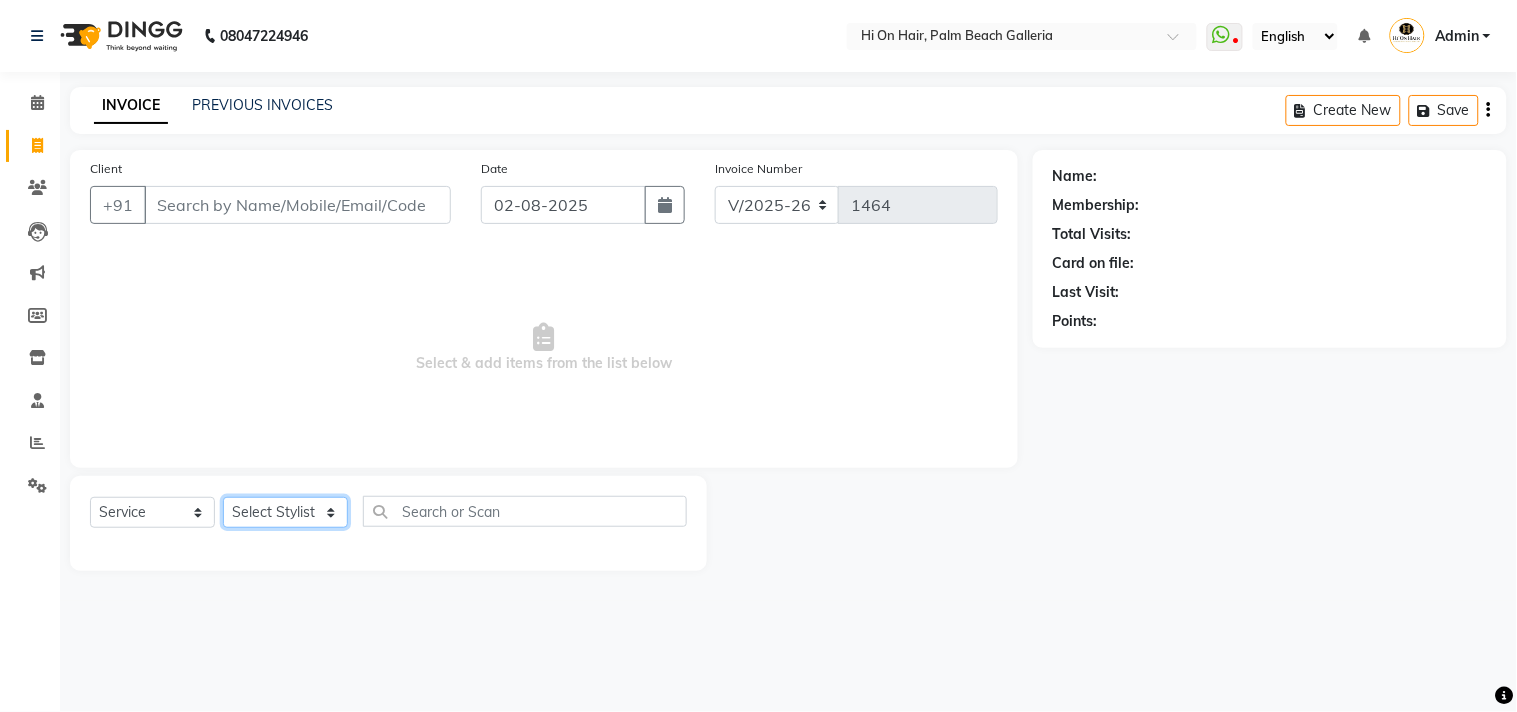 select on "29610" 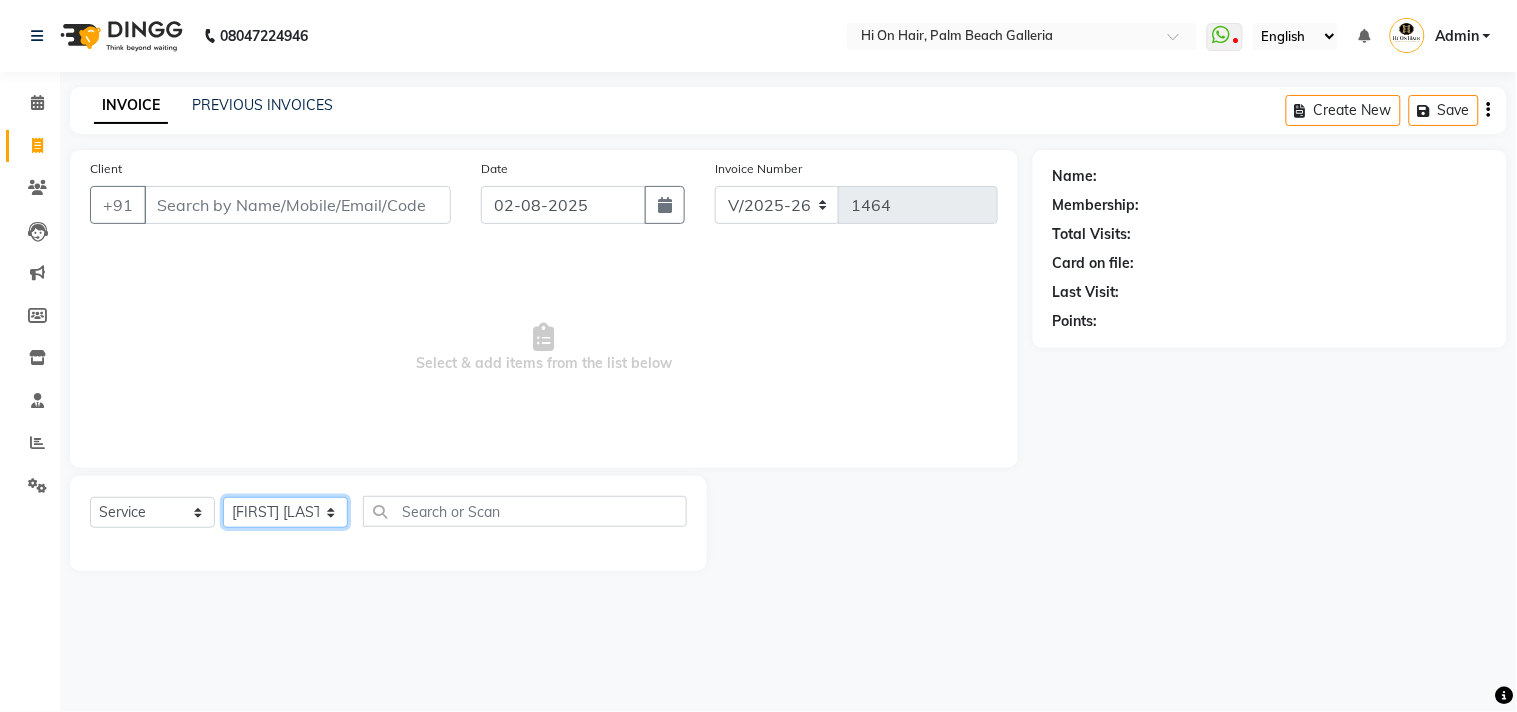 click on "Select Stylist Alim Kaldane Anwar Laskar Hi On Hair MAKYOPHI Pankaj Thakur Poonam Nalawade Raani Rasika  Shelar Rehan Salmani Saba Shaikh Sana Shaikh SOSEM Zeeshan Salmani" 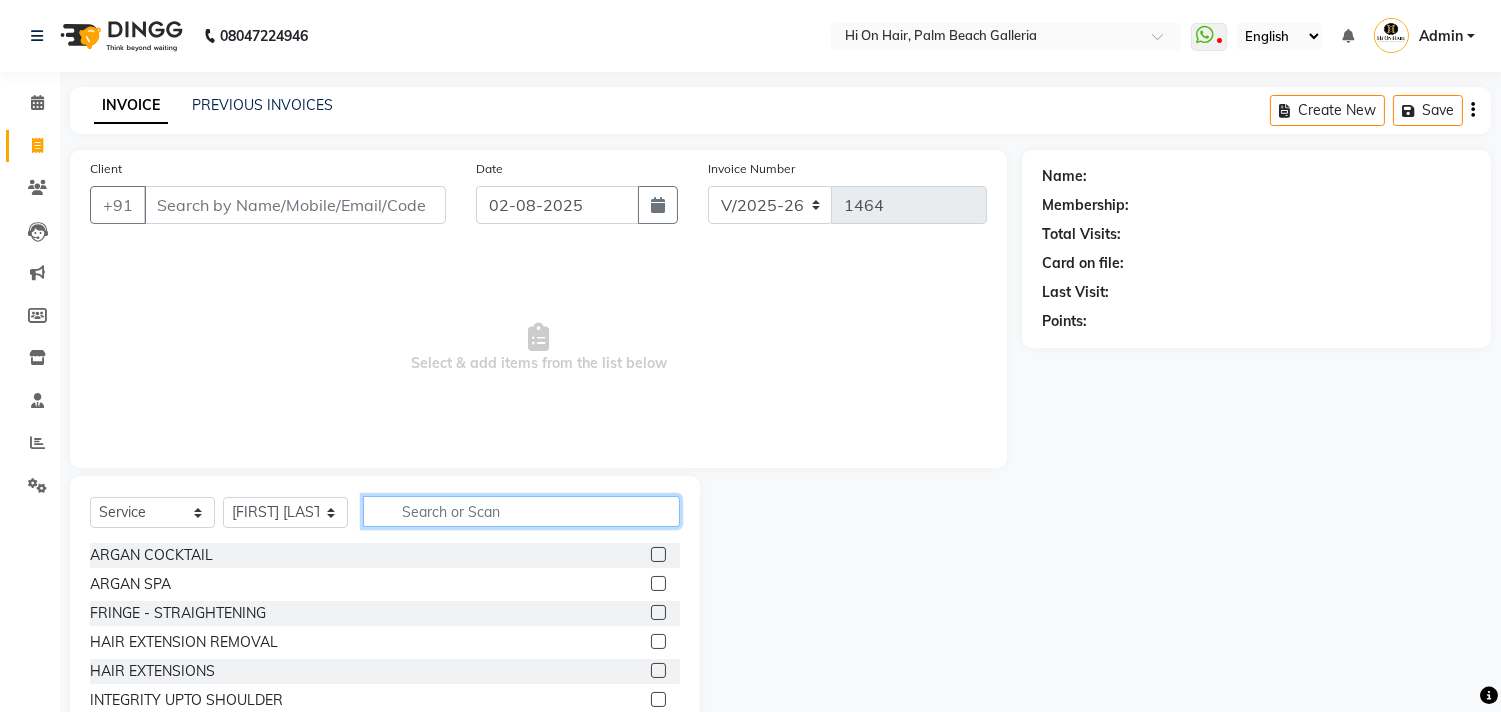 click 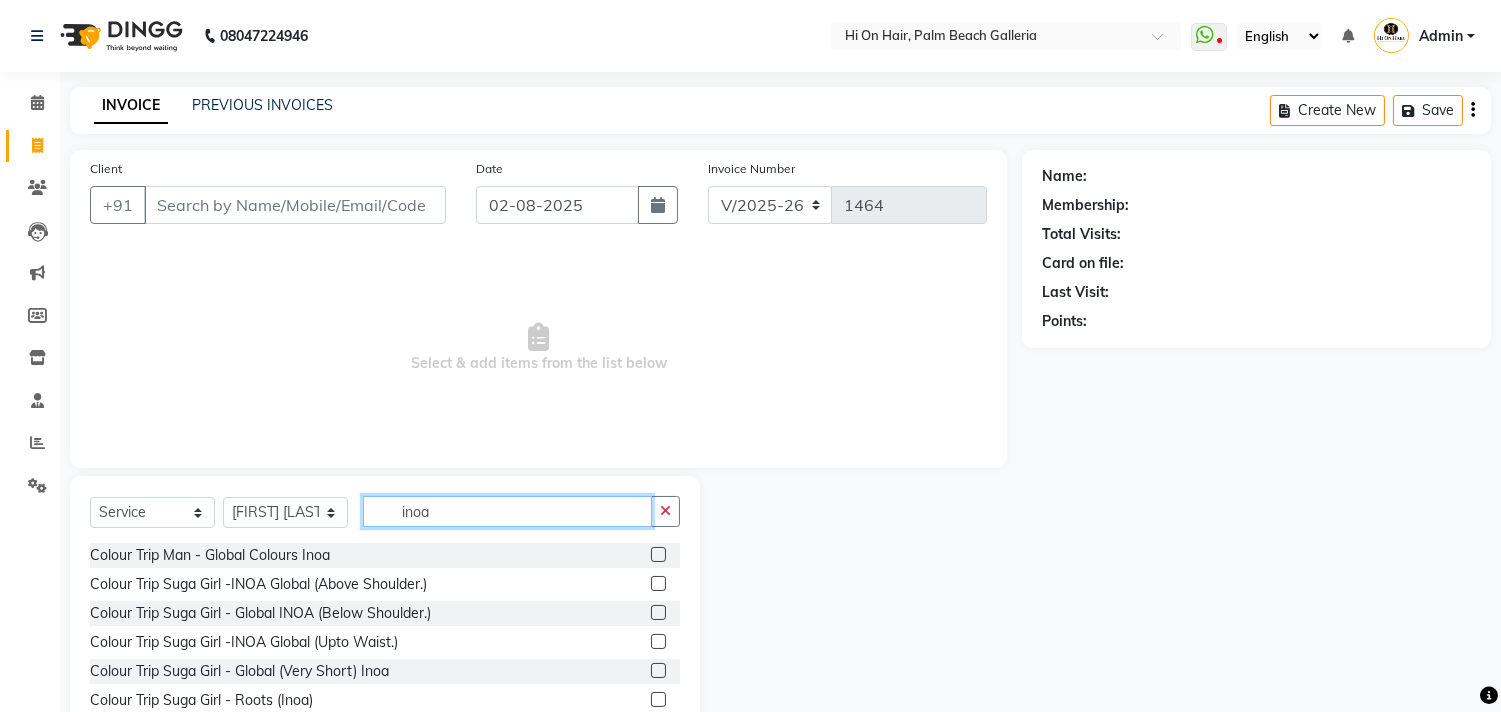 type on "inoa" 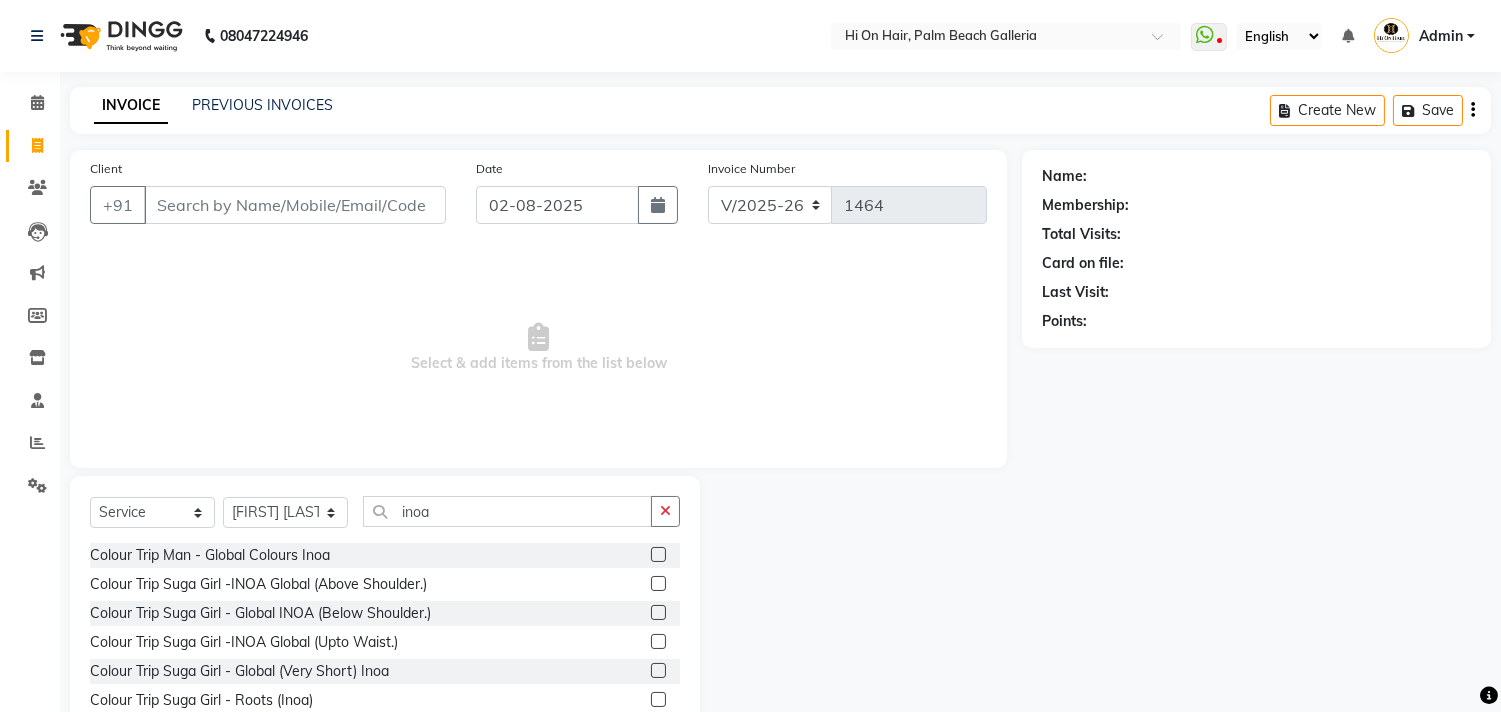 click 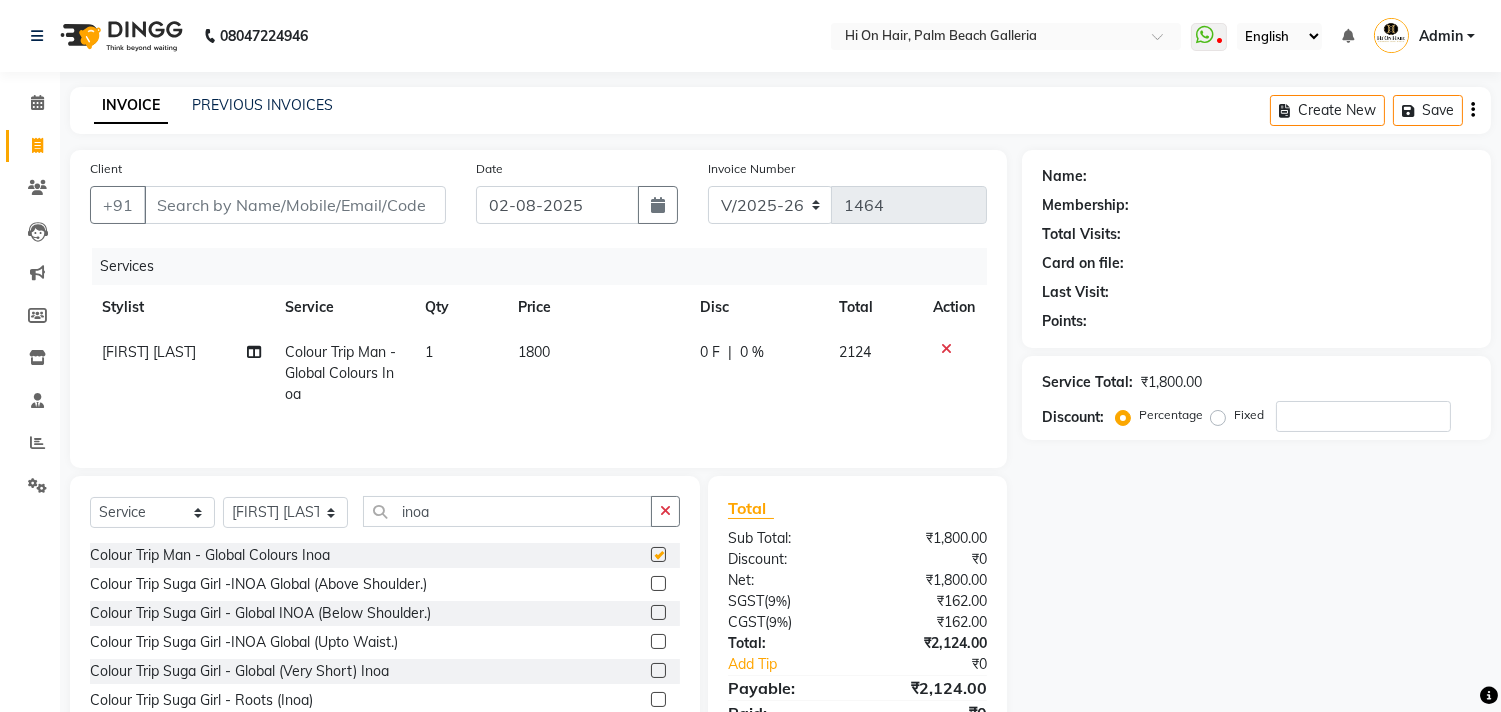 checkbox on "false" 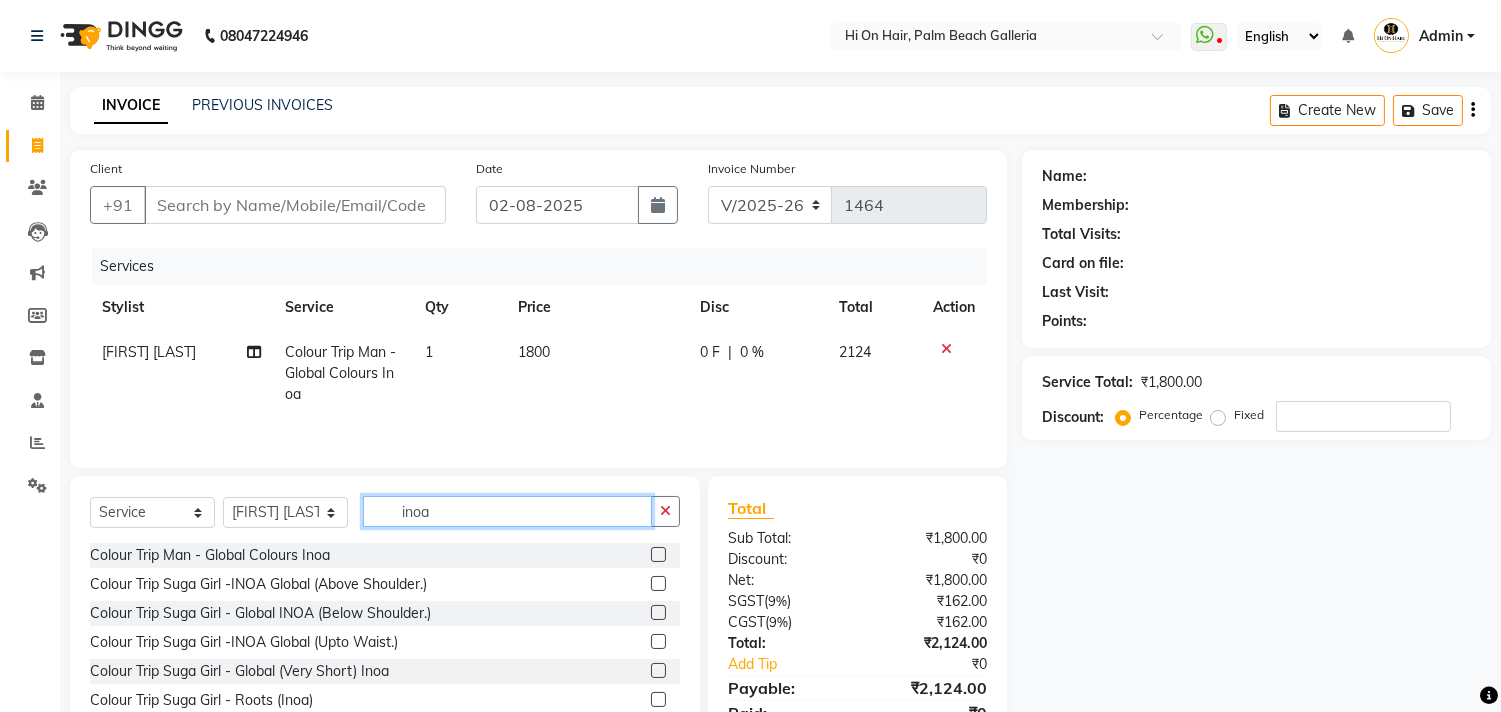 click on "inoa" 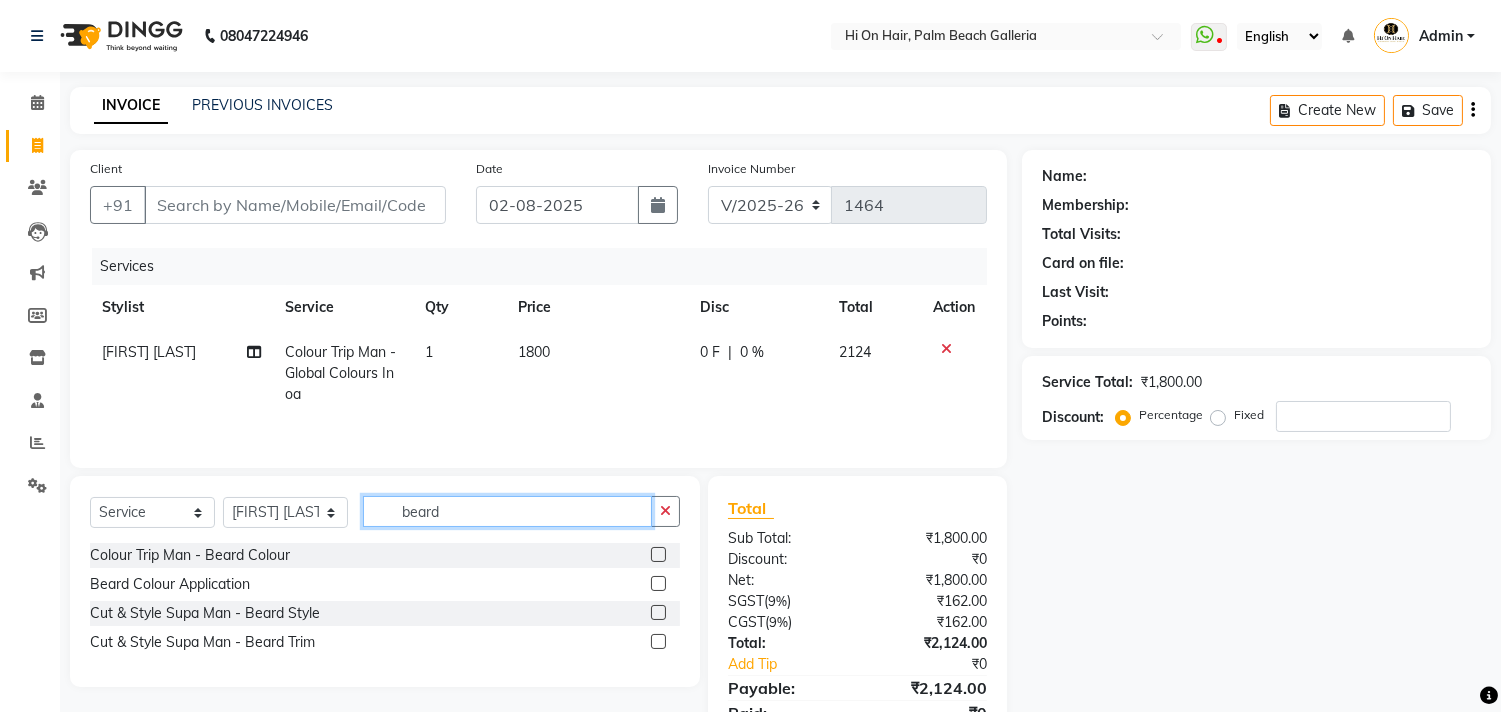 type on "beard" 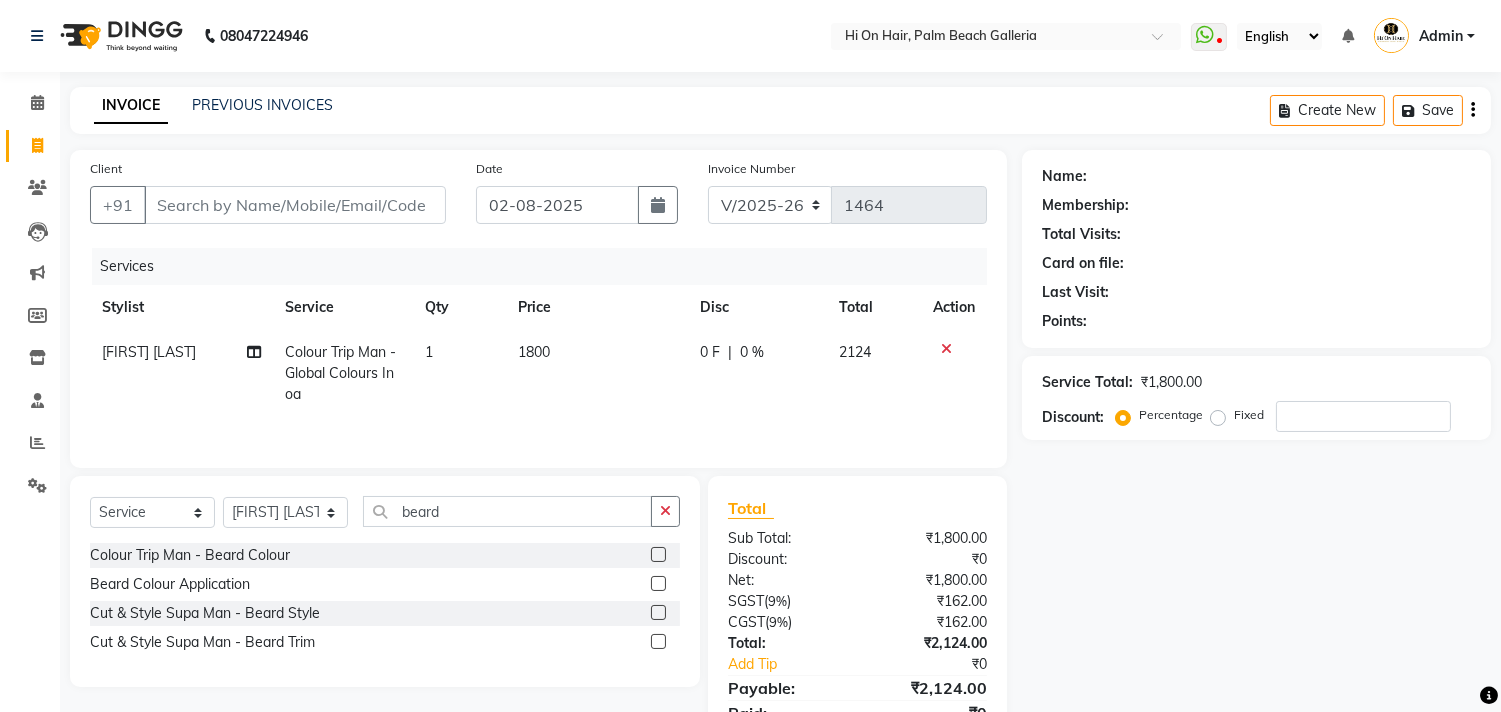 click 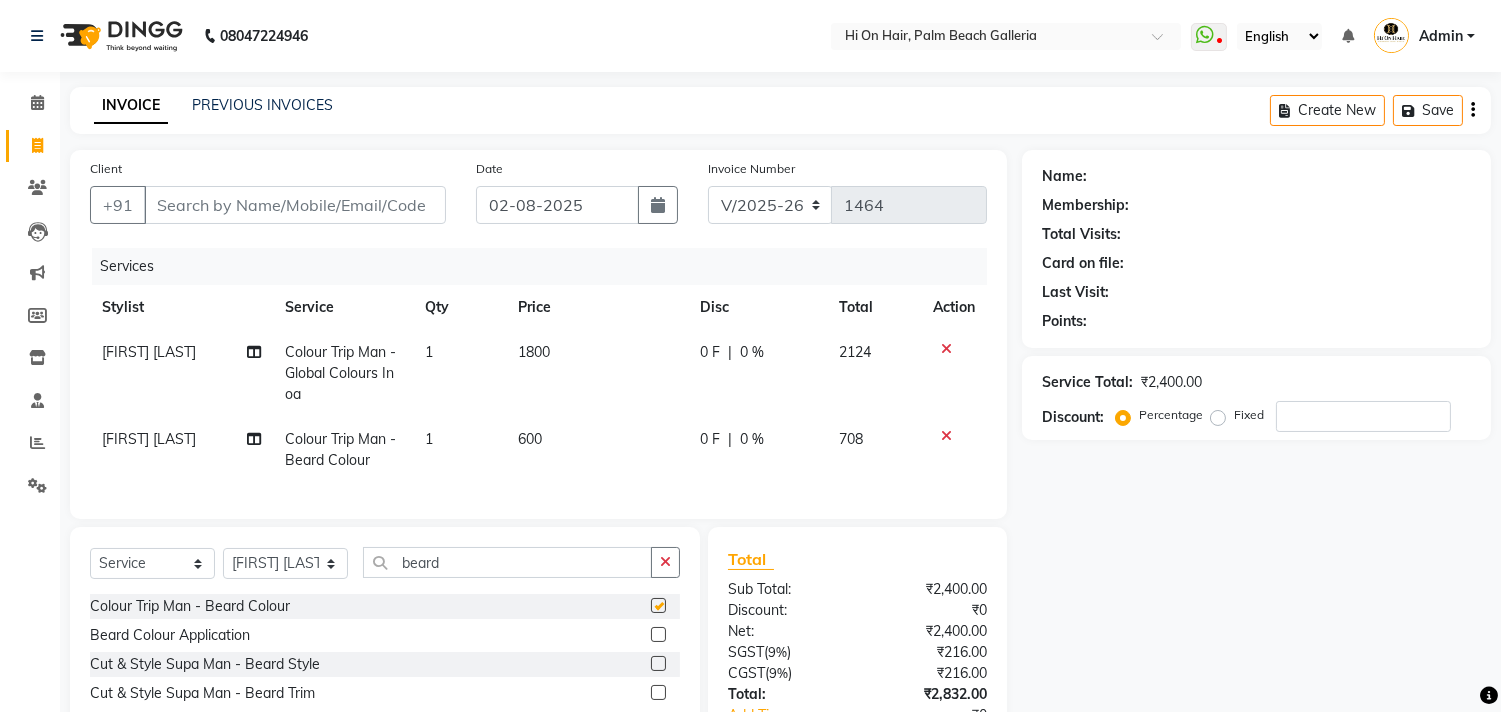checkbox on "false" 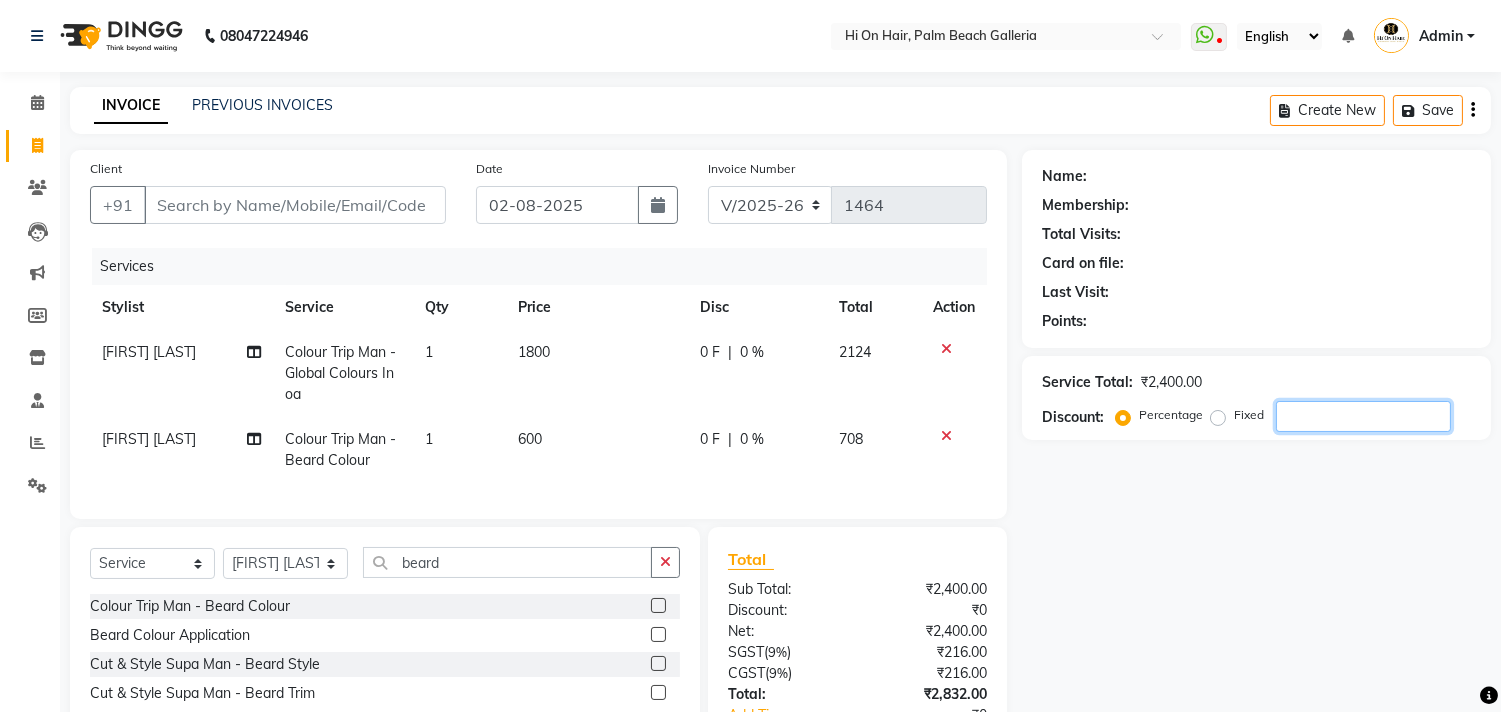 click 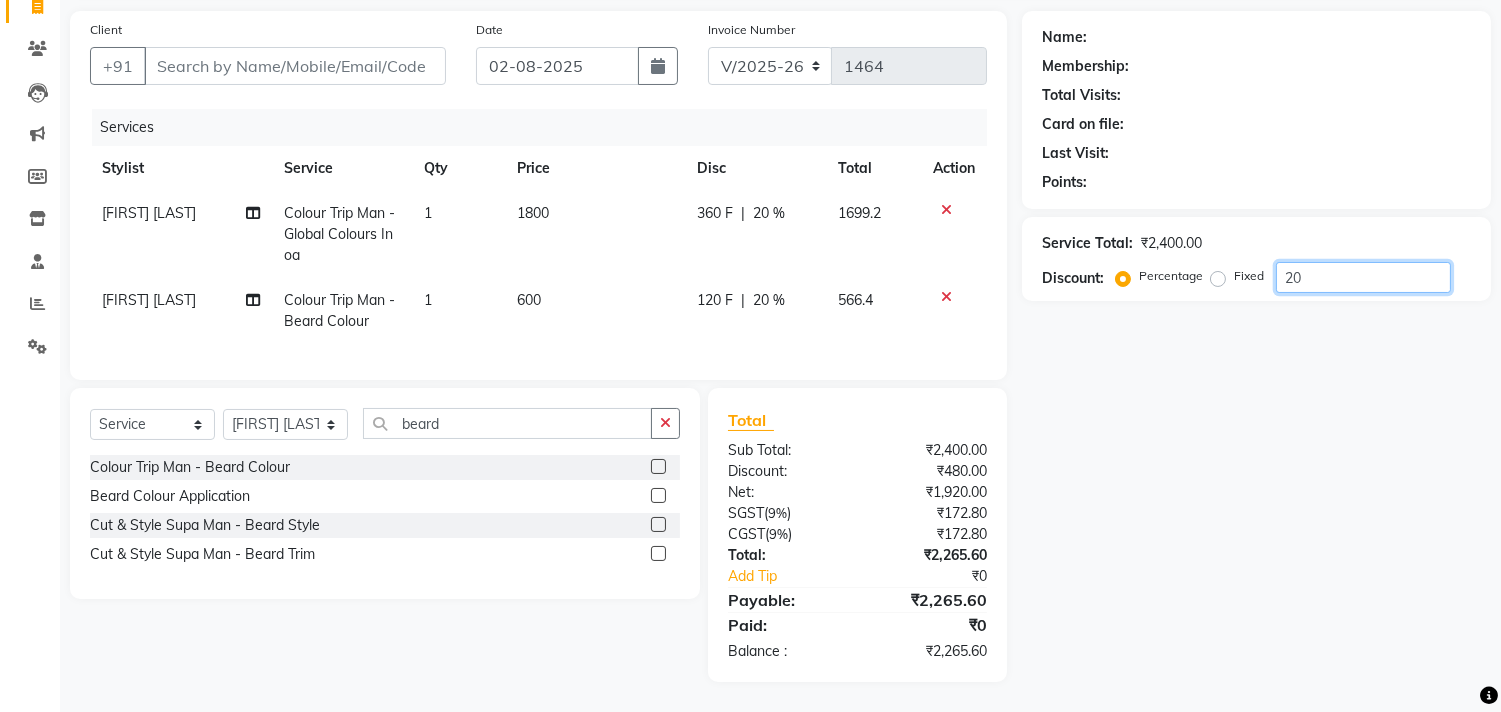 scroll, scrollTop: 155, scrollLeft: 0, axis: vertical 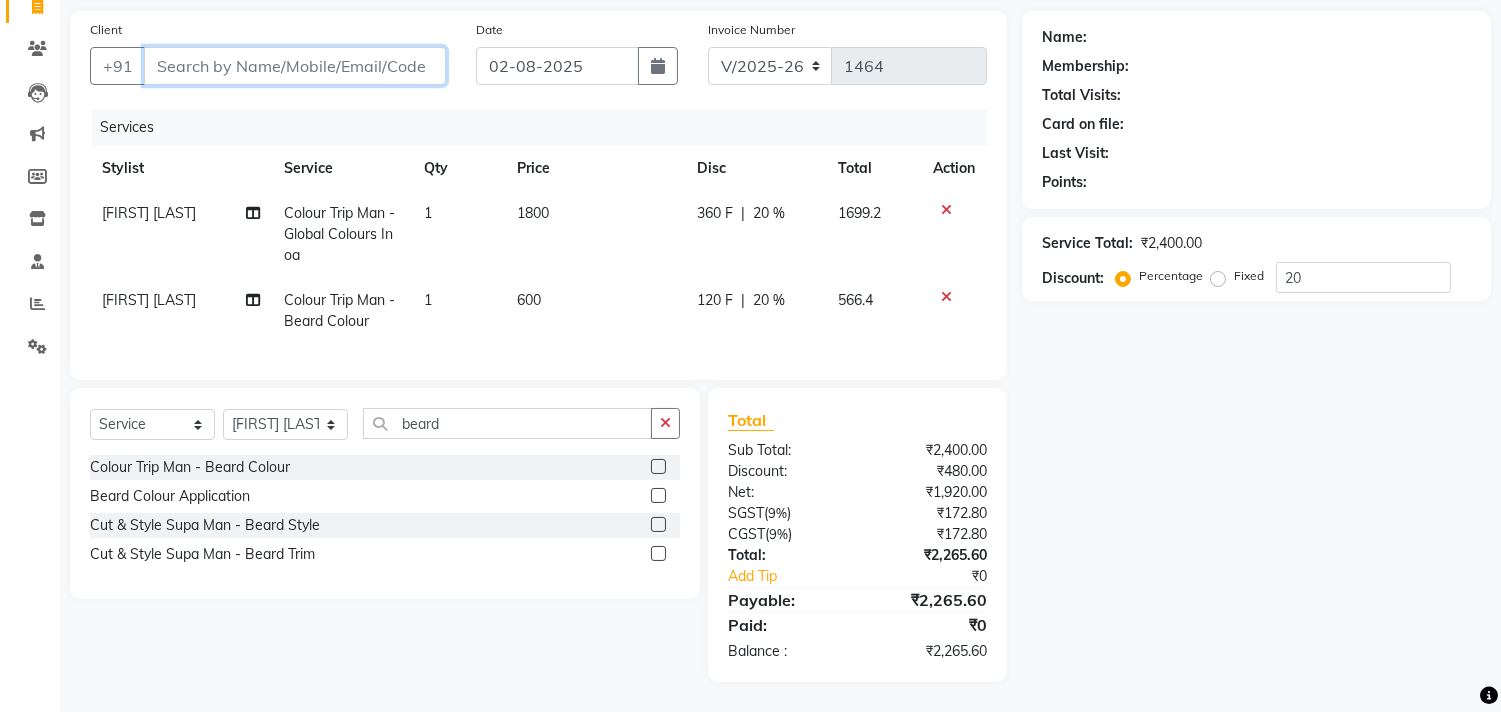 click on "Client" at bounding box center (295, 66) 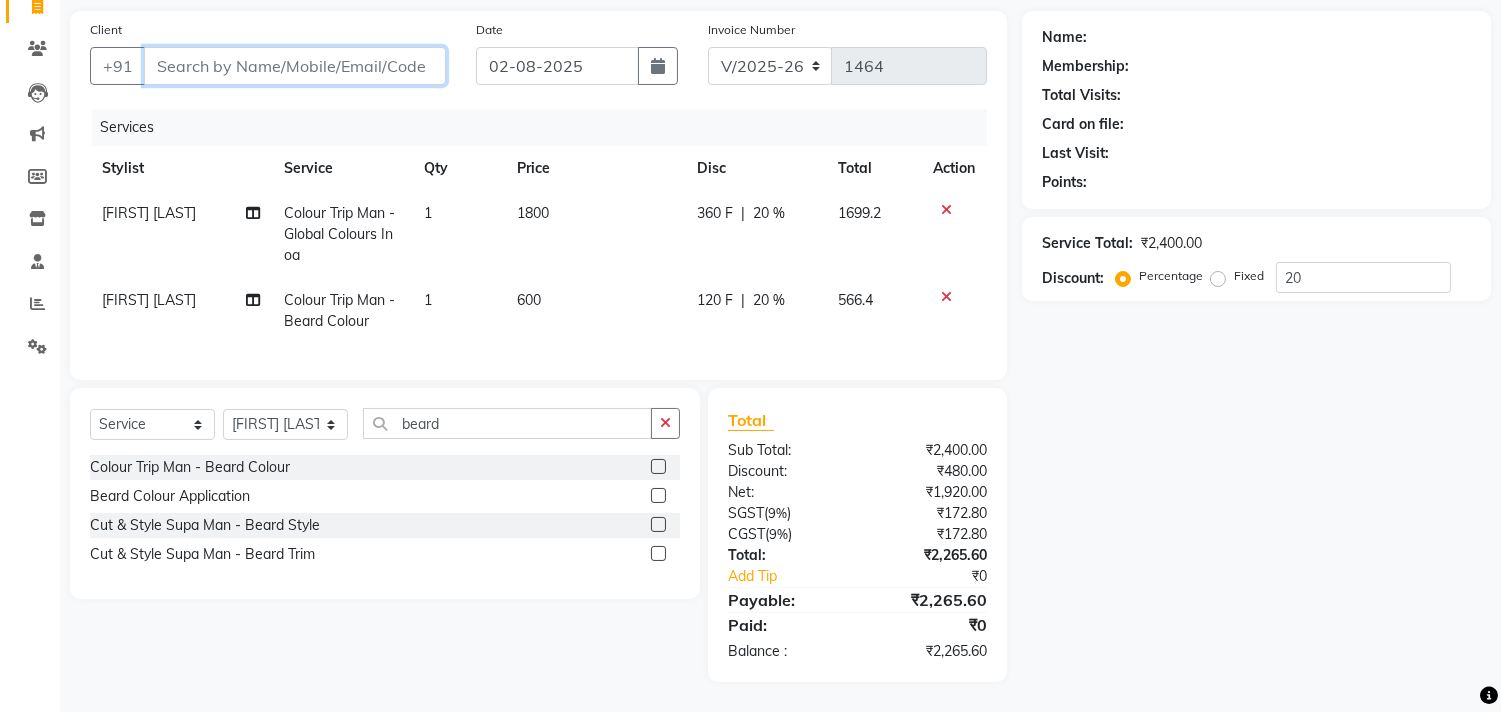 type on "N" 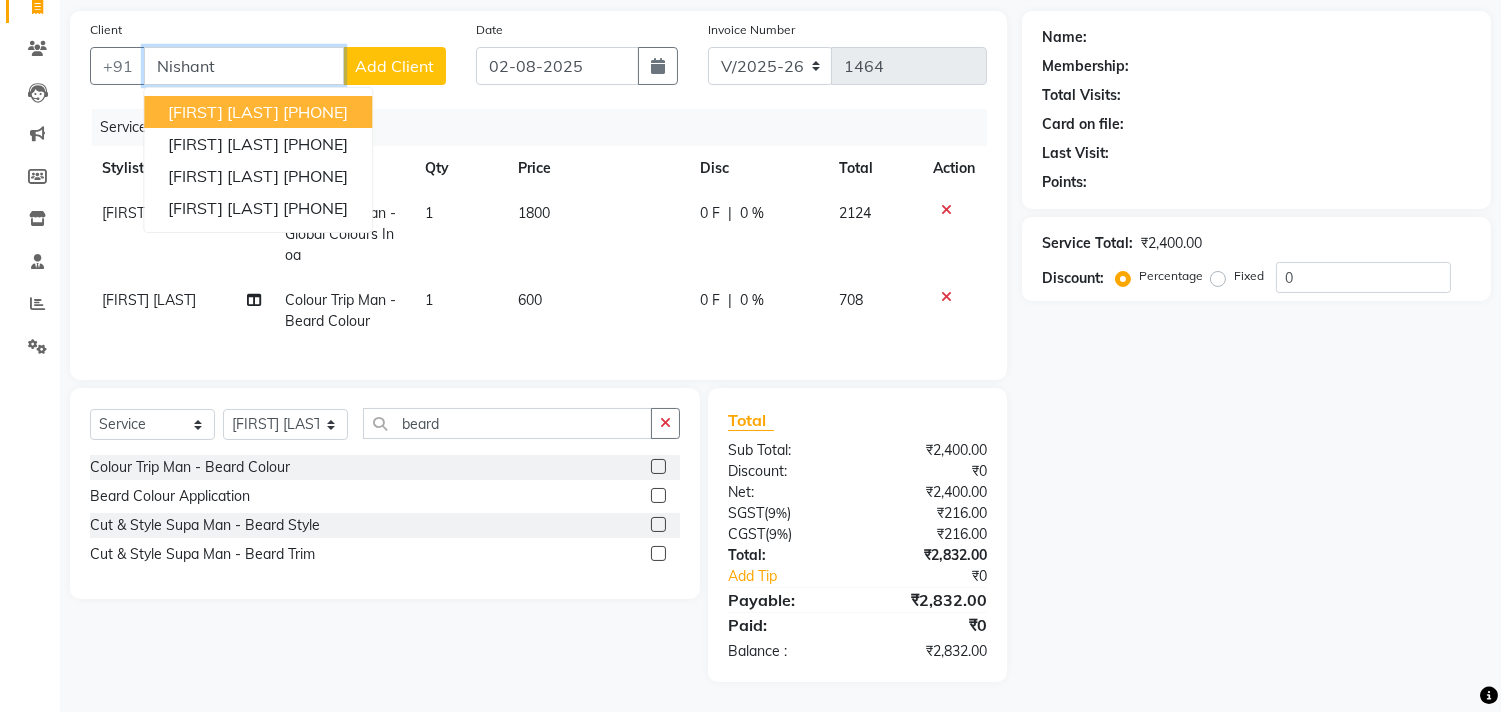 click on "[FIRST] [LAST] [PHONE]" at bounding box center [258, 112] 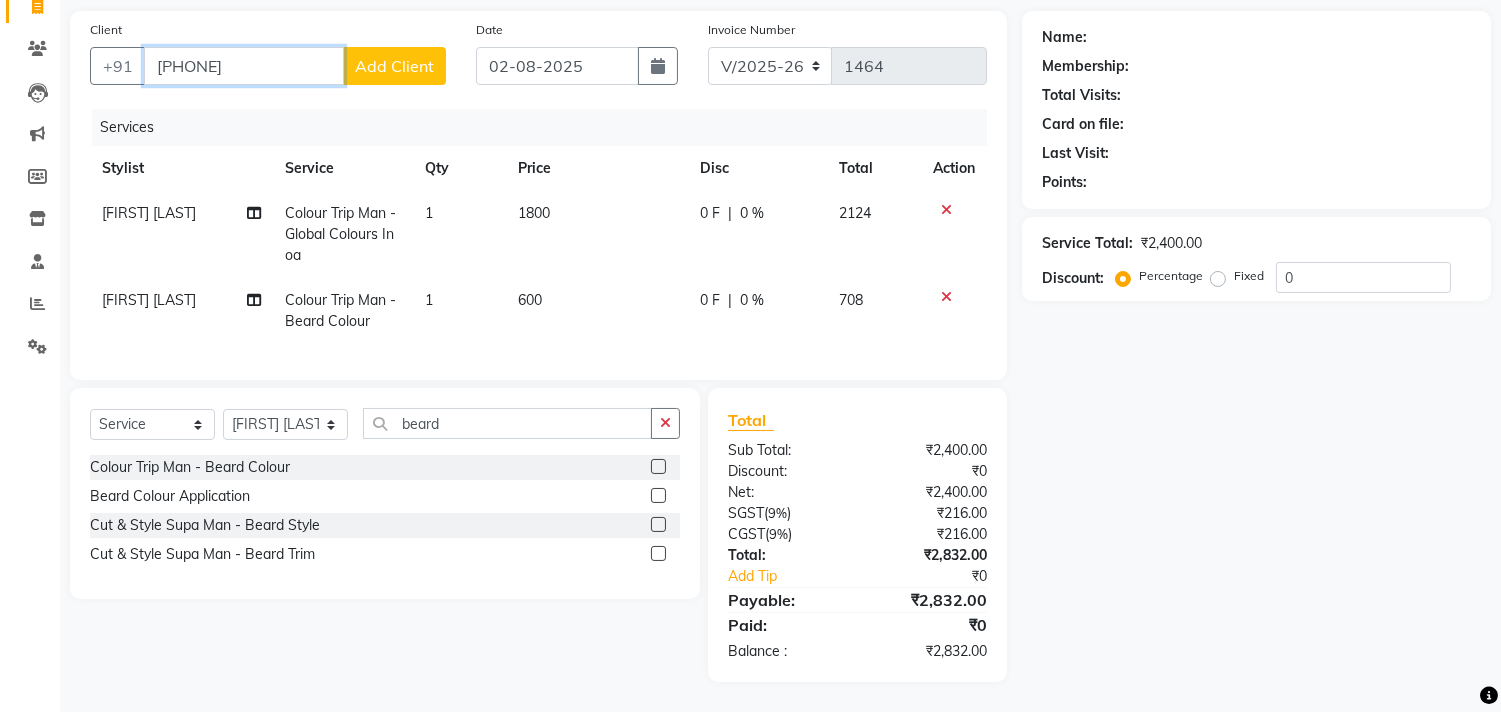 type on "[PHONE]" 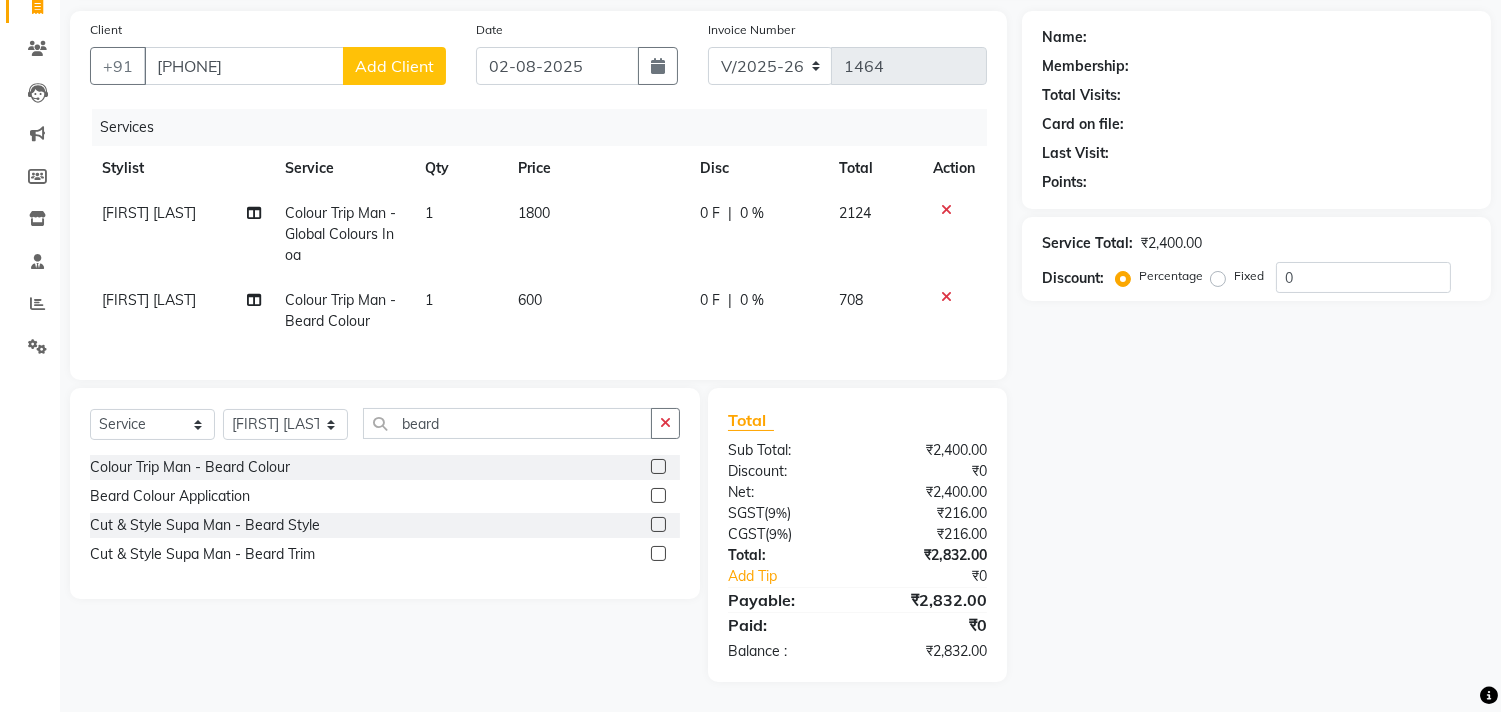 click on "600" 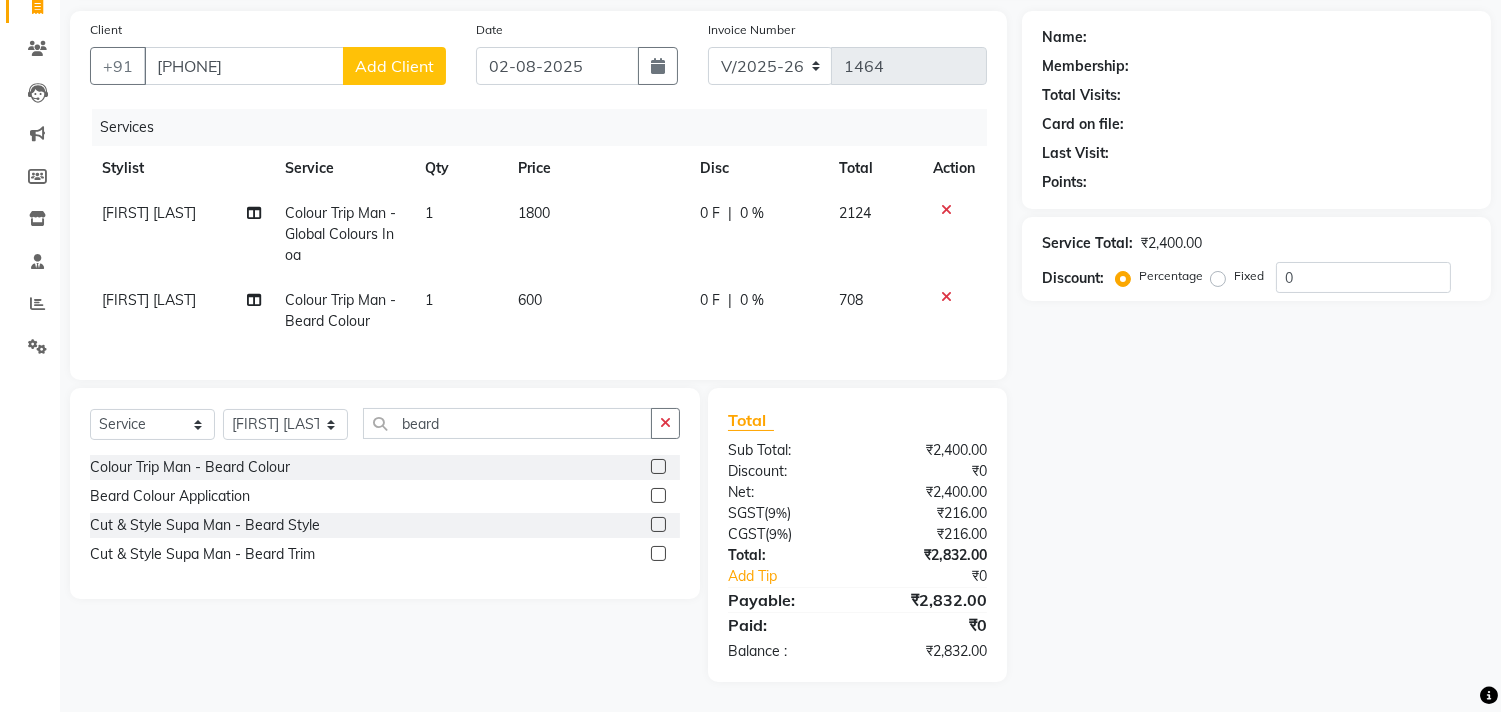 scroll, scrollTop: 153, scrollLeft: 0, axis: vertical 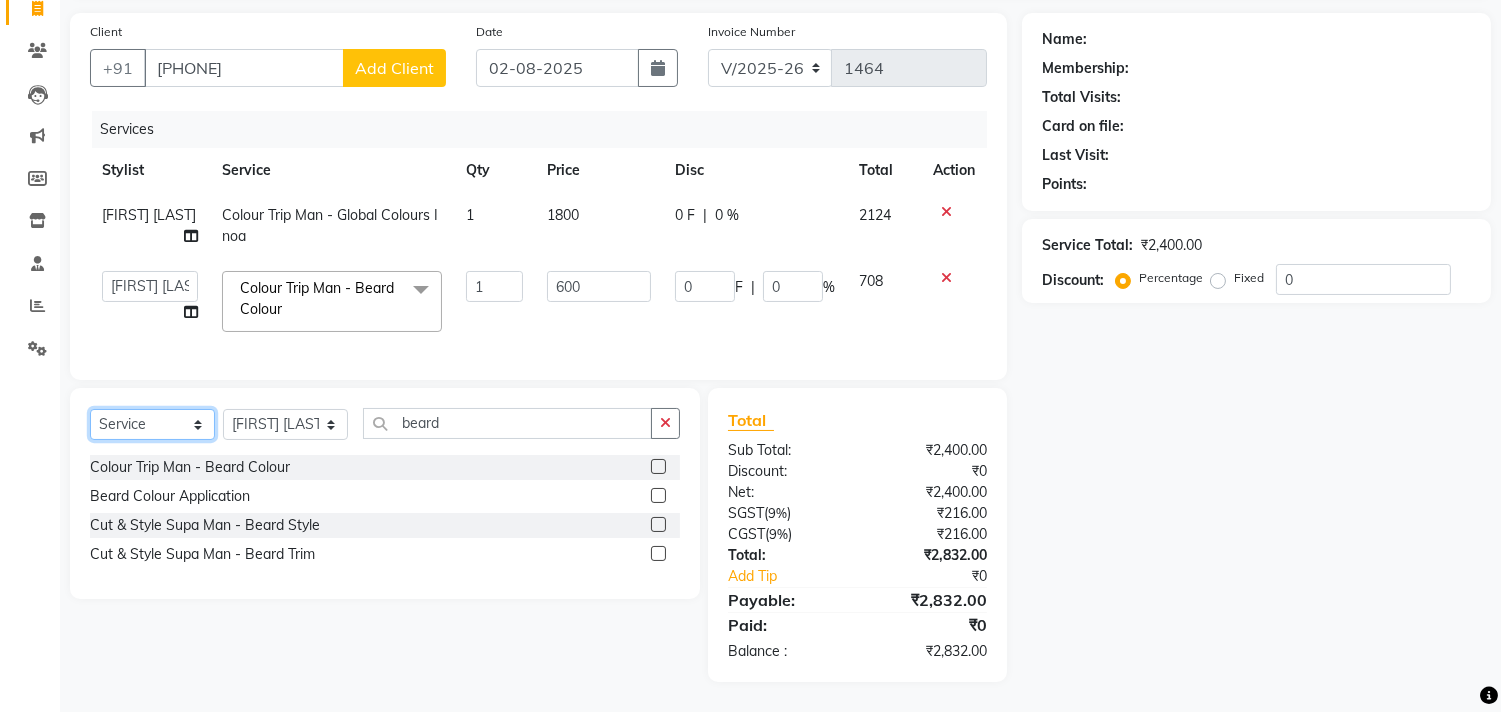 click on "Select  Service  Product  Membership  Package Voucher Prepaid Gift Card" 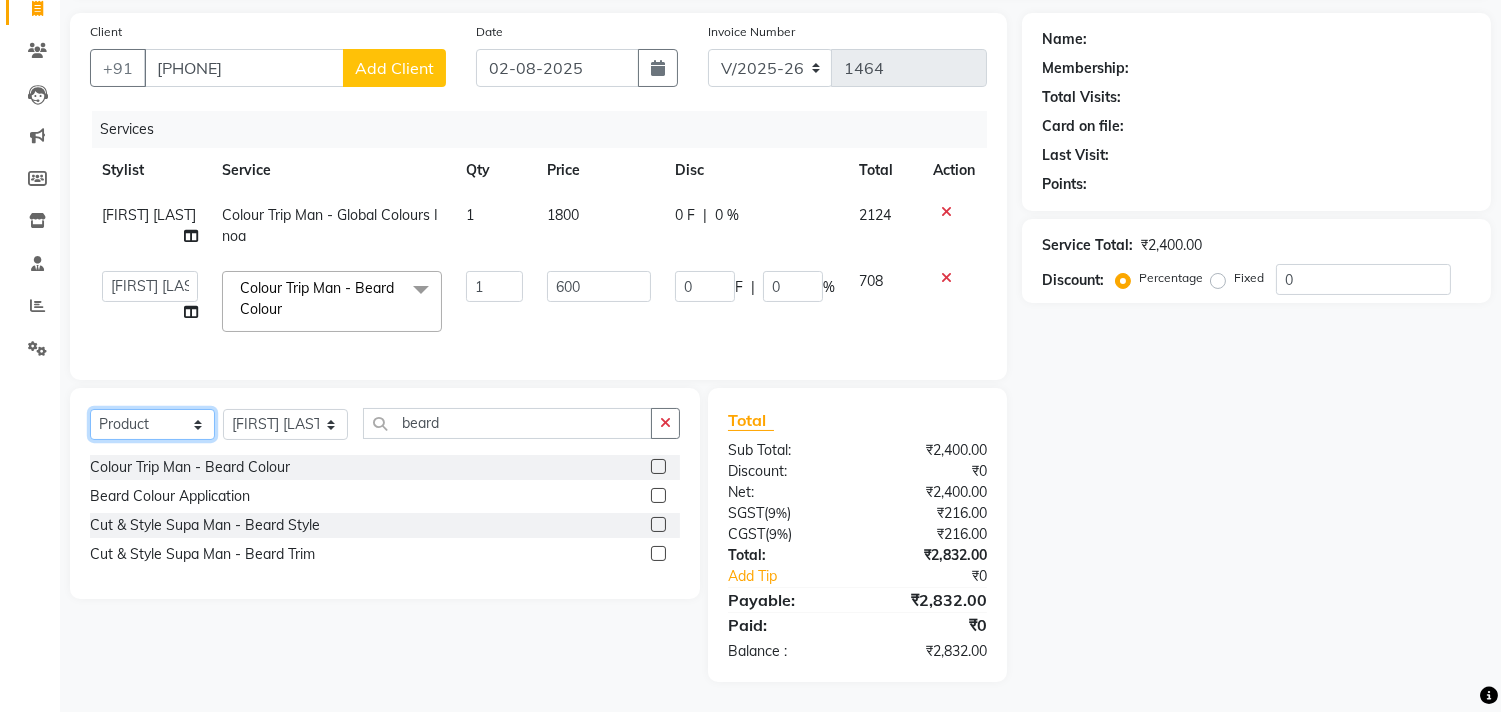 click on "Select  Service  Product  Membership  Package Voucher Prepaid Gift Card" 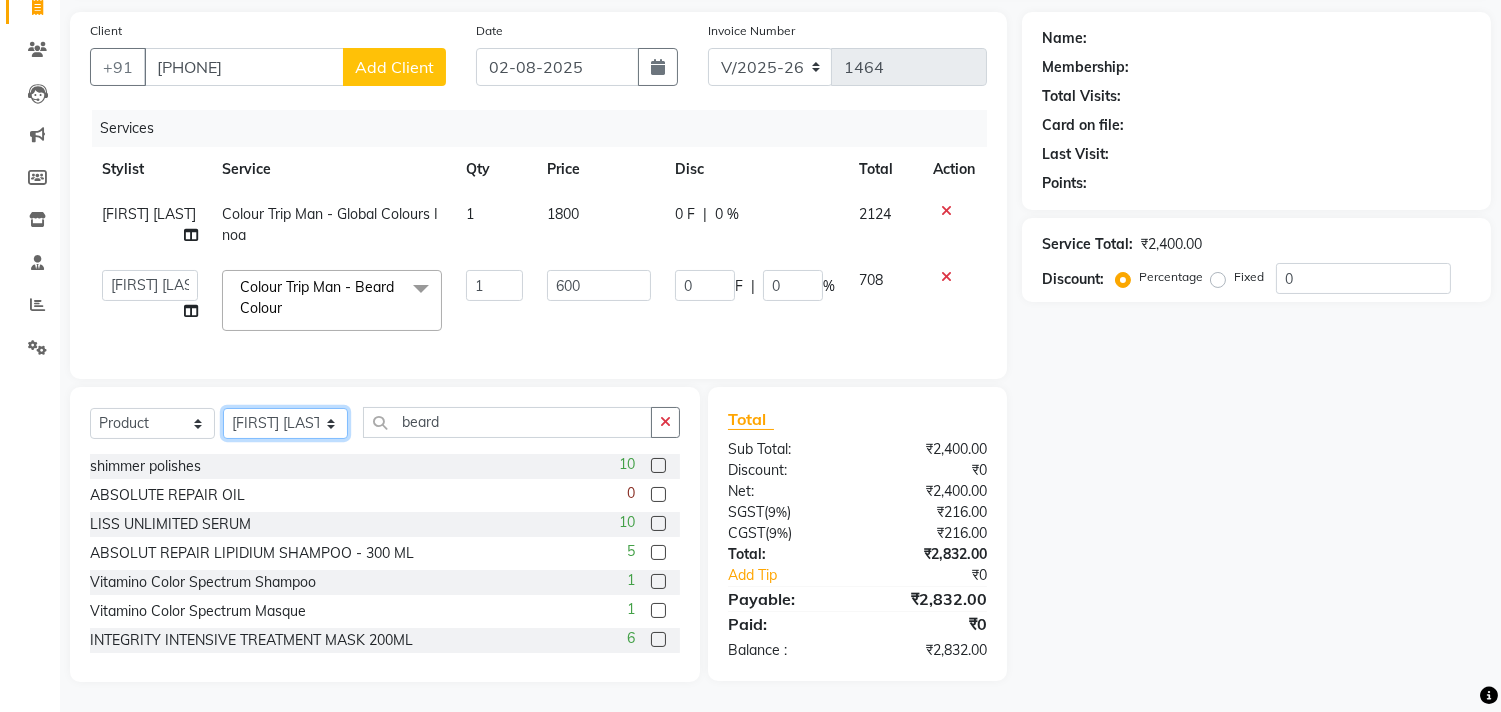 click on "Select Stylist Alim Kaldane Anwar Laskar Hi On Hair MAKYOPHI Pankaj Thakur Poonam Nalawade Raani Rasika  Shelar Rehan Salmani Saba Shaikh Sana Shaikh SOSEM Zeeshan Salmani" 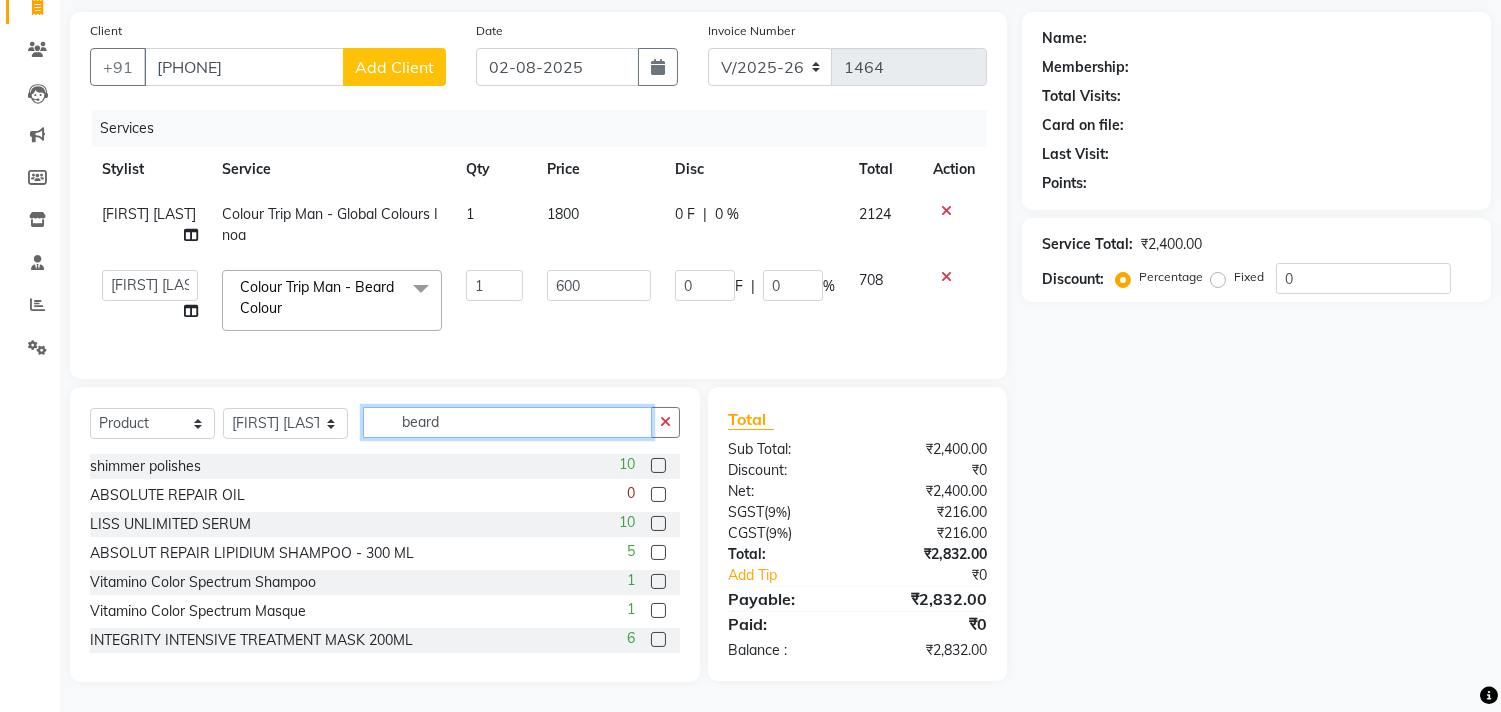 click on "beard" 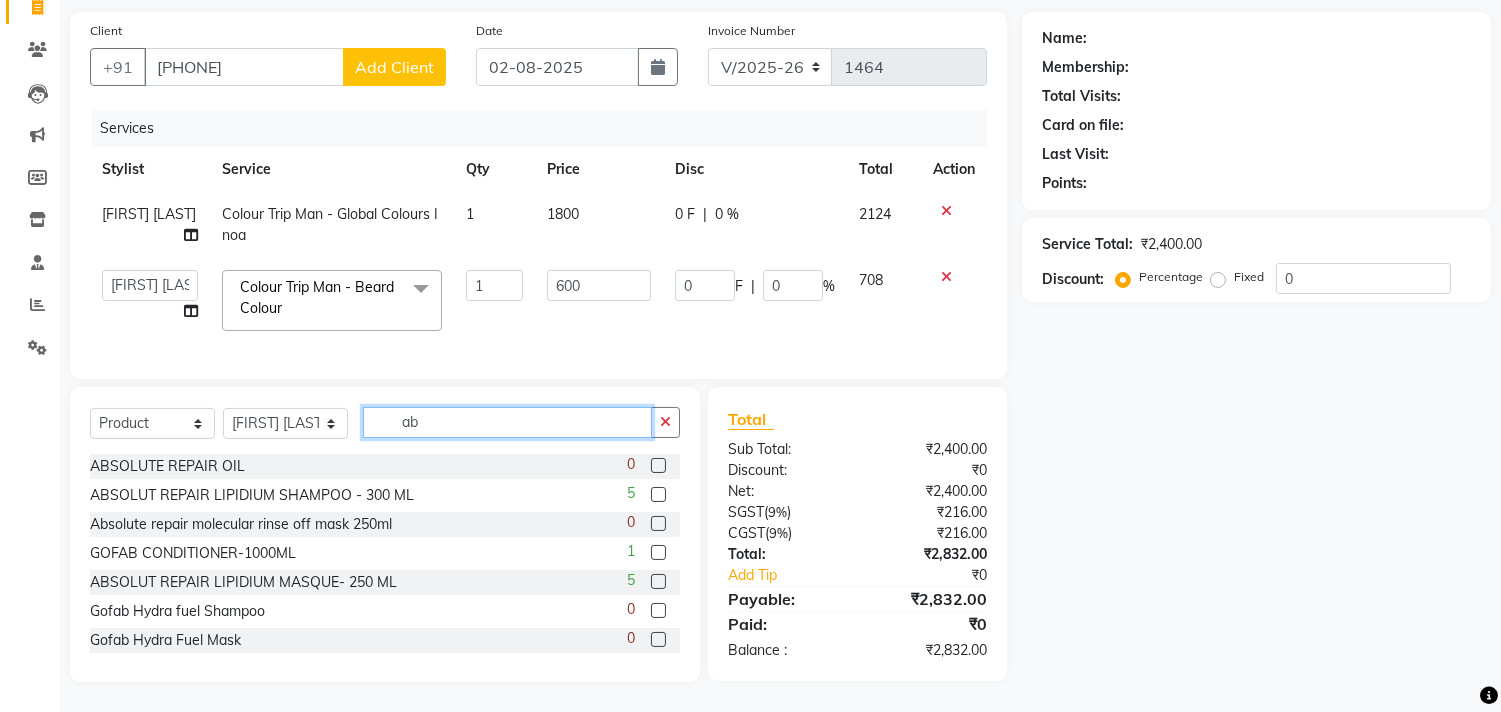 type on "a" 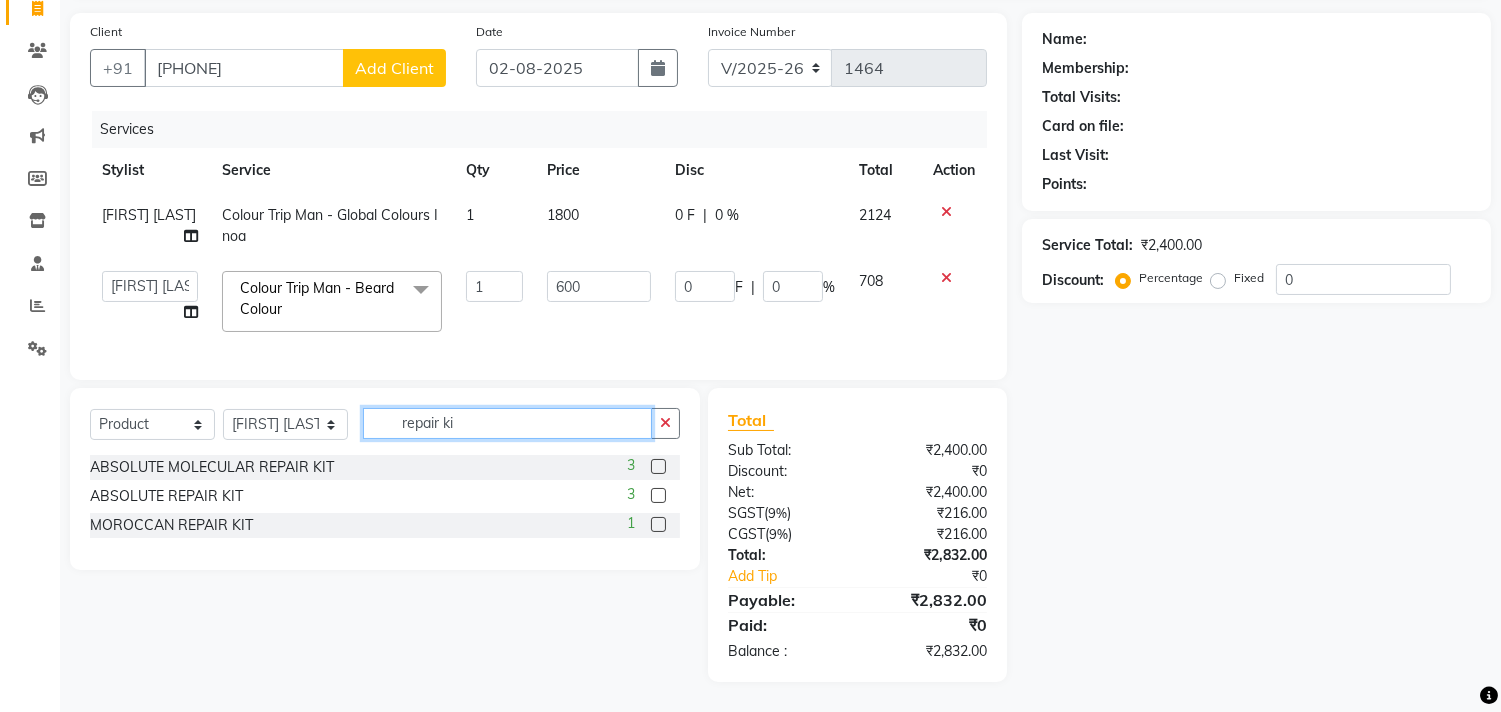 type on "repair ki" 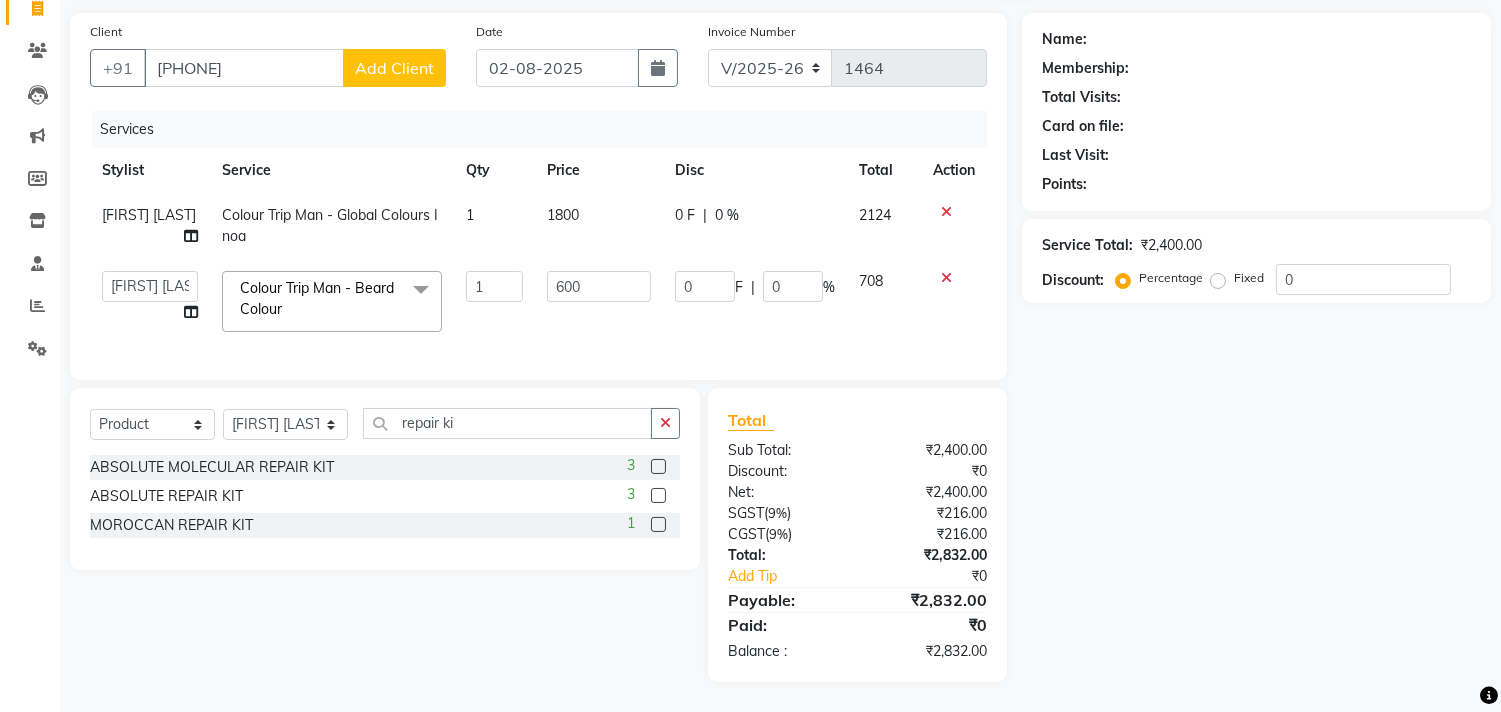 click 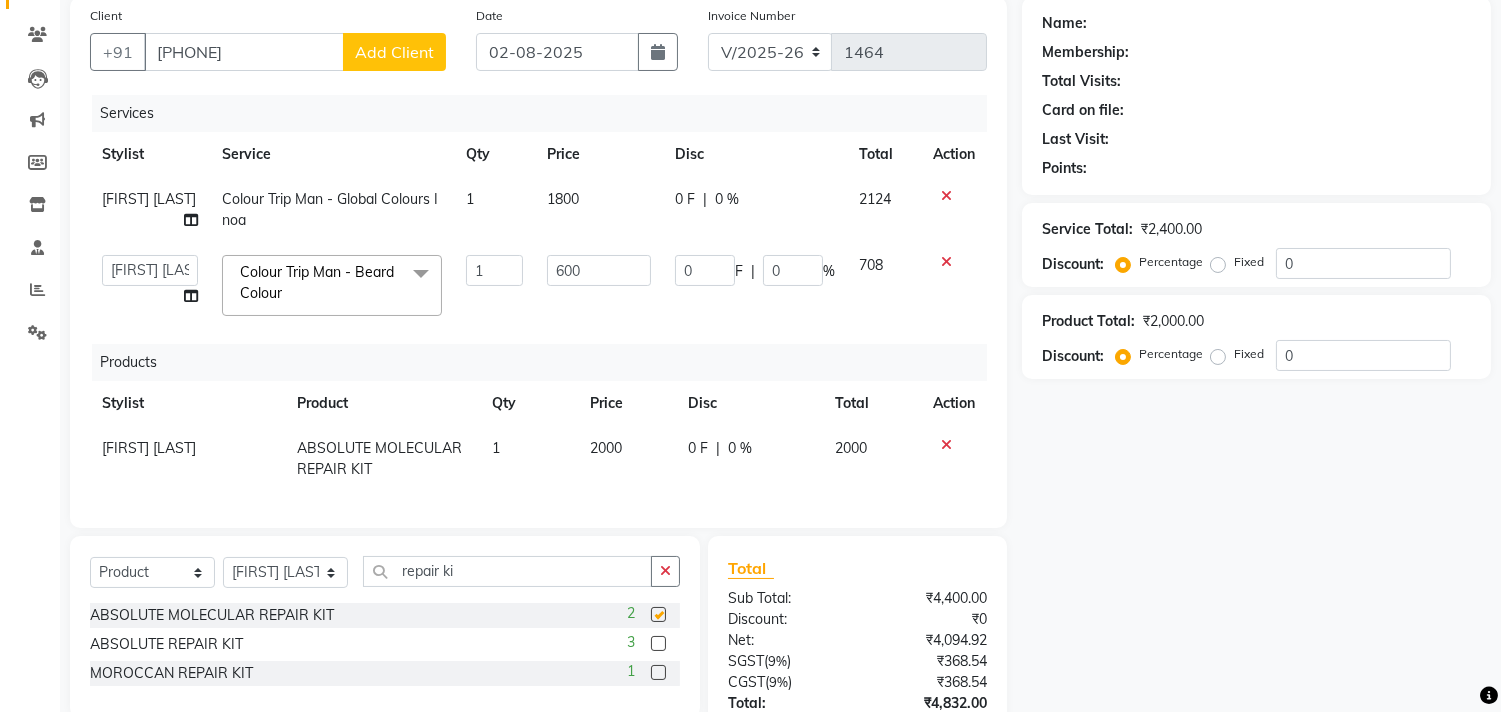 checkbox on "false" 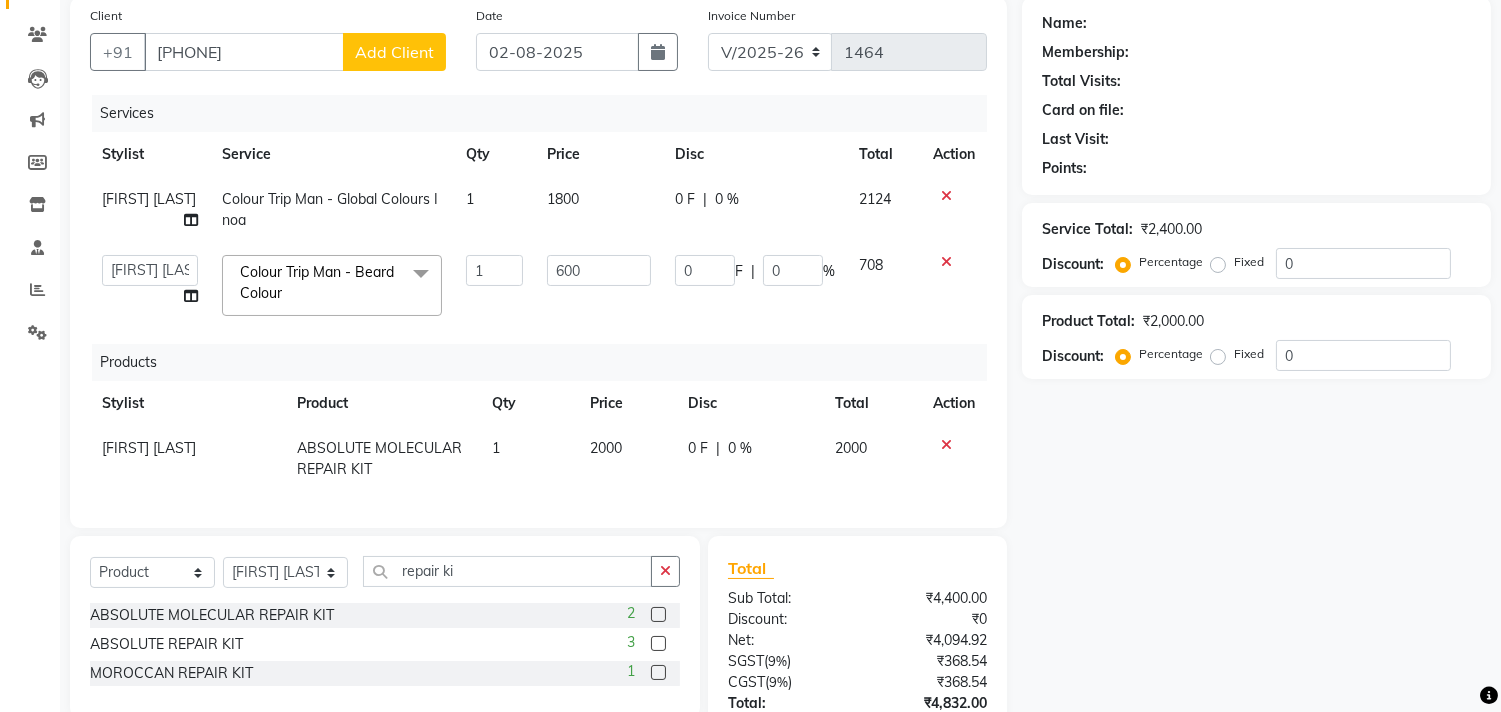 click on "Services Stylist Service Qty Price Disc Total Action [FIRST] [LAST] Colour Trip Man  - Global Colours Inoa 1 1800 0 F | 0 % 2124  [FIRST] [LAST]   [FIRST] [LAST]   Hi On Hair   MAKYOPHI   [FIRST] [LAST]   [FIRST] [LAST]   Raani   [FIRST] [LAST]   [FIRST] [LAST]   [FIRST] [LAST]   [FIRST] [LAST]   SOSEM   [FIRST] [LAST]  Colour Trip Man  - Beard Colour  x ARGAN COCKTAIL ARGAN SPA FRINGE - STRAIGHTENING HAIR EXTENSION REMOVAL HAIR EXTENSIONS INTEGRITY UPTO SHOULDER MOISTURE PLUS SPA (Upto Shoulder) NANO PLASTIA (Very Short) OLA PLEX STAND ALONE OLA PLEX TREATMENT SLIVER SHINE COCKTAIL STENSILS STRAIGHTNING (ABOVE SHOULDER) STRAIGHTNING (BELOW SHOULDER) STRAIGHTNING (UPTO WAIST) STRAIGHTNING (VERY SHORT) Colour Care milkshake Spa foot massage Nose wax file/cut file/cut/polish outcurls Blow dry Aroma Manicure eyebrows/upperlips wash n Blowdry UPPERLIPS PINKINI WAX face Dtan Cateye gel polish Aroma Pedicure AVL pedicure marine sea alga face bleach Bomb pedicure Bomb Manicure AVL Manicure marine sea alga Feet Wax FEET DTAN 1" 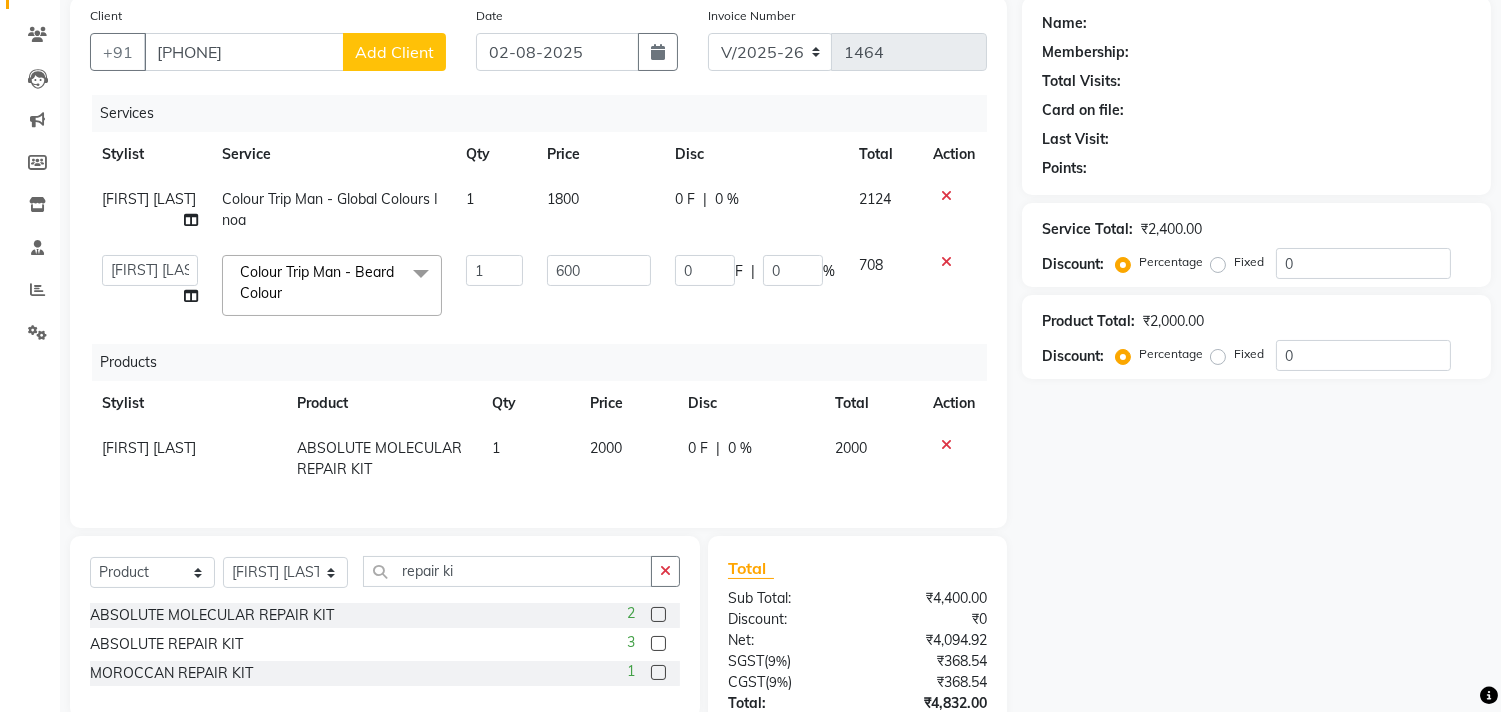 click 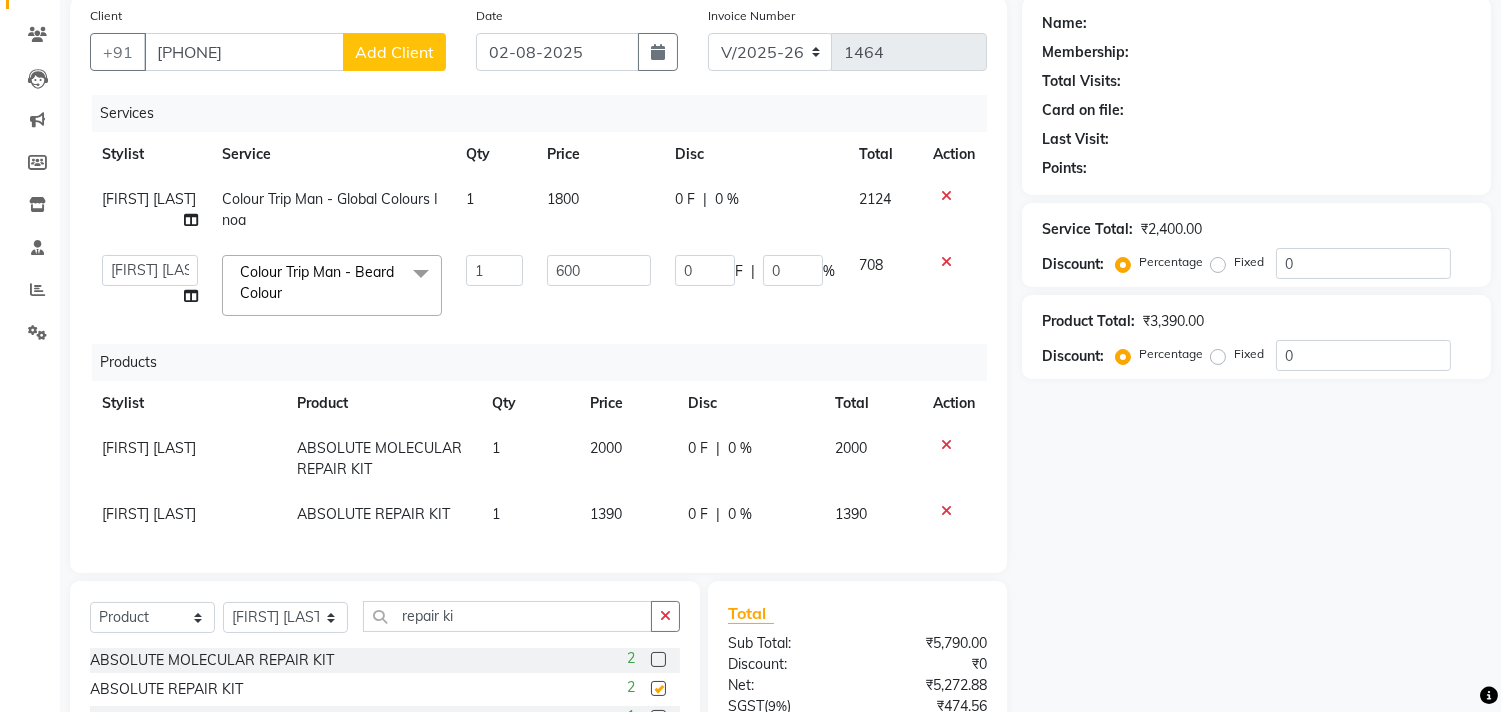checkbox on "false" 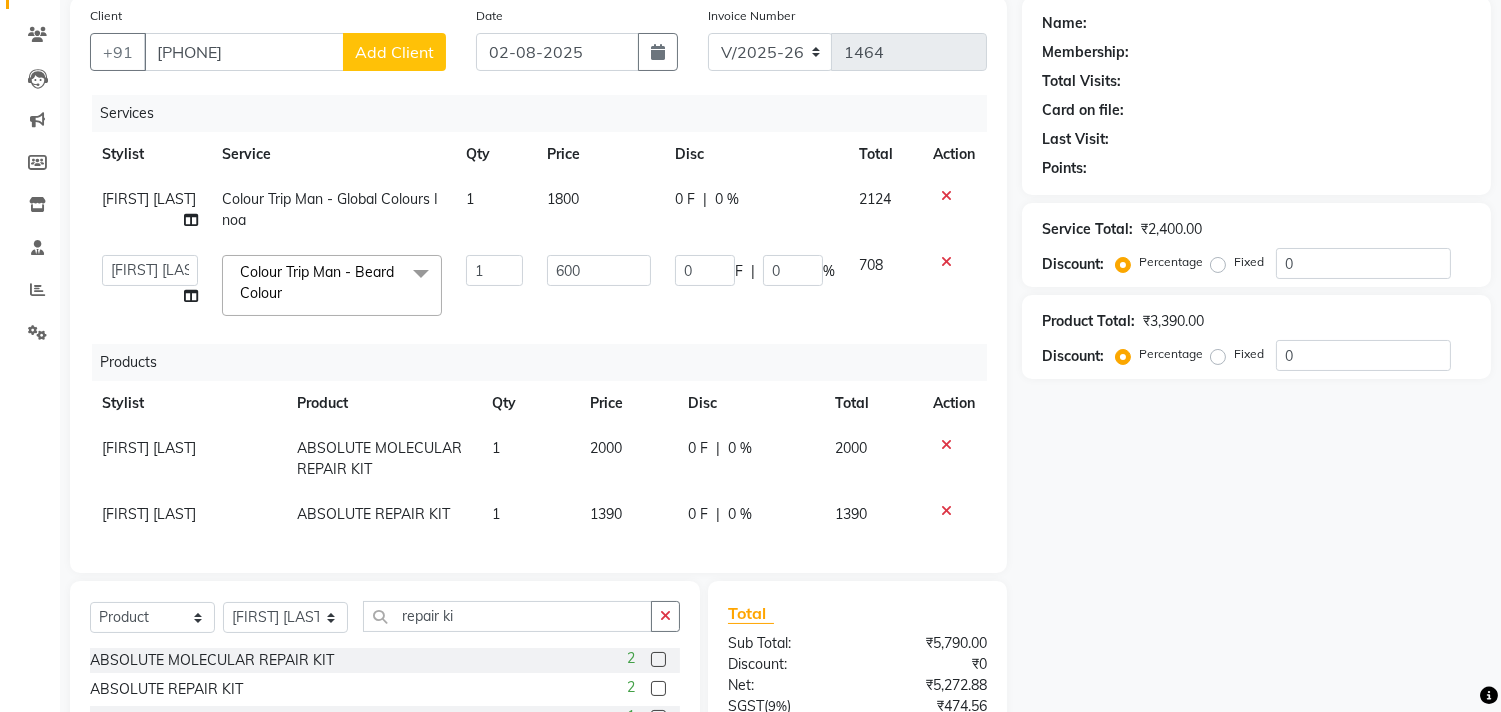 click 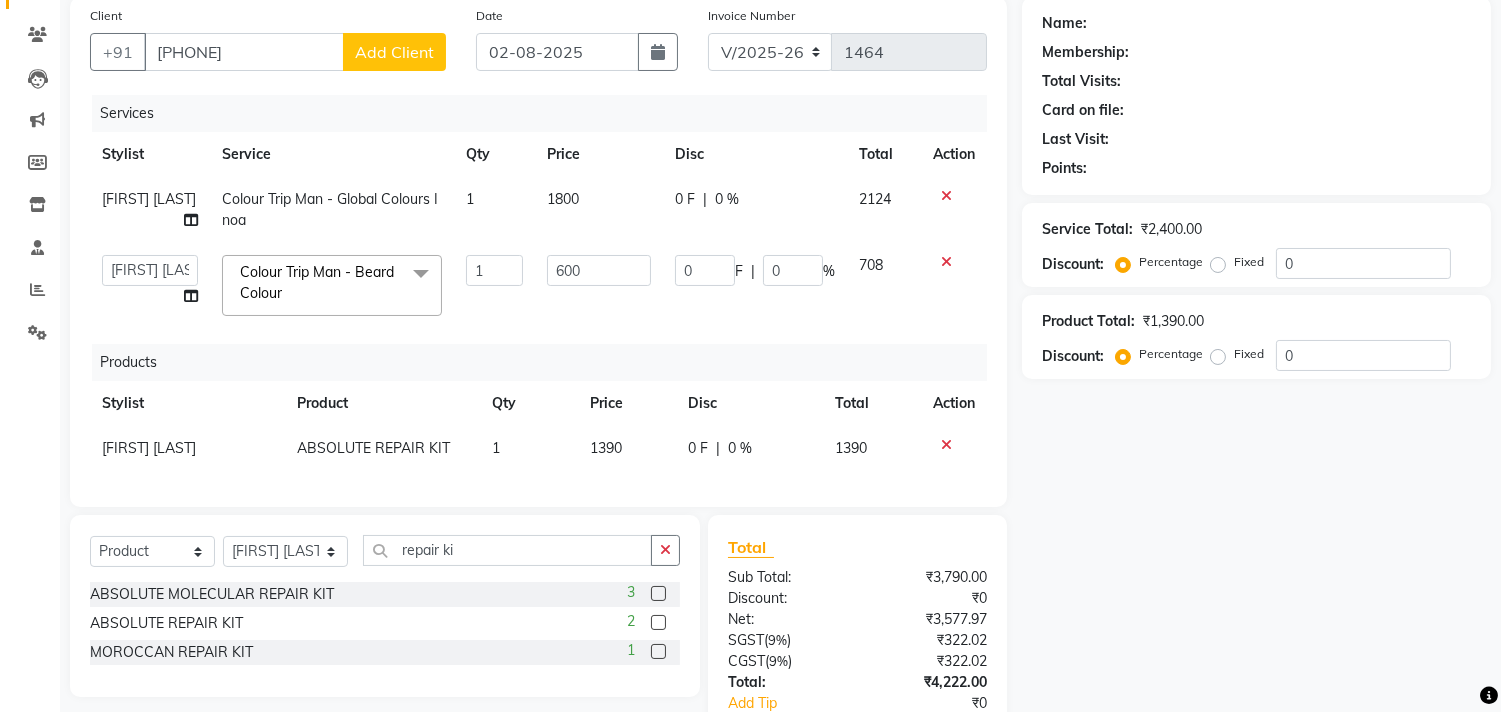 scroll, scrollTop: 264, scrollLeft: 0, axis: vertical 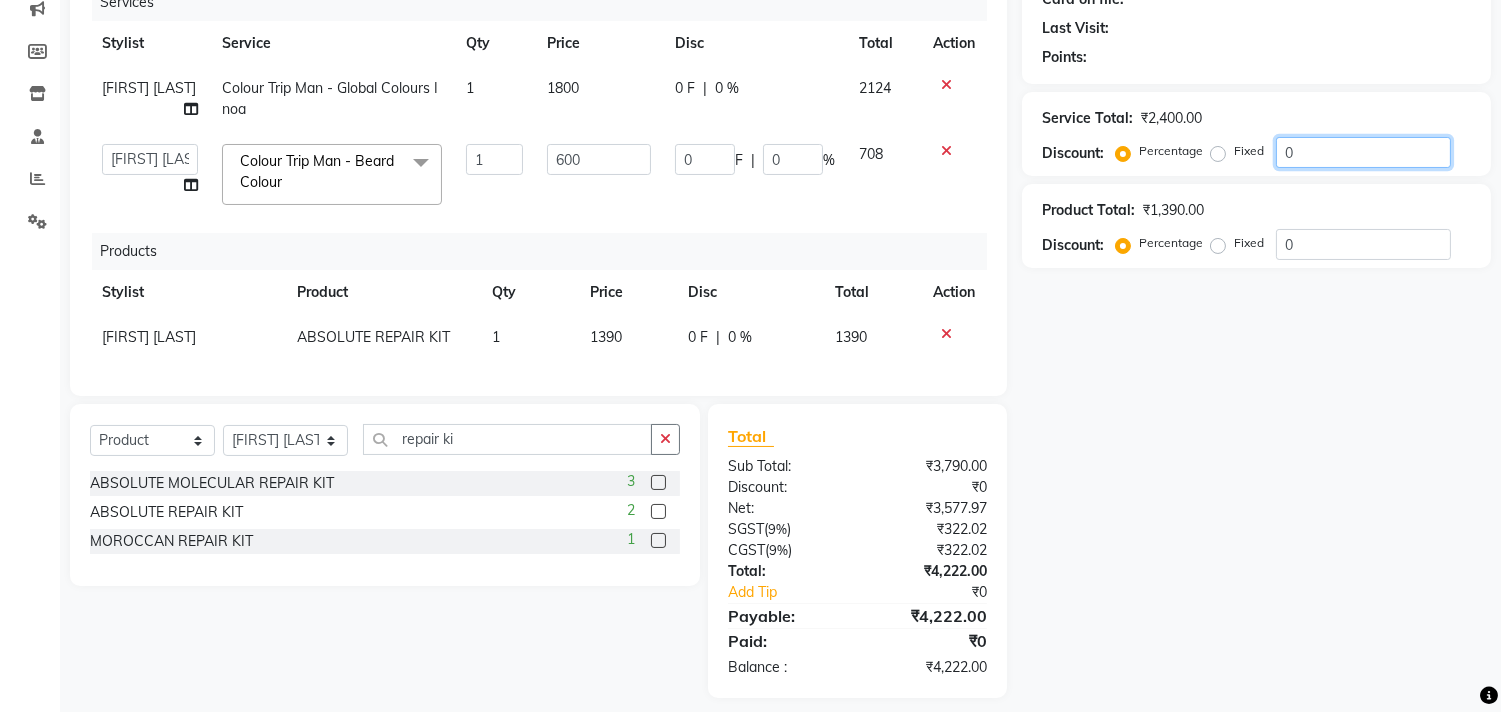 click on "0" 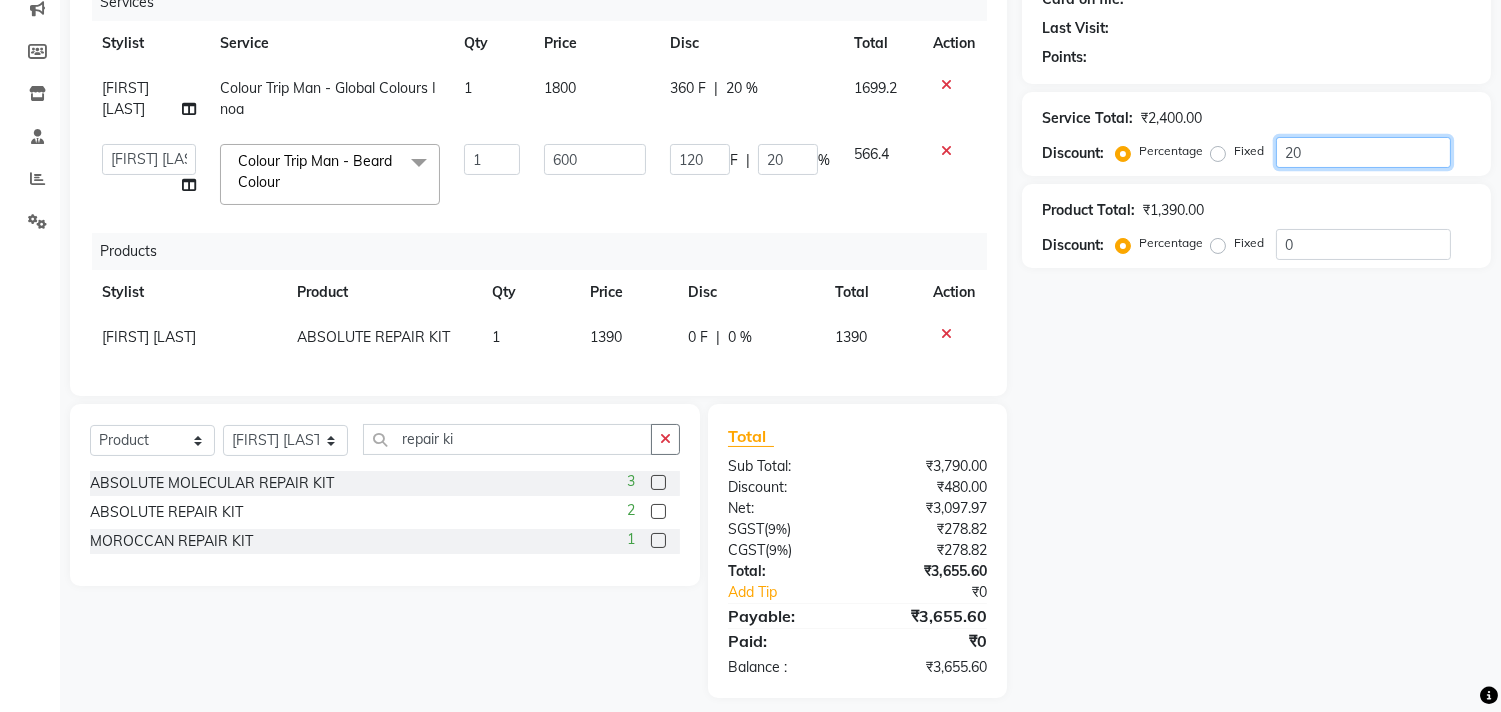 type on "20" 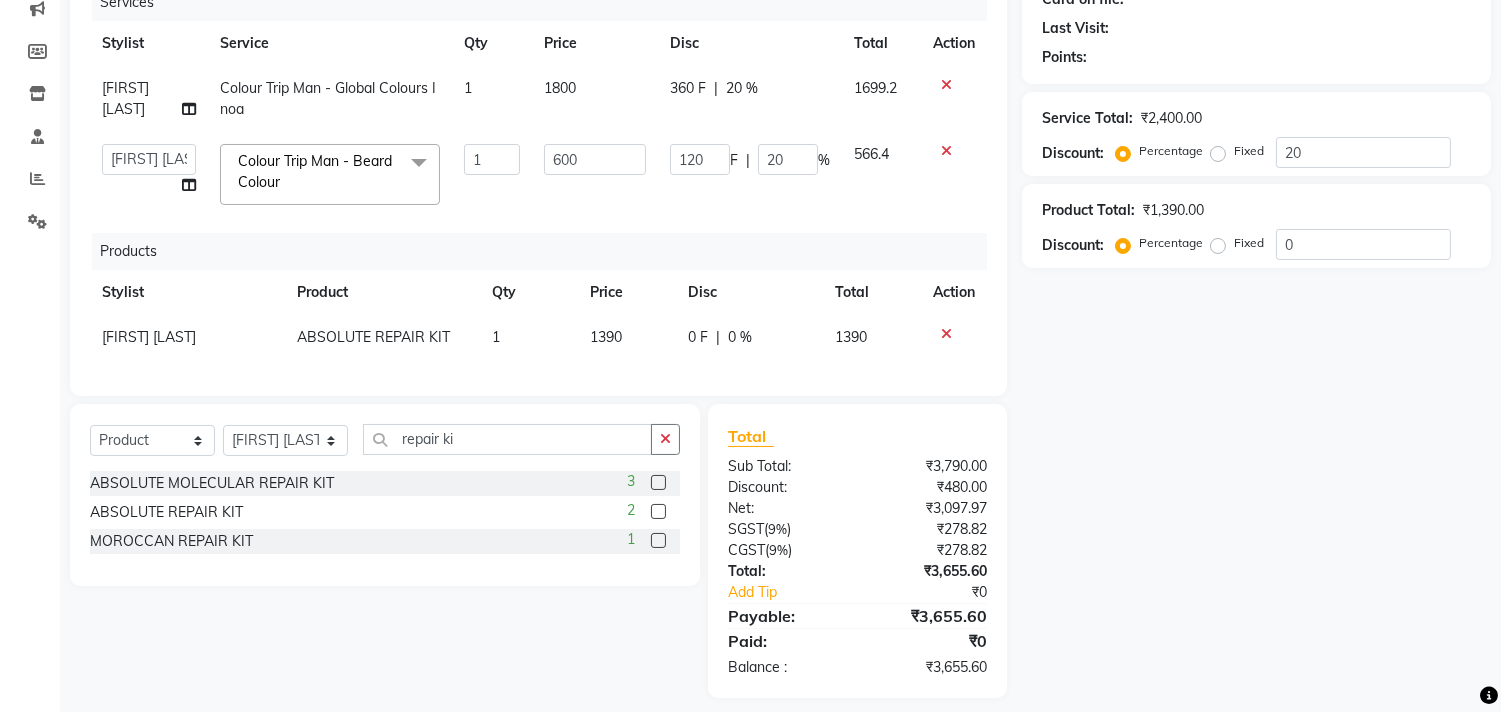 click on "Name: Membership: Total Visits: Card on file: Last Visit:  Points:  Service Total:  ₹2,400.00  Discount:  Percentage   Fixed  20 Product Total:  ₹1,390.00  Discount:  Percentage   Fixed  0" 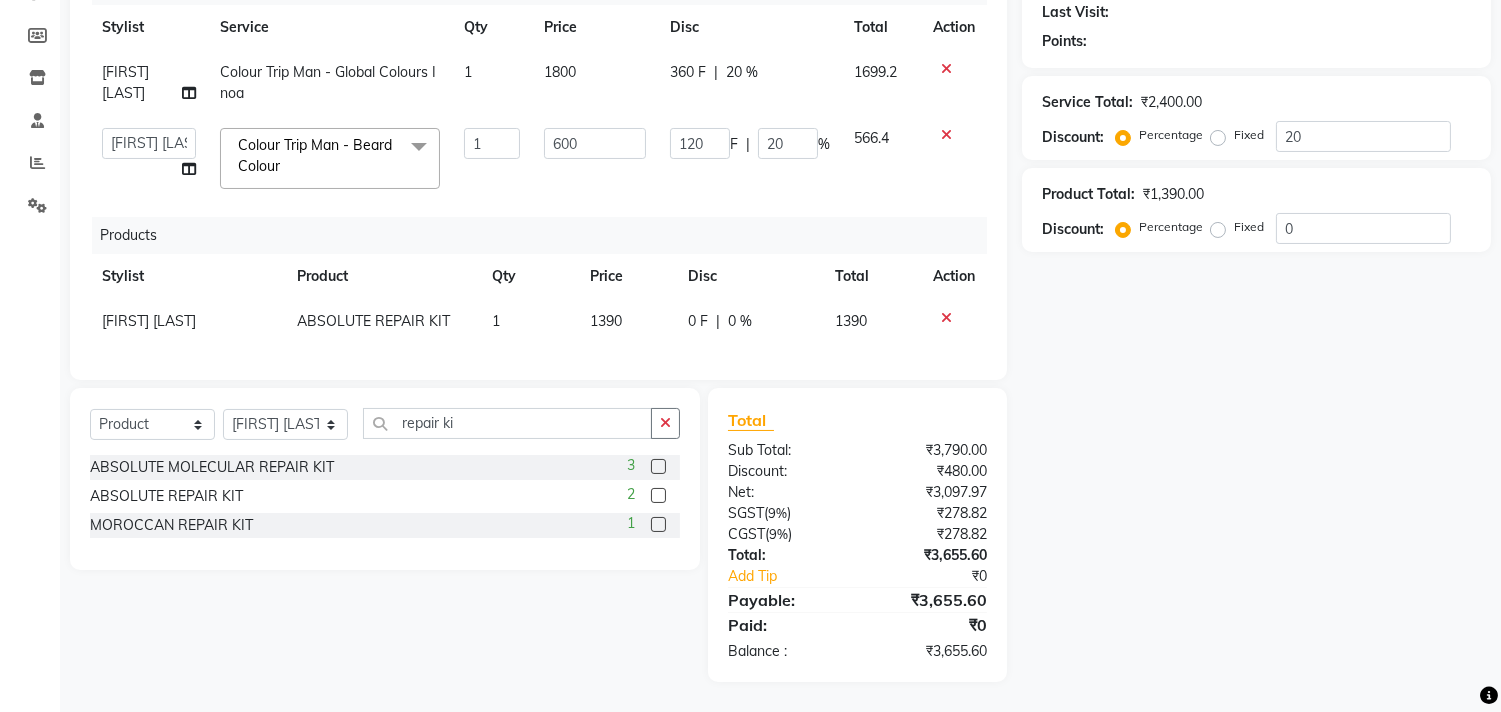 scroll, scrollTop: 296, scrollLeft: 0, axis: vertical 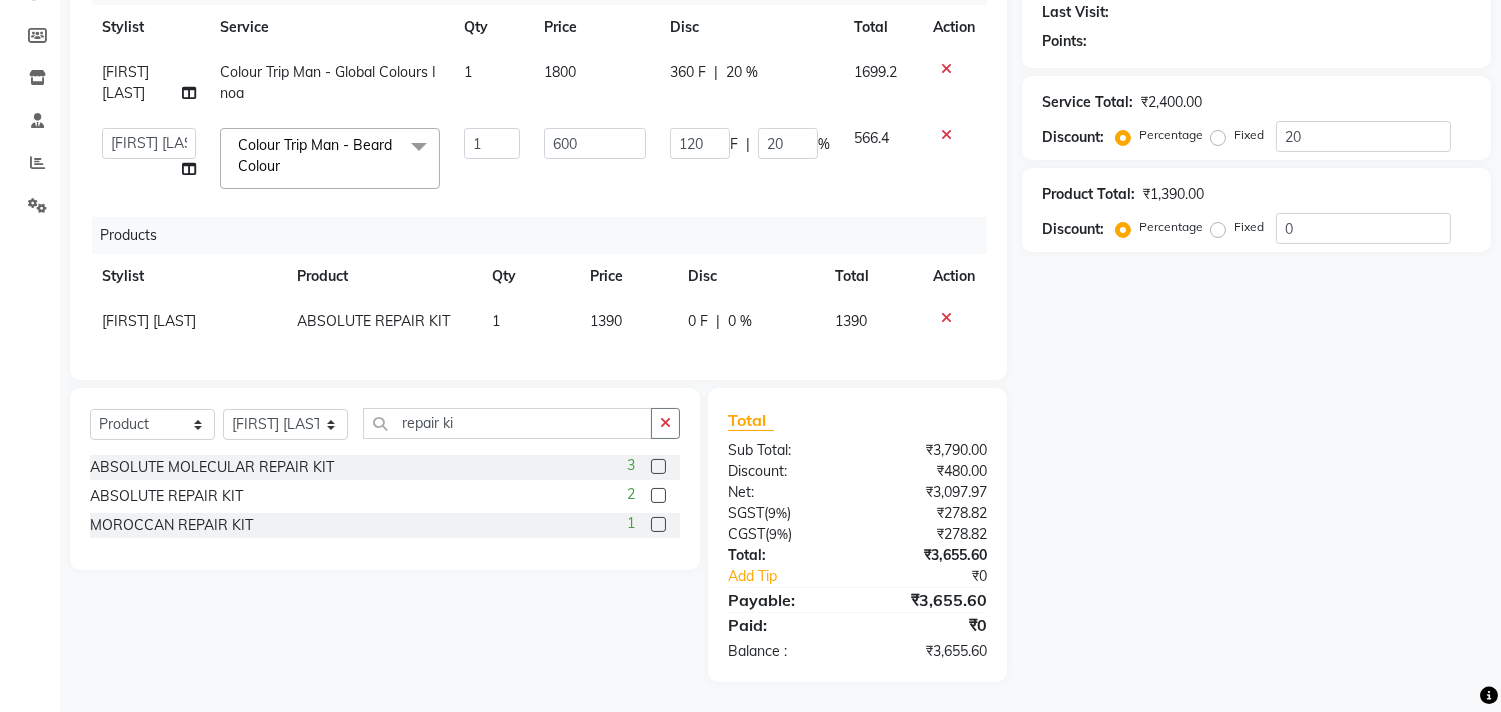 click on "Name: Membership: Total Visits: Card on file: Last Visit:  Points:  Service Total:  ₹2,400.00  Discount:  Percentage   Fixed  20 Product Total:  ₹1,390.00  Discount:  Percentage   Fixed  0" 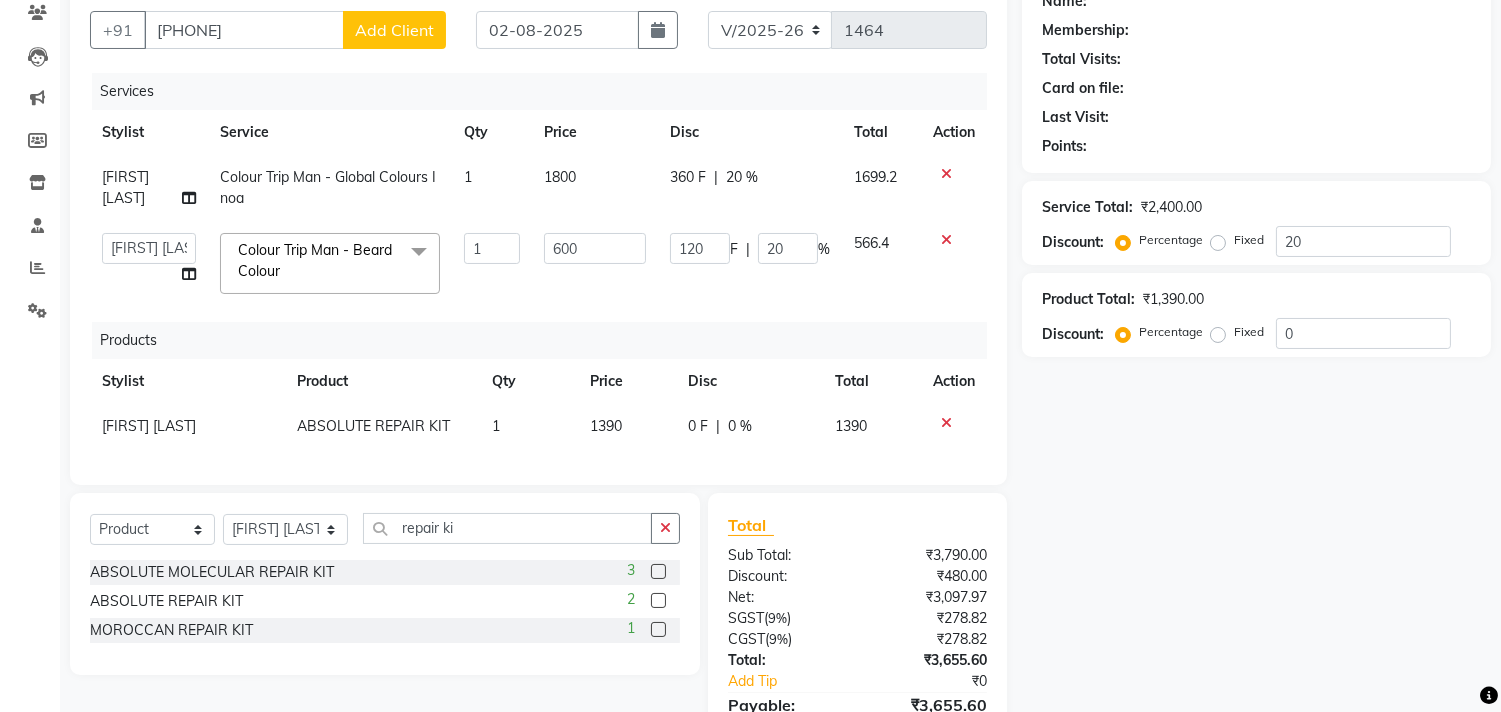 scroll, scrollTop: 0, scrollLeft: 0, axis: both 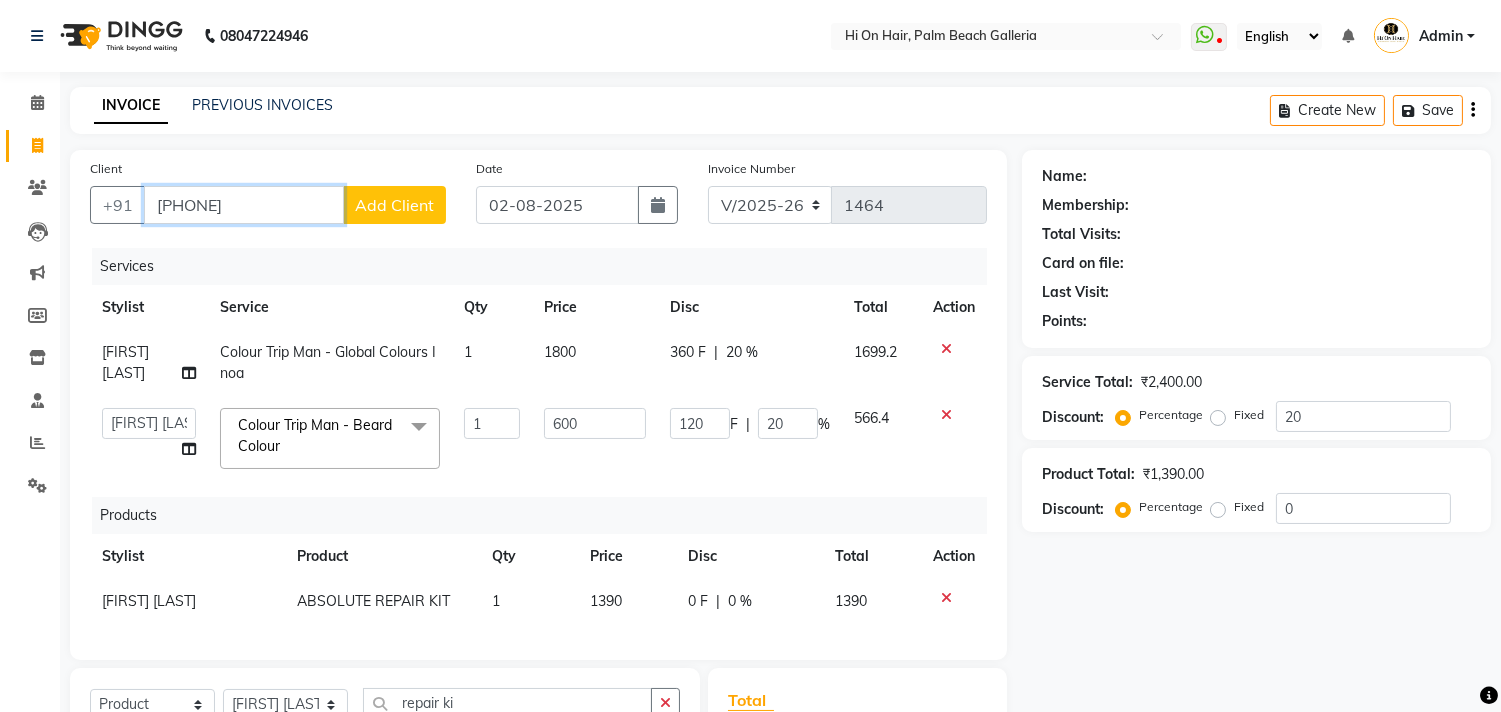 click on "[PHONE]" at bounding box center [244, 205] 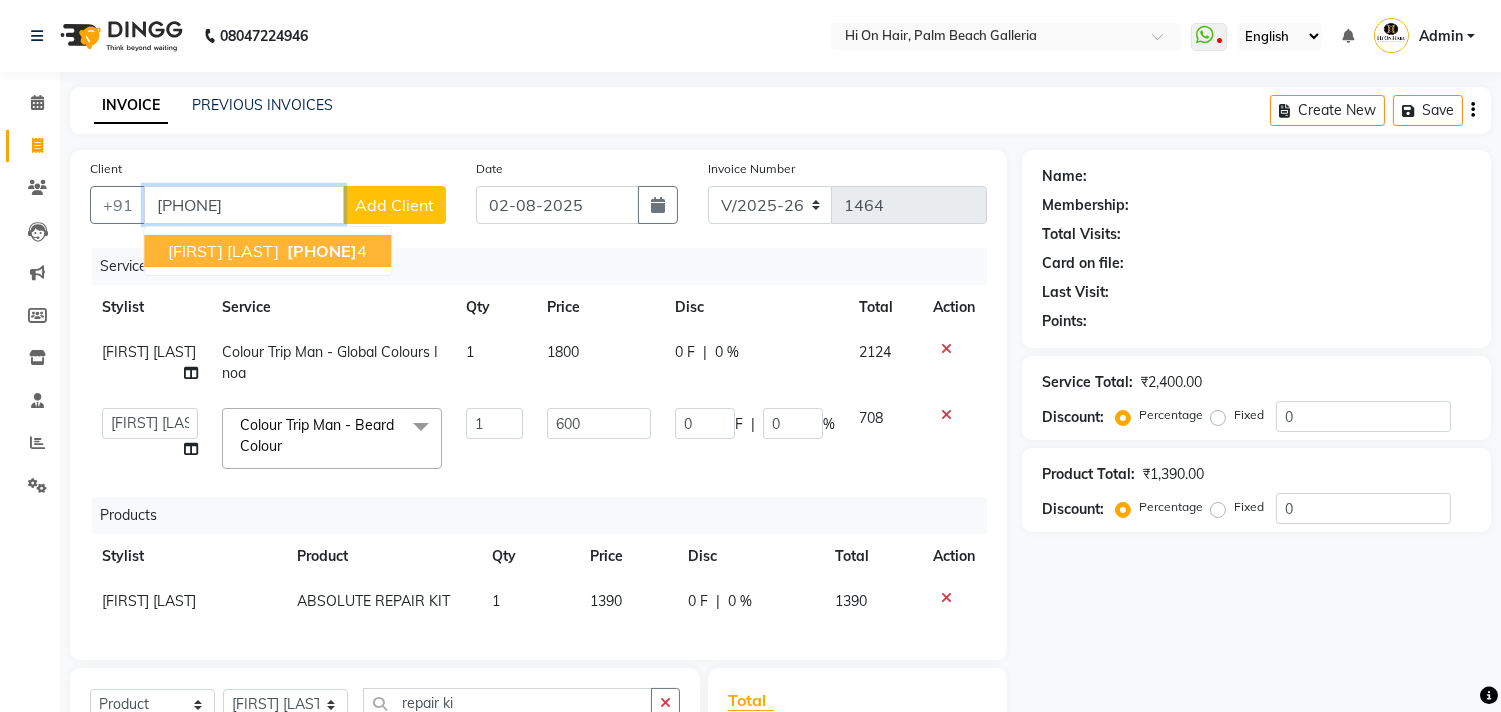click on "[PHONE]" at bounding box center [322, 251] 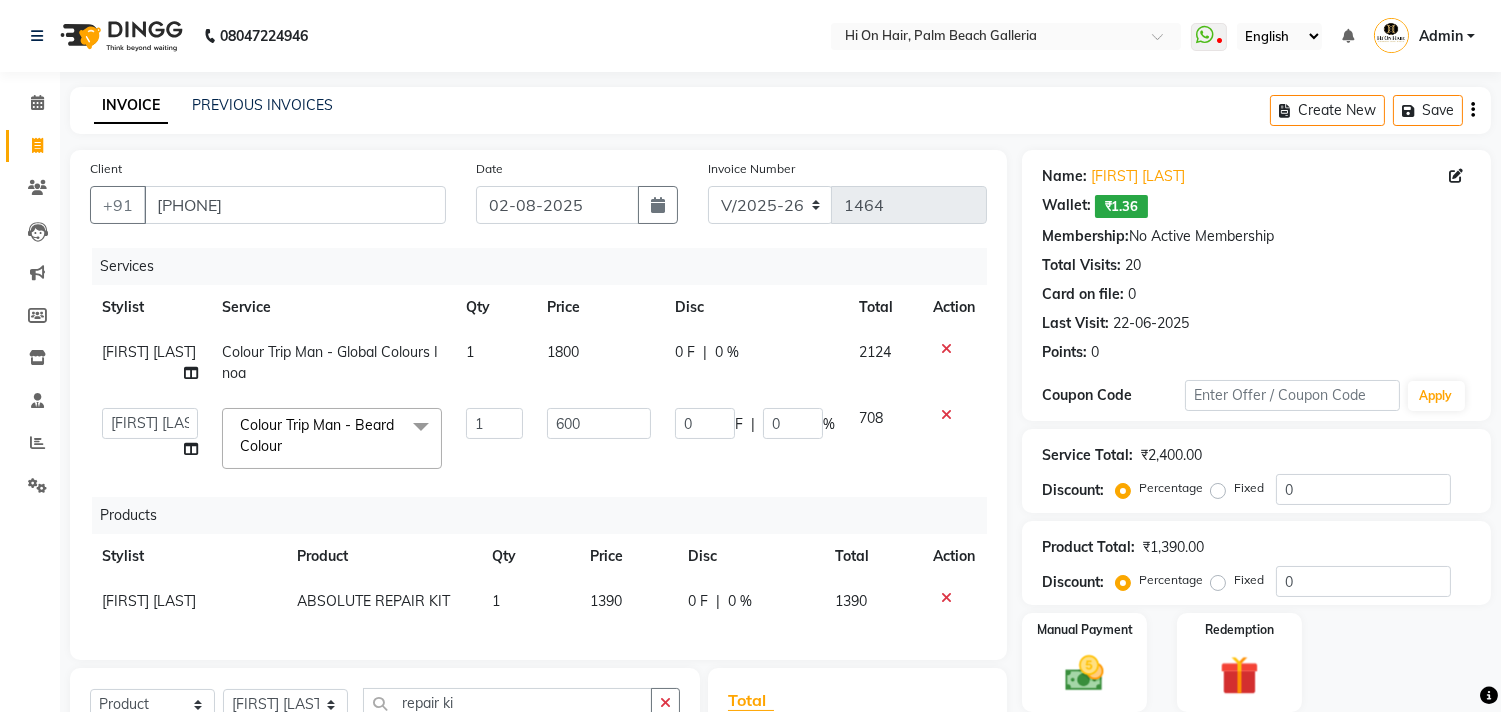 click on "Percentage   Fixed" 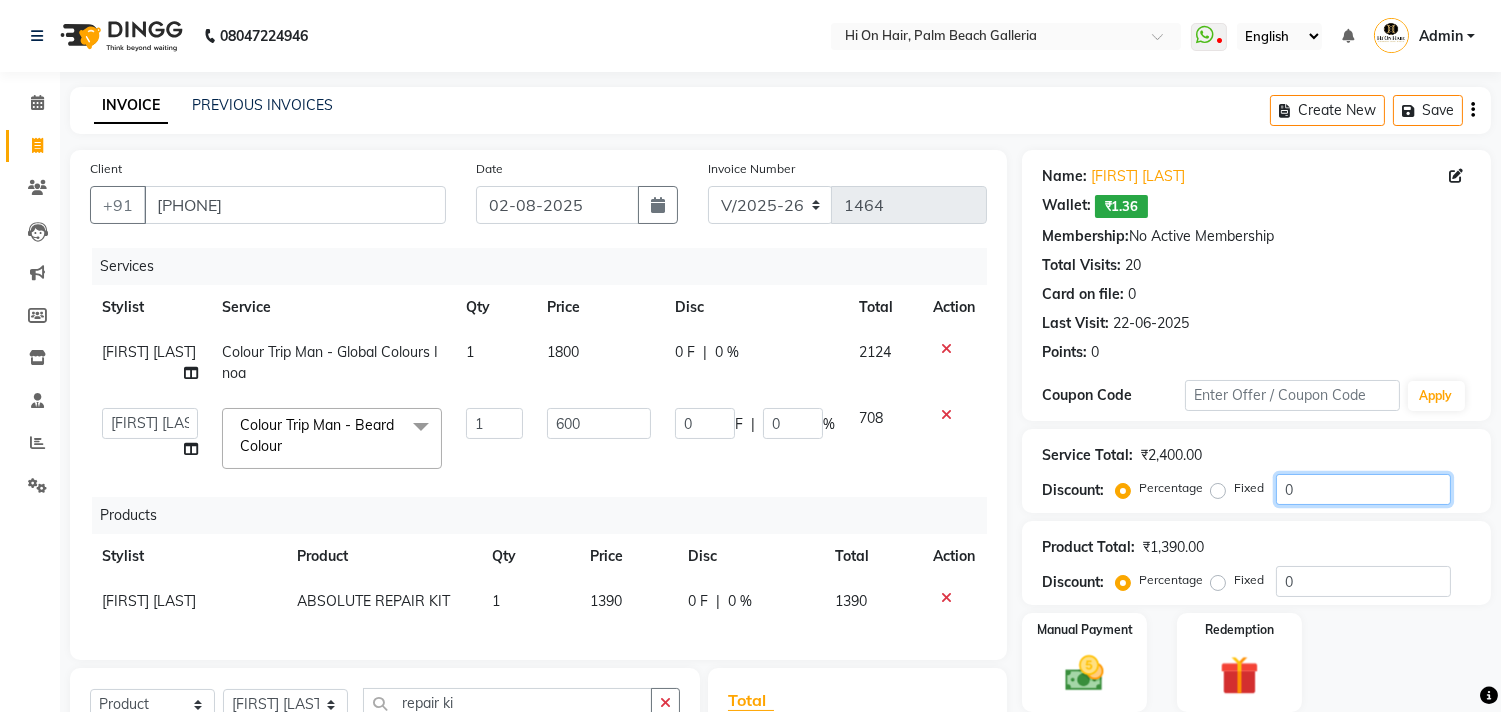 click on "0" 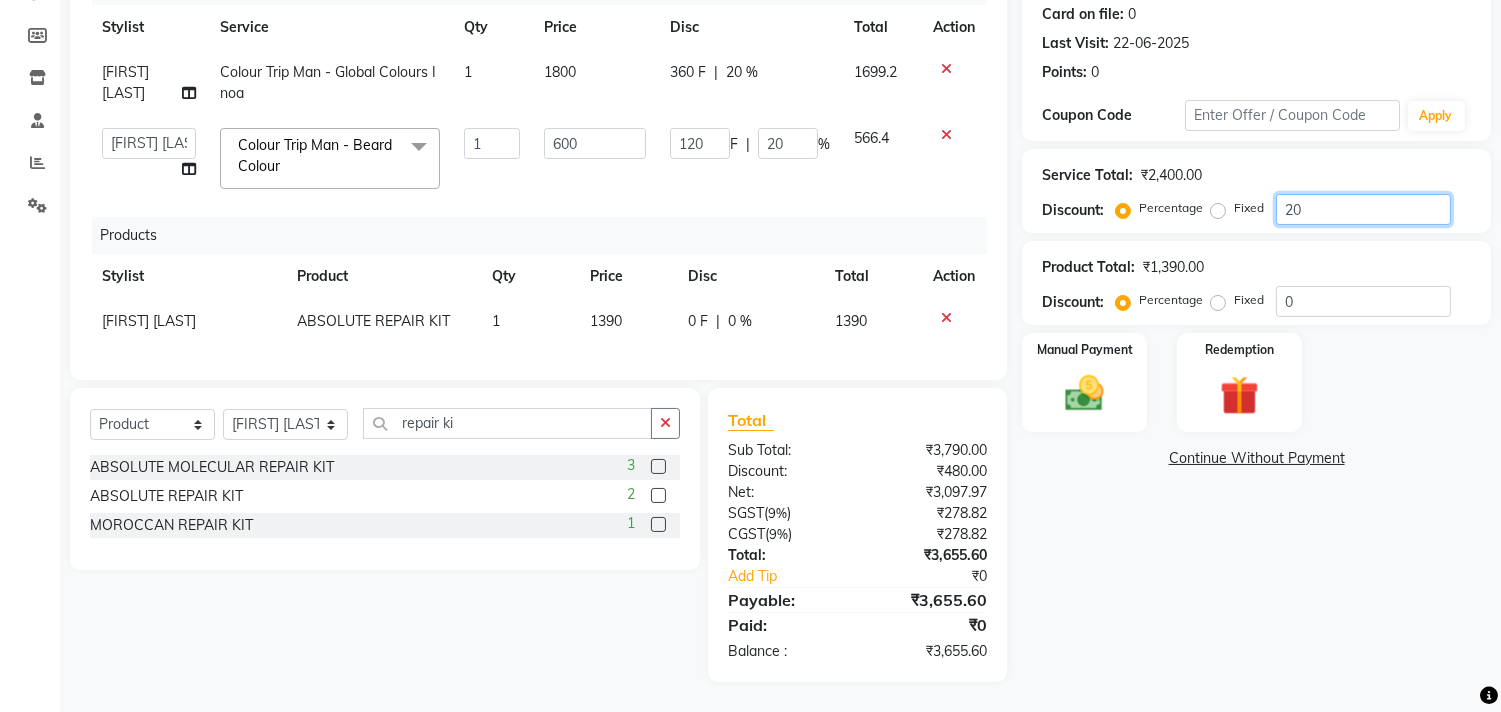 scroll, scrollTop: 296, scrollLeft: 0, axis: vertical 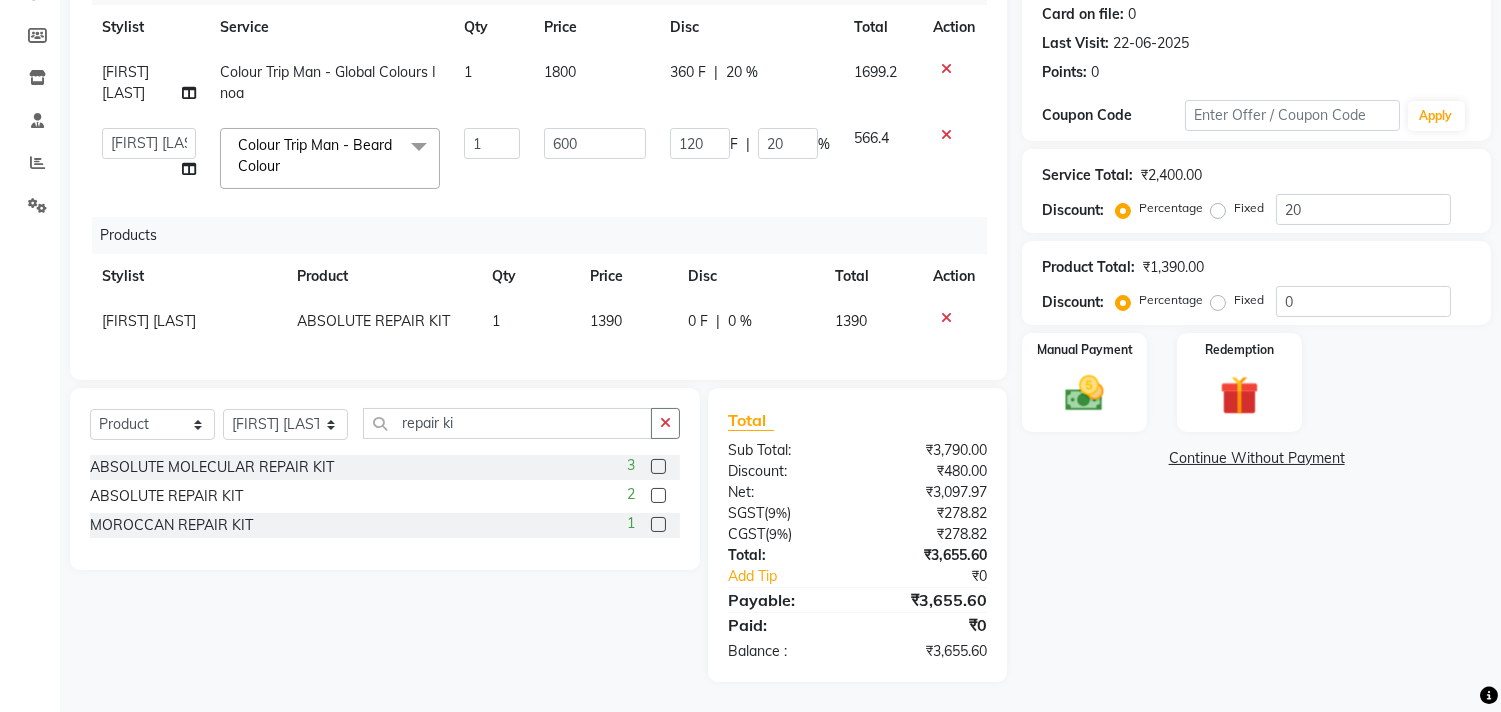 click on "Name: [FIRST] [LAST]  Wallet:   ₹1.36  Membership:  No Active Membership  Total Visits:  20 Card on file:  0 Last Visit:   [DATE]  Points:   0  Coupon Code Apply Service Total:  ₹2,400.00  Discount:  Percentage   Fixed  20 Product Total:  ₹1,390.00  Discount:  Percentage   Fixed  0 Manual Payment Redemption  Continue Without Payment" 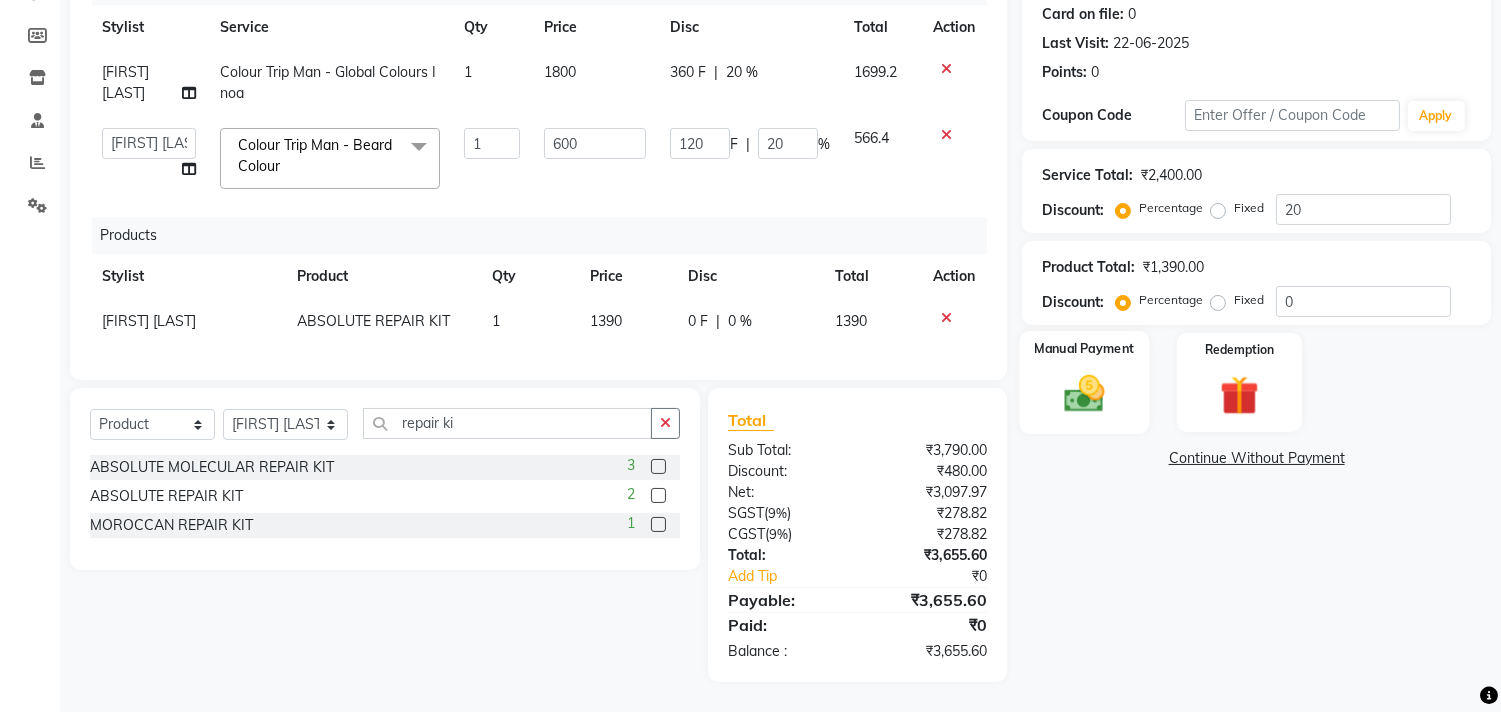 click 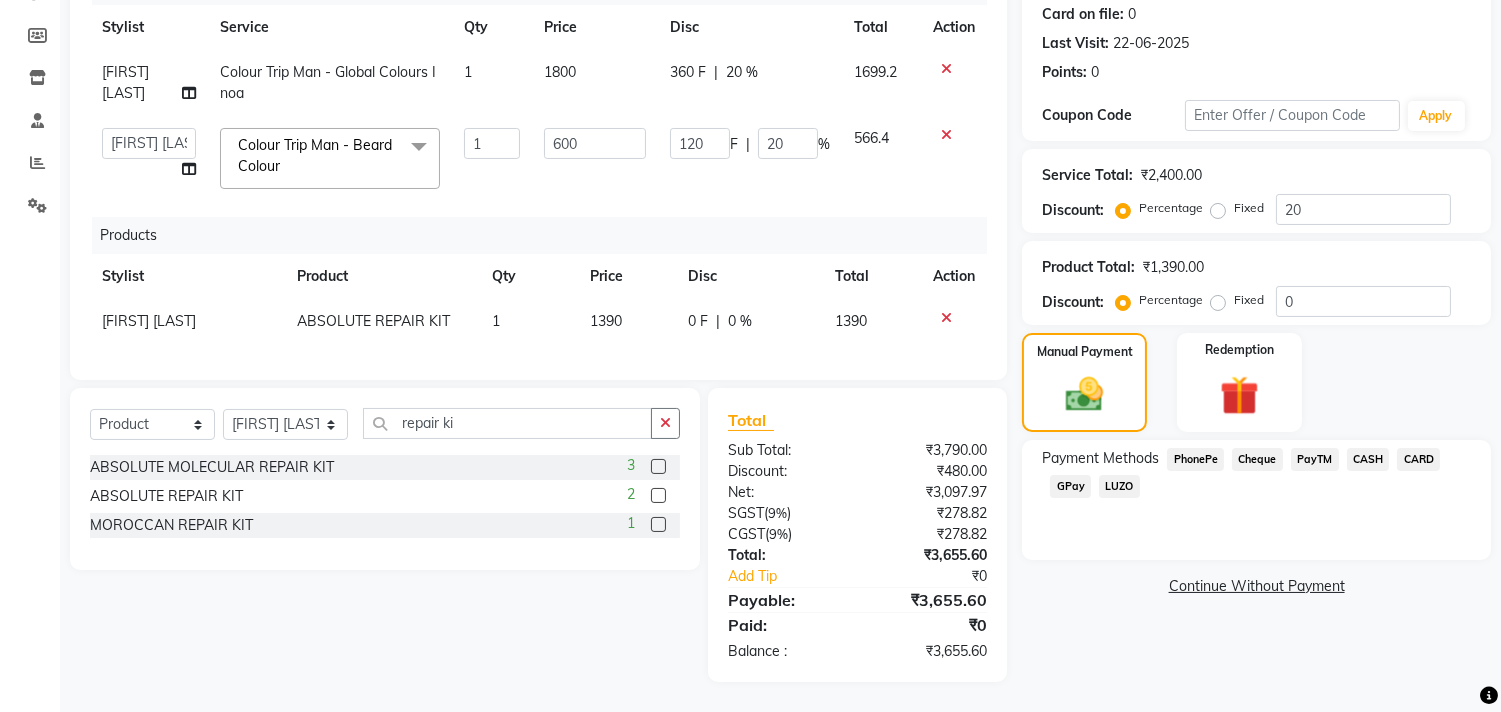 click on "GPay" 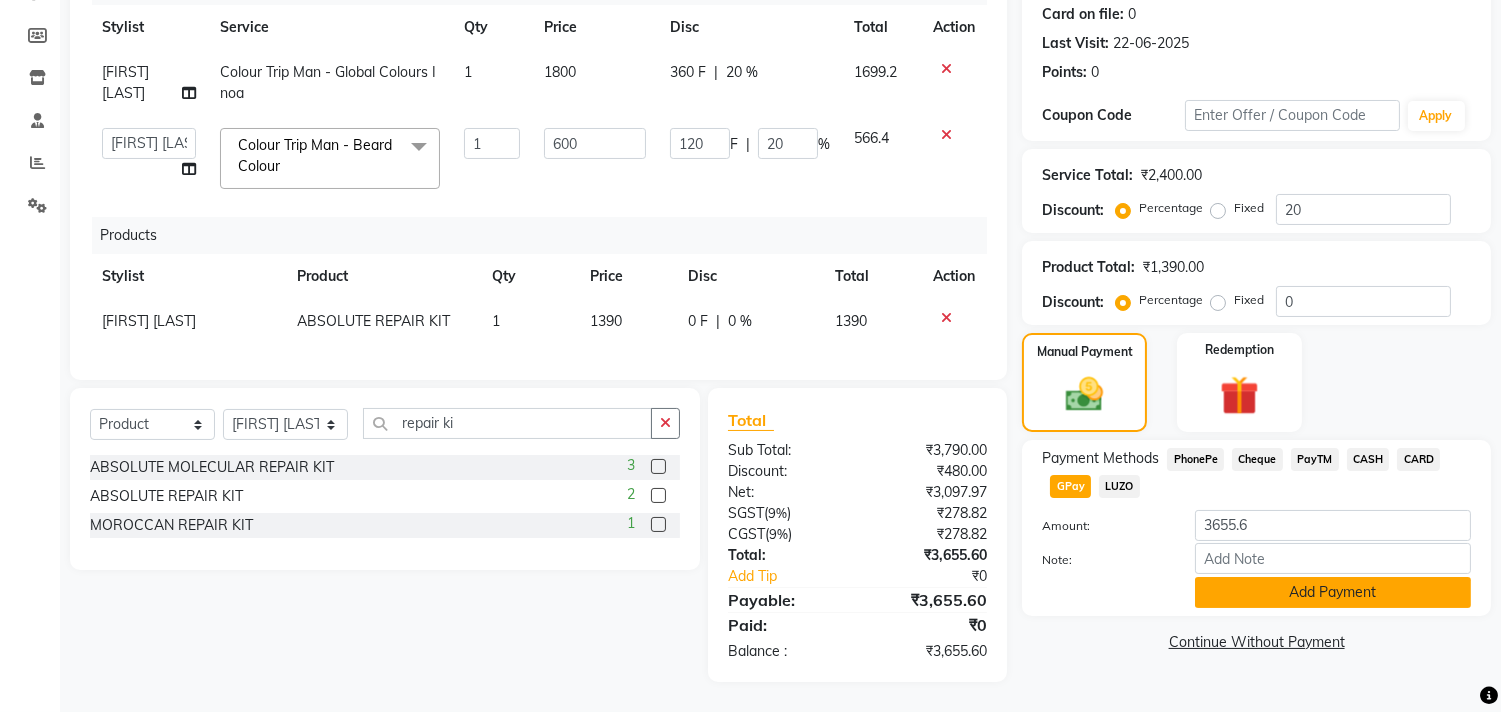 click on "Add Payment" 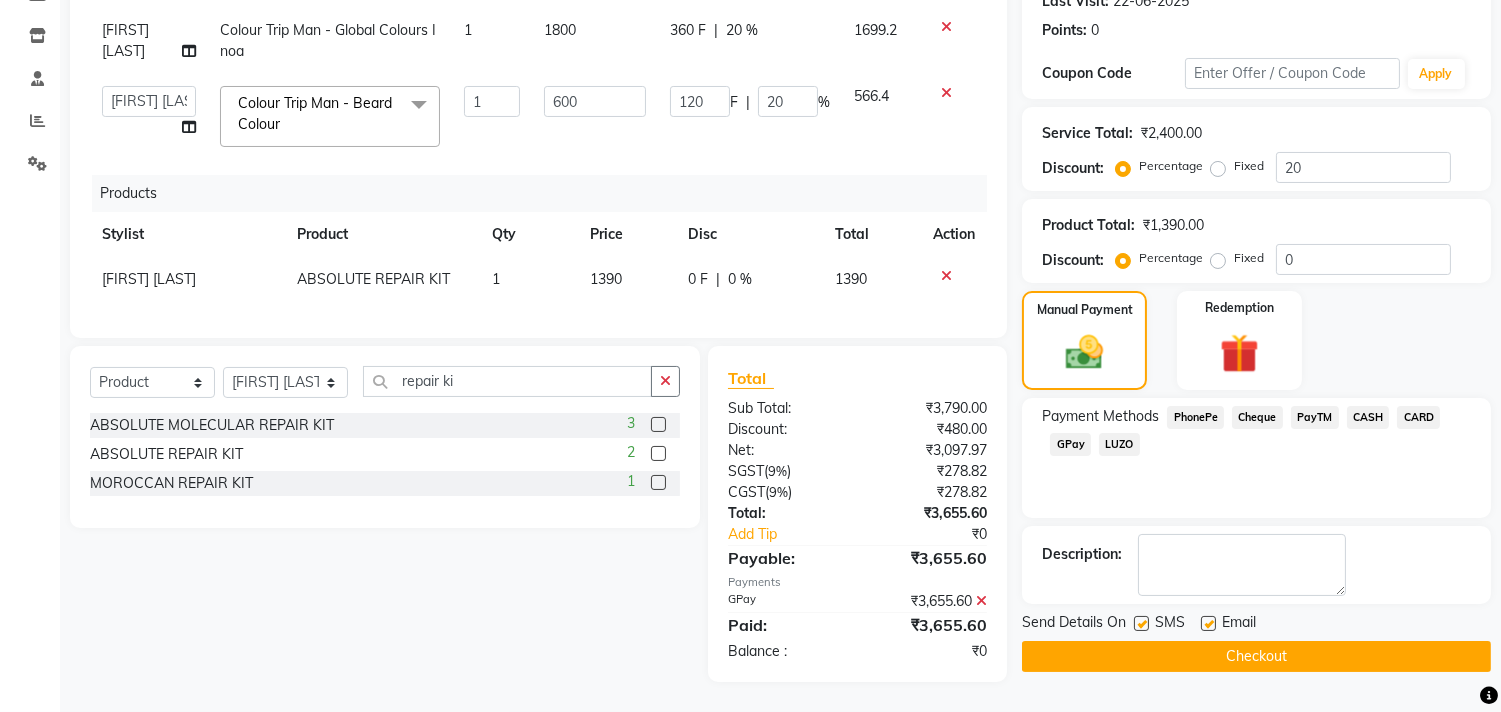 scroll, scrollTop: 338, scrollLeft: 0, axis: vertical 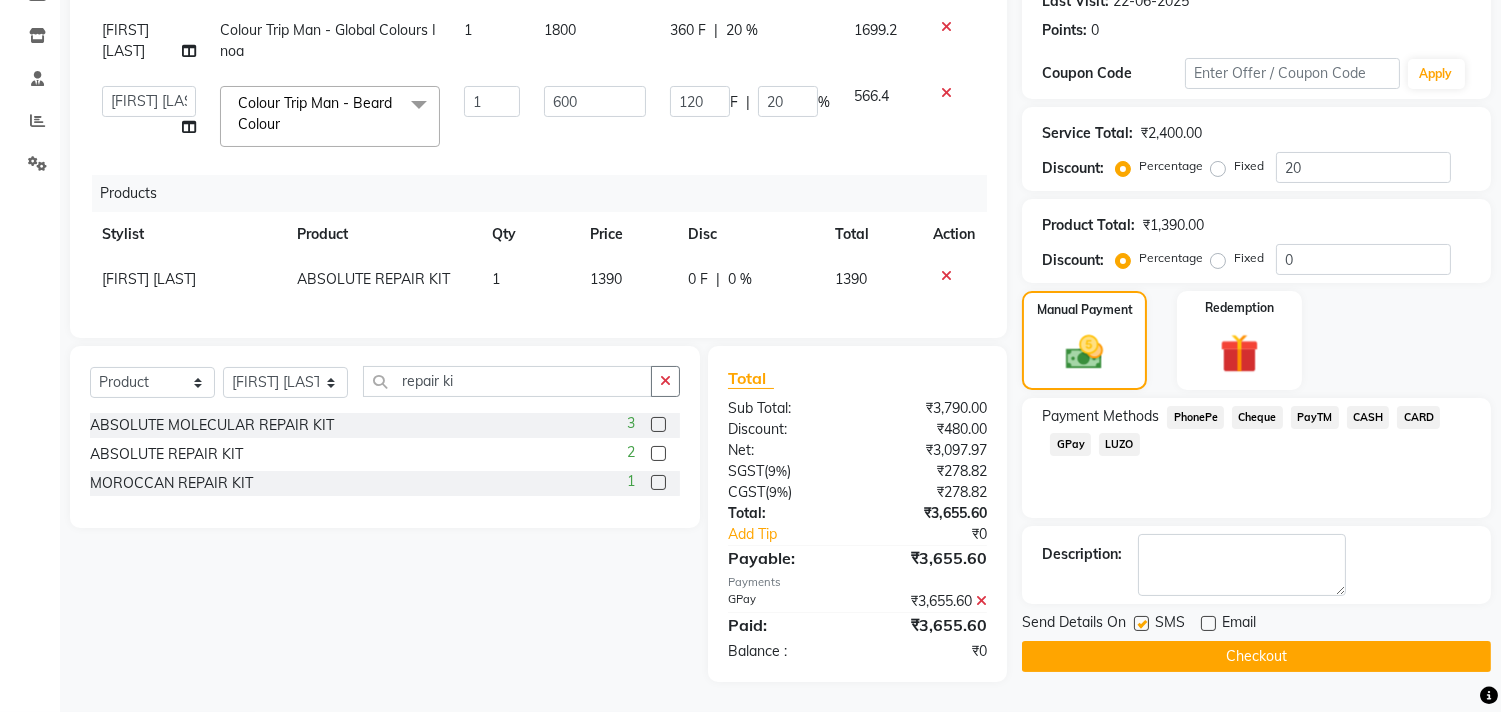 click on "Checkout" 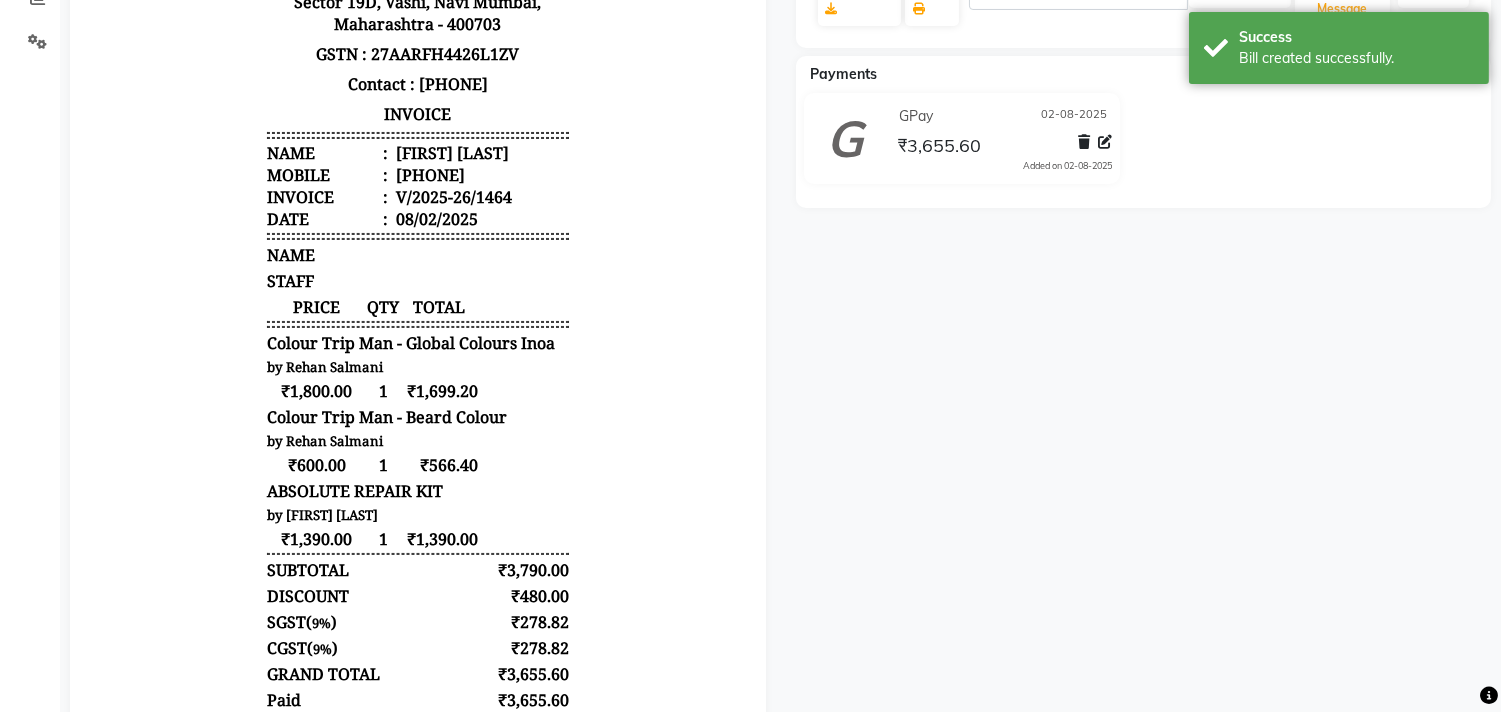 scroll, scrollTop: 0, scrollLeft: 0, axis: both 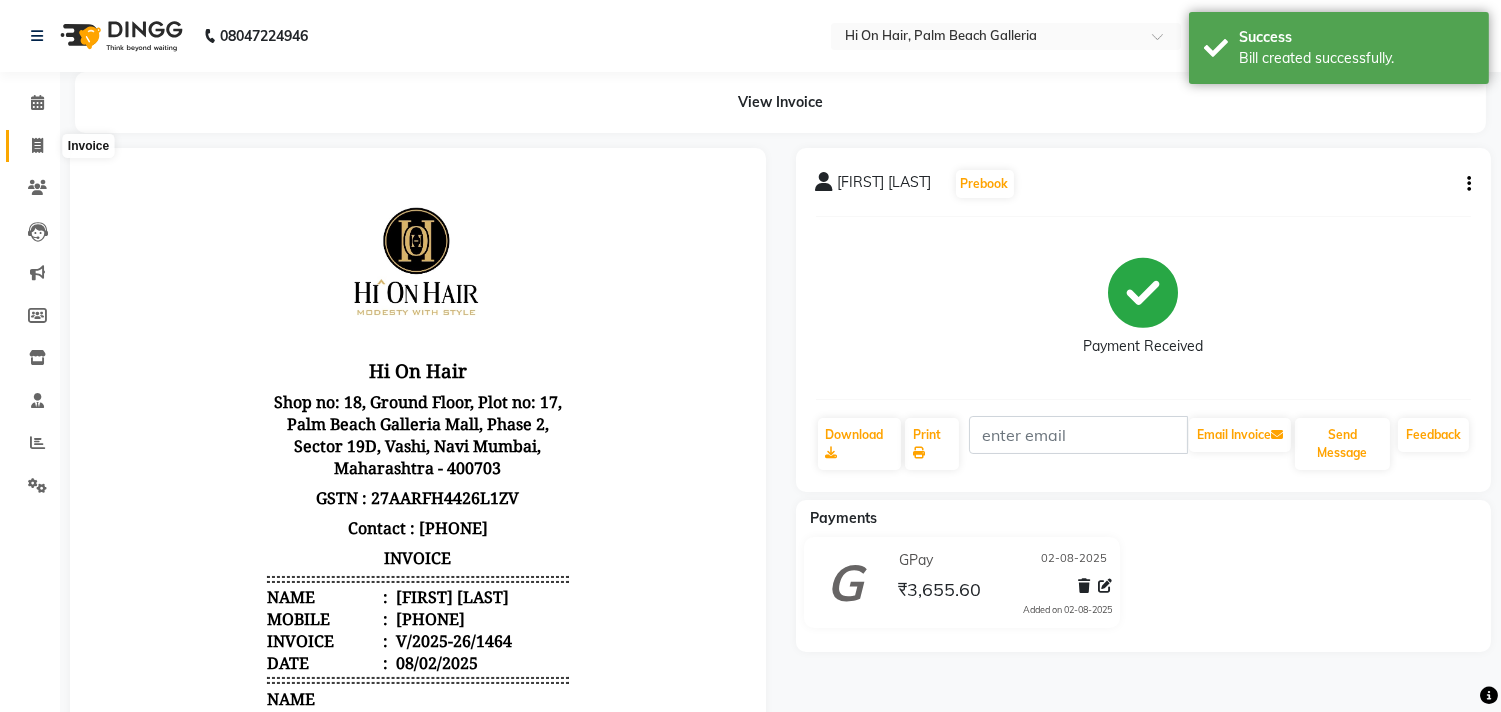 click 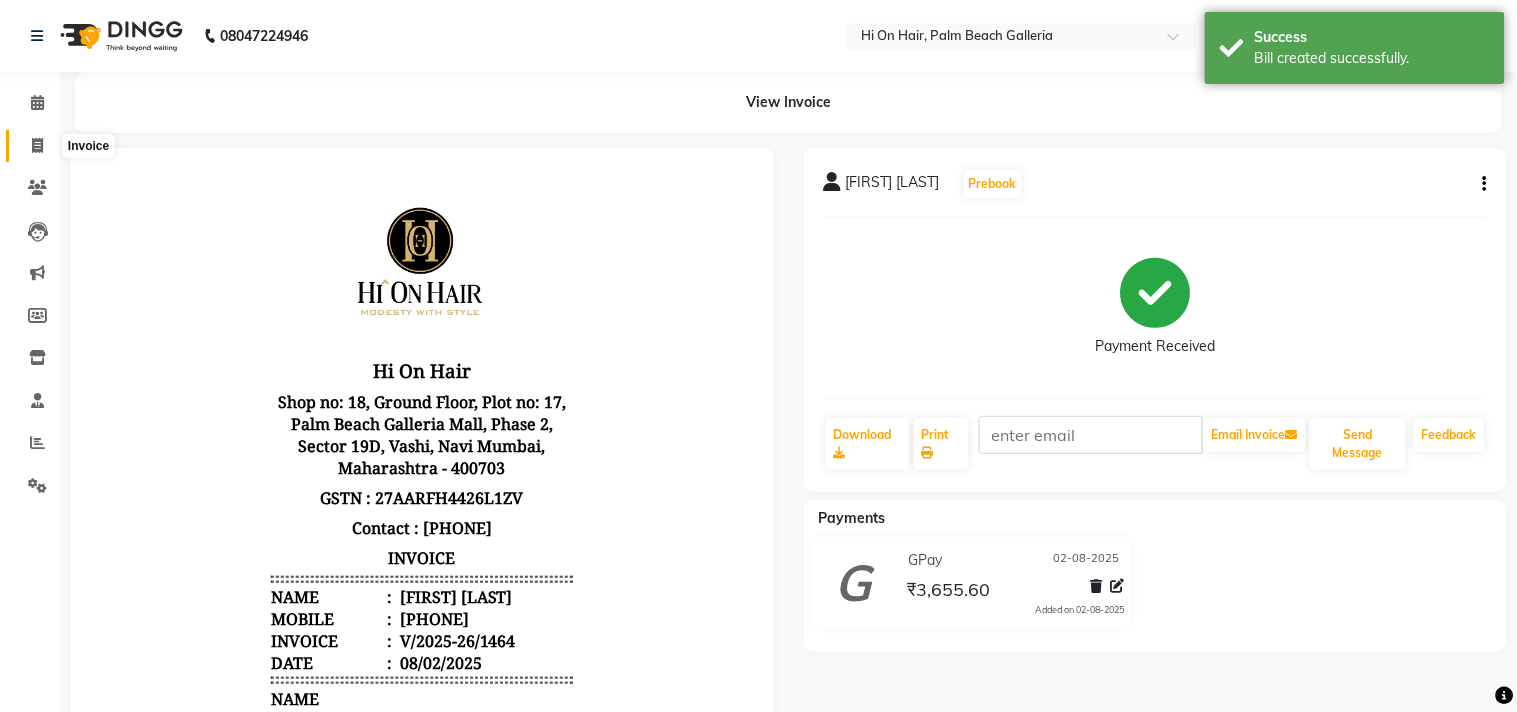 select on "535" 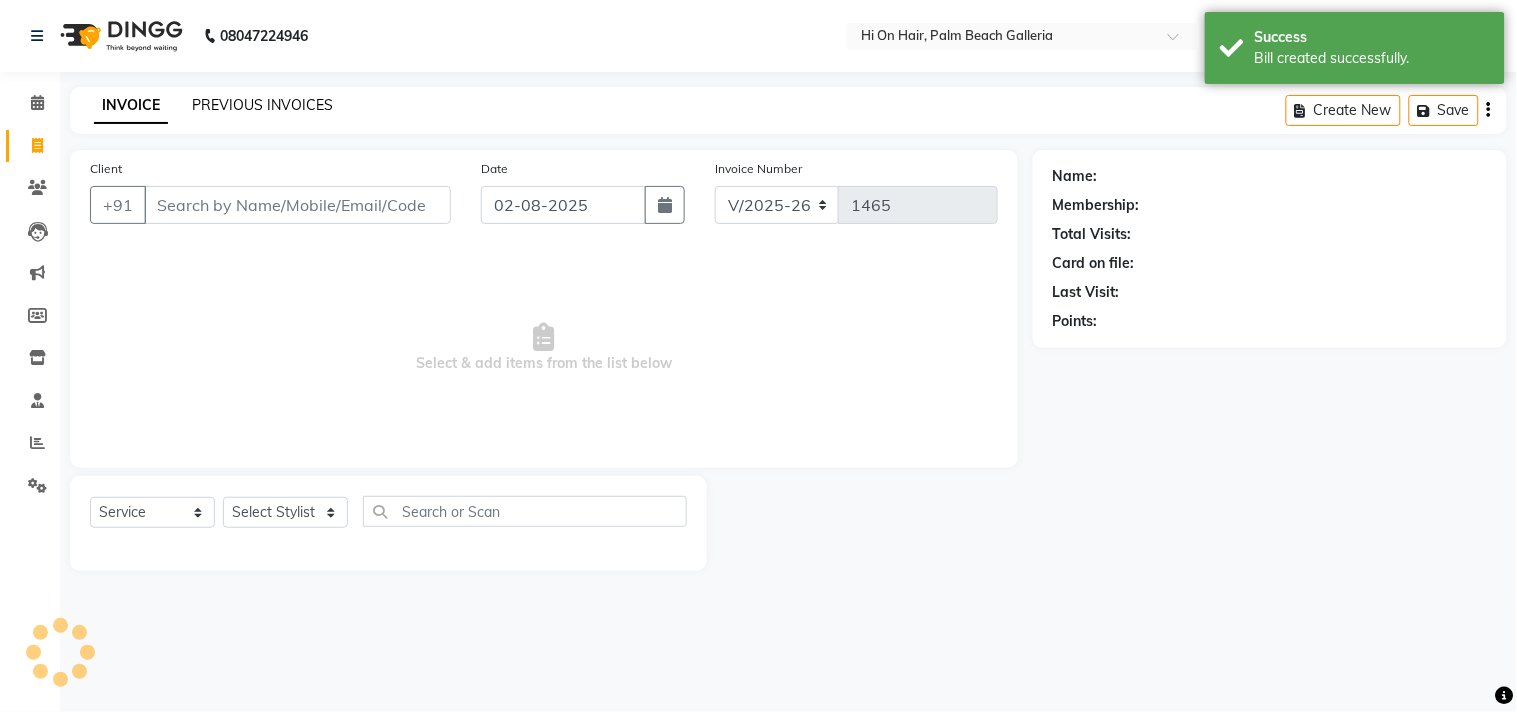 click on "PREVIOUS INVOICES" 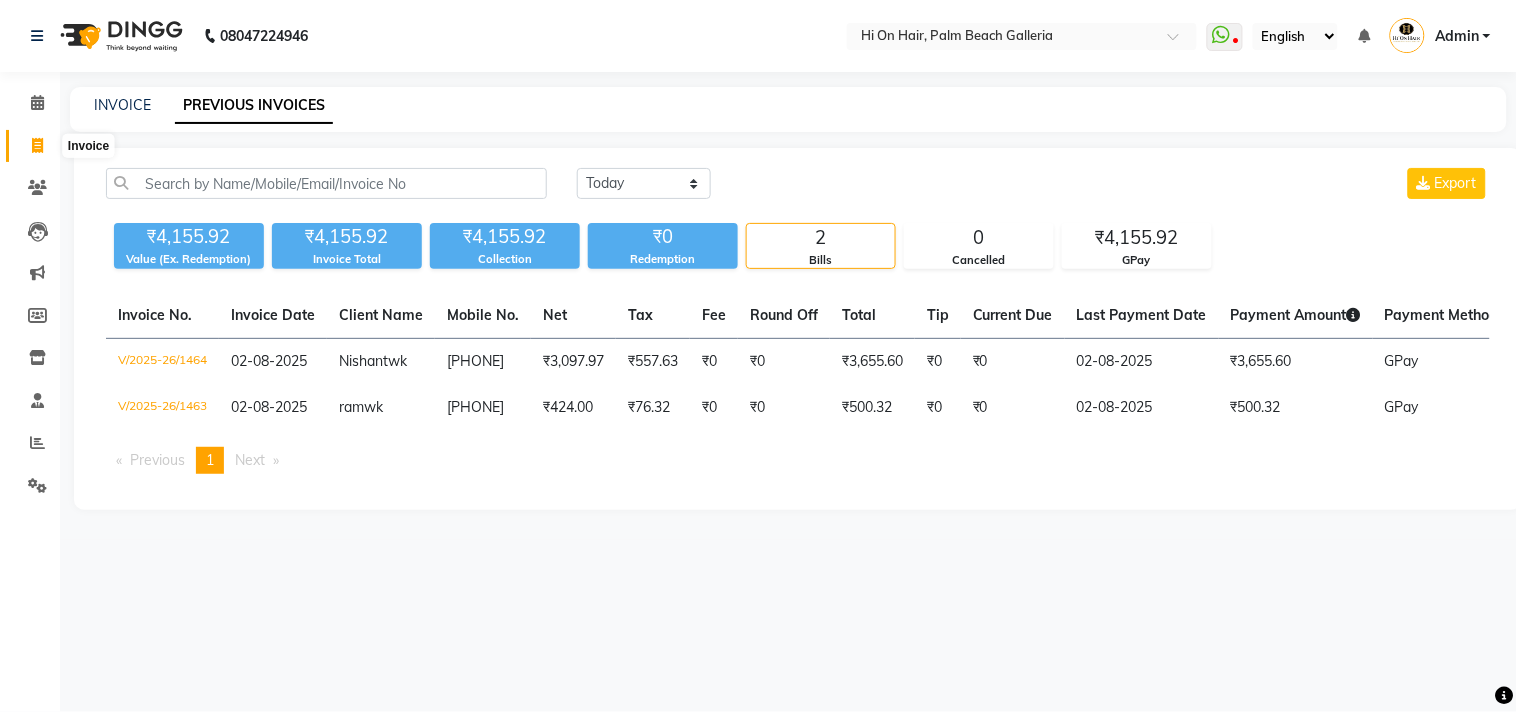 click 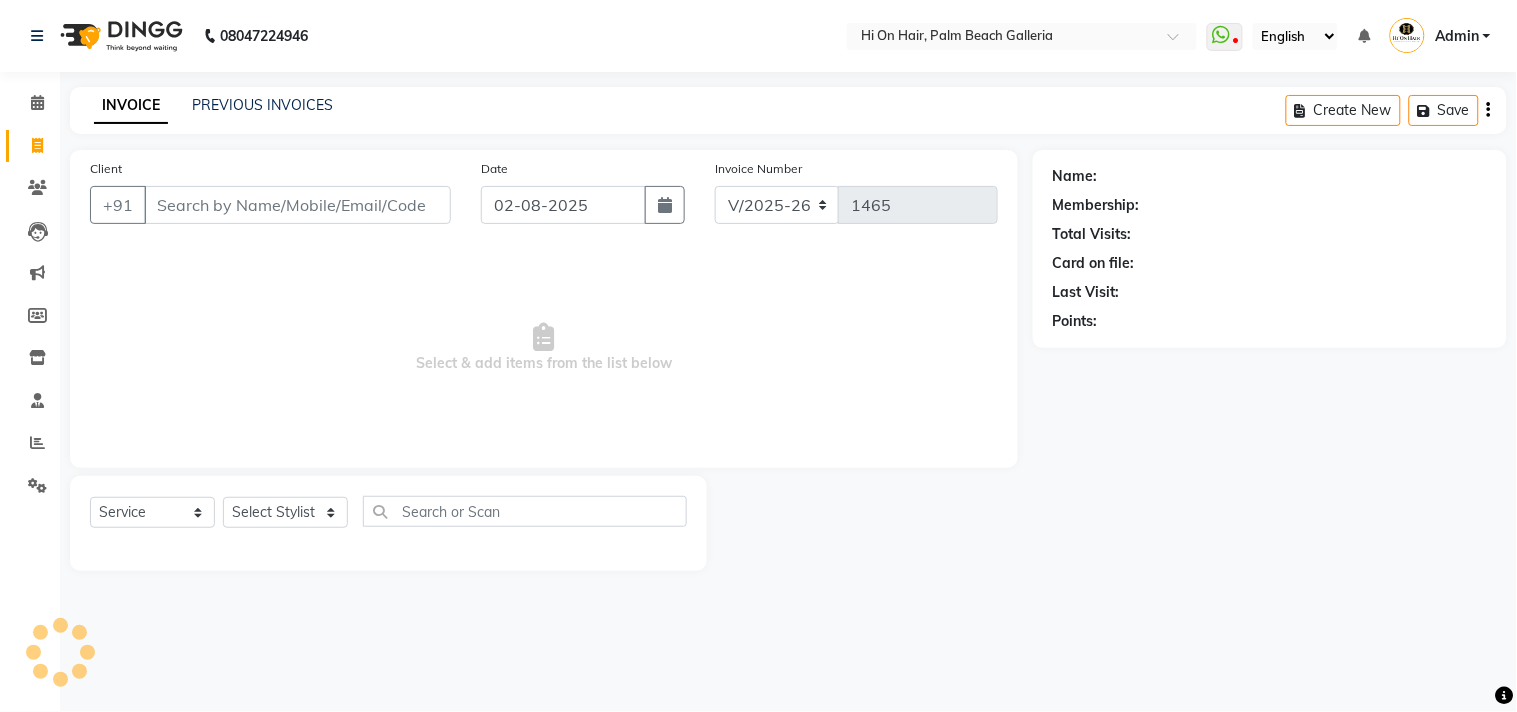 click on "Client" at bounding box center [297, 205] 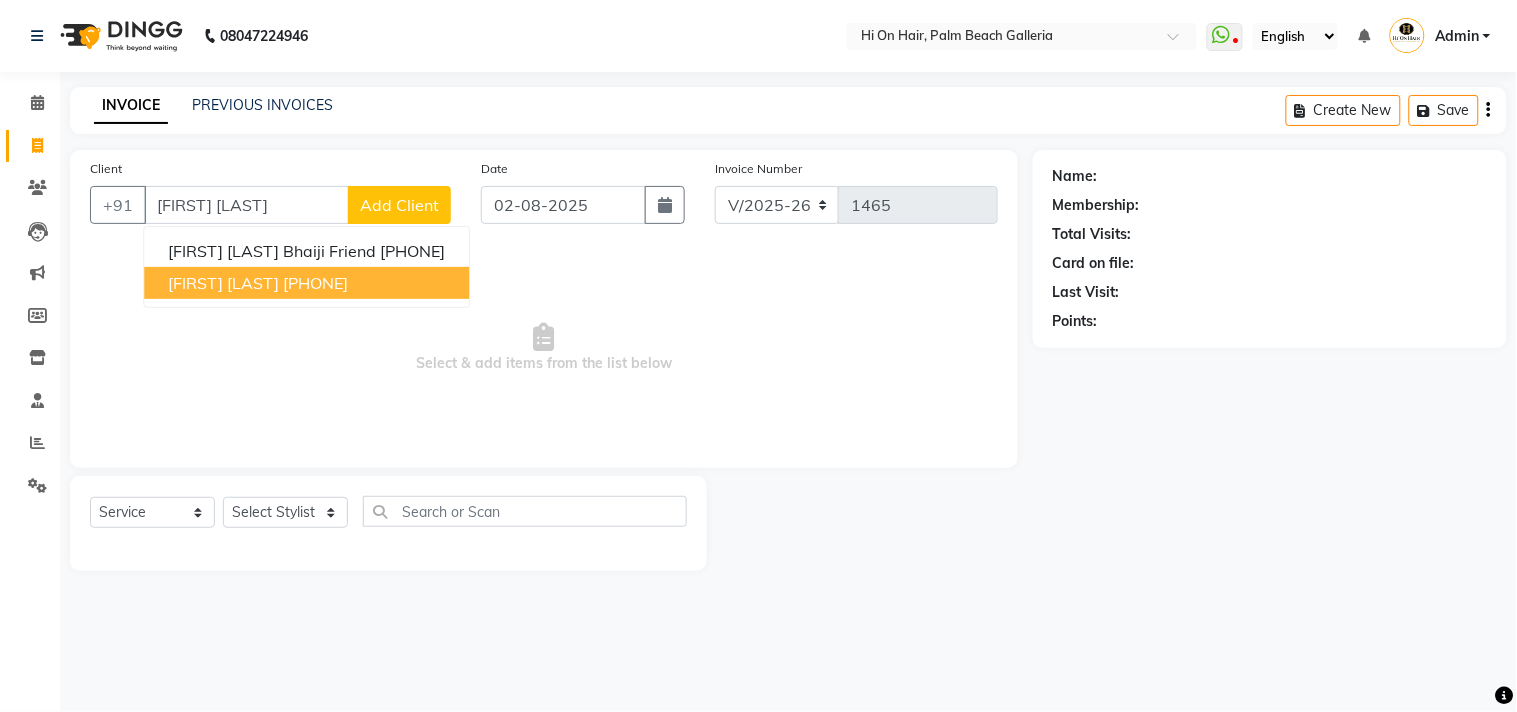 click on "[FIRST] [LAST]" at bounding box center (223, 283) 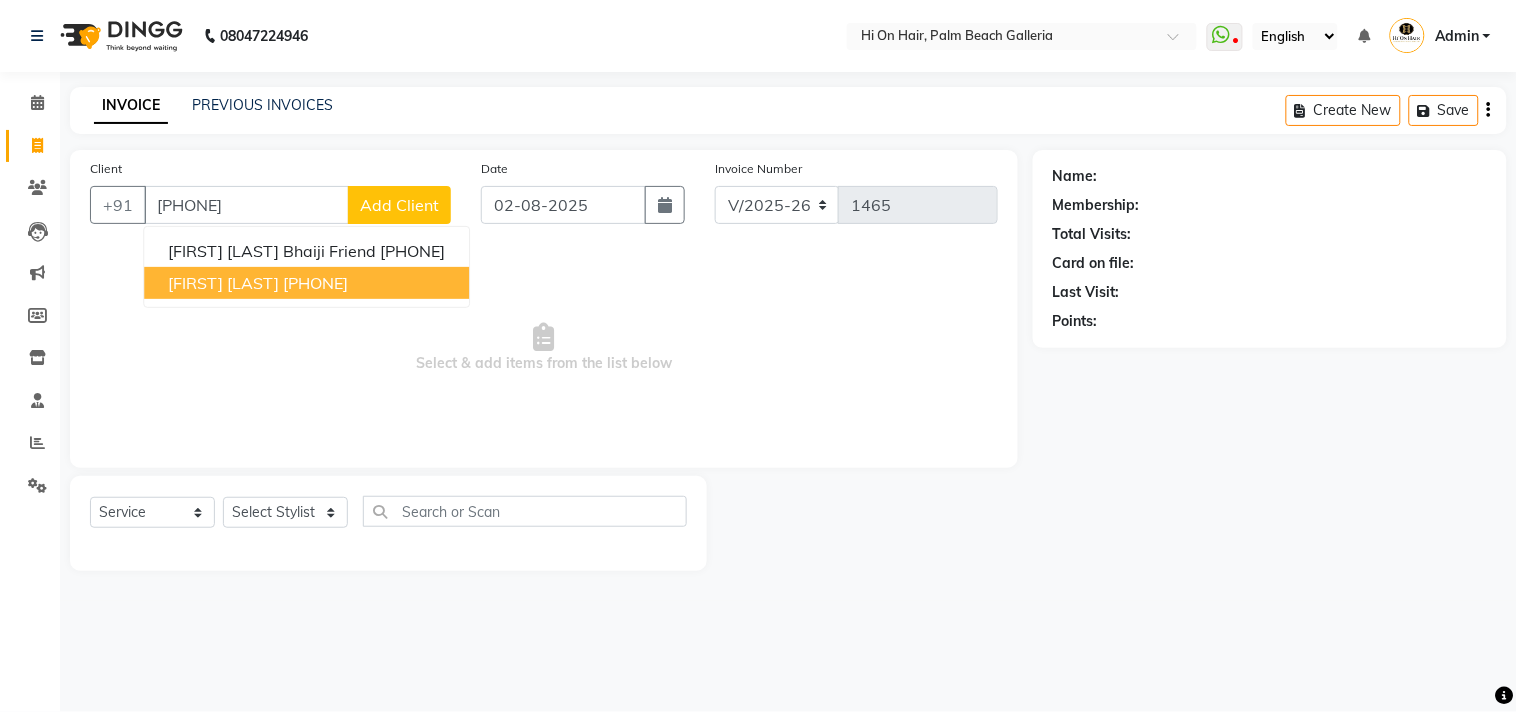 type on "[PHONE]" 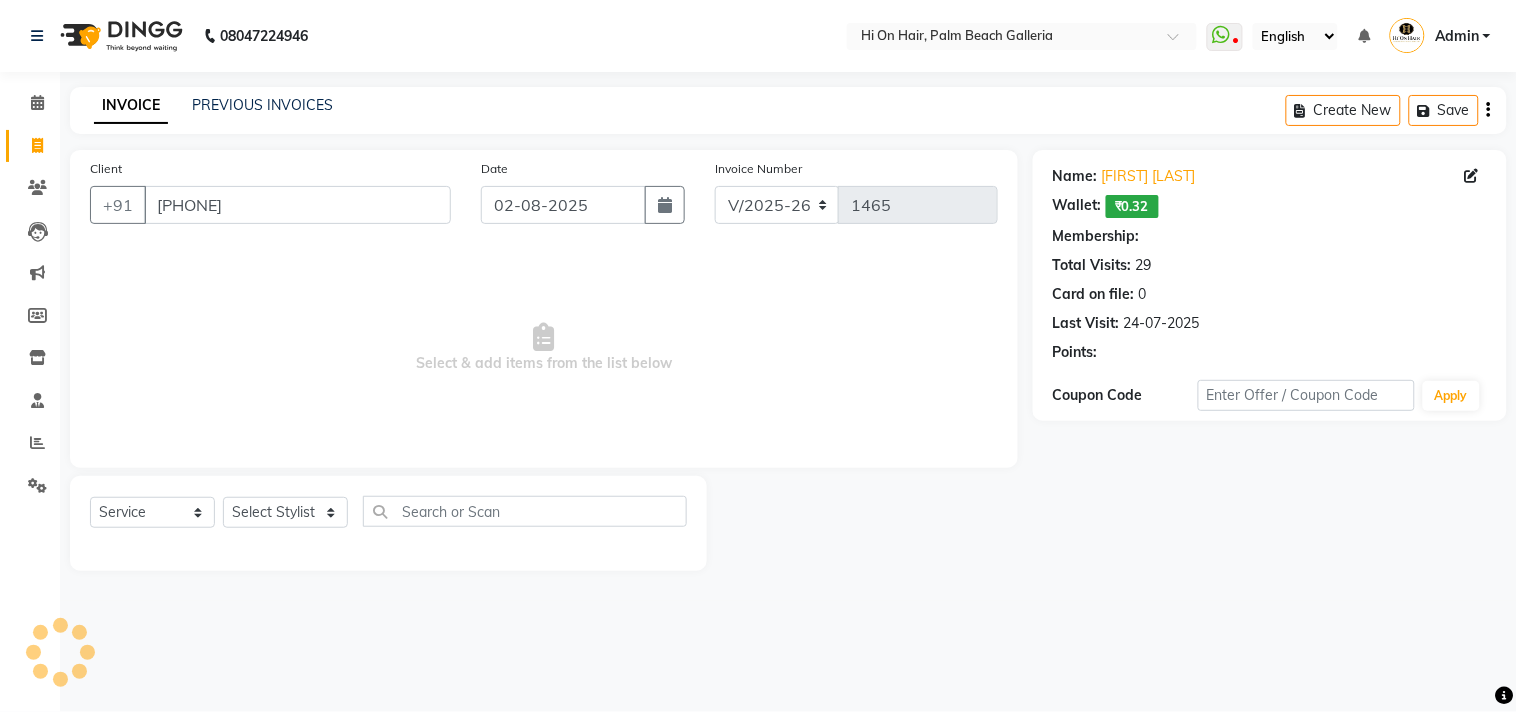 select on "1: Object" 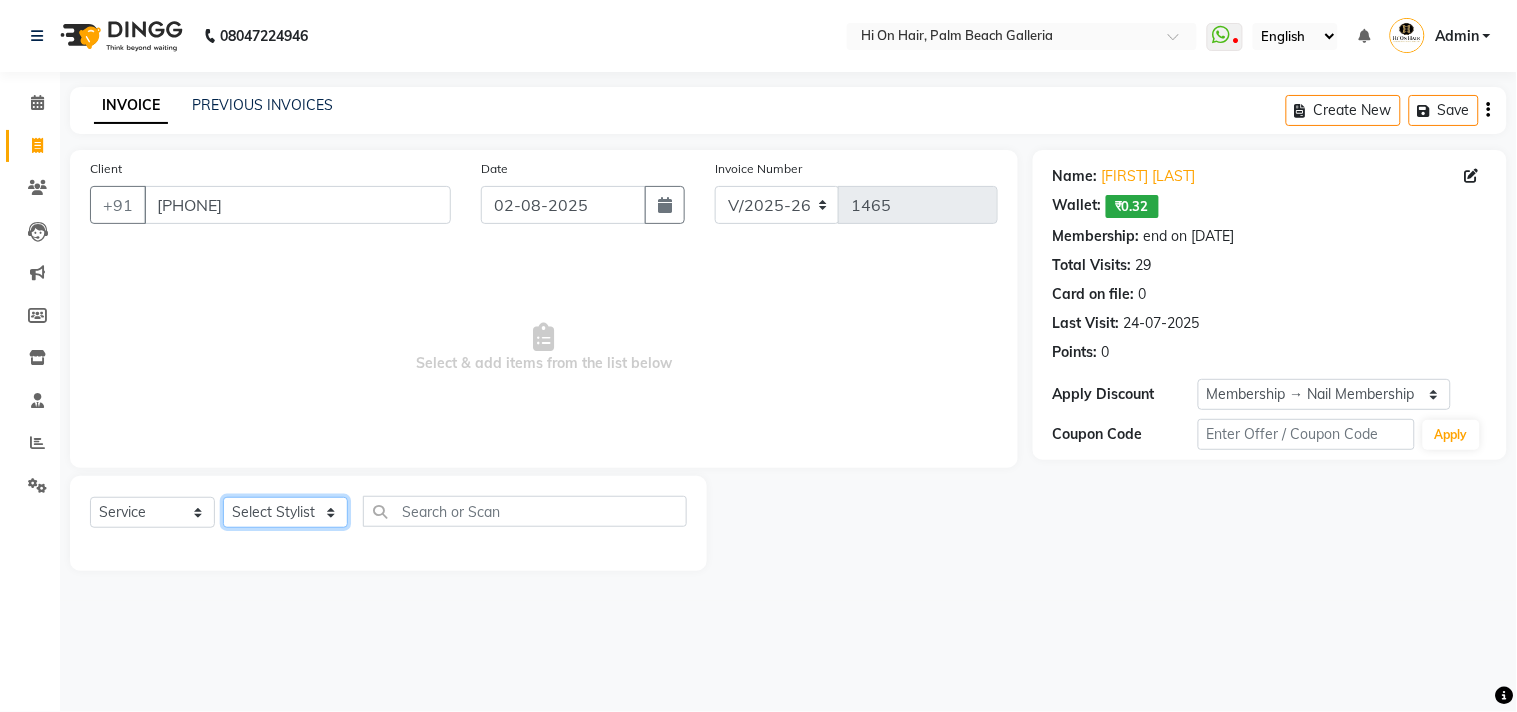 click on "Select Stylist Alim Kaldane Anwar Laskar Hi On Hair MAKYOPHI Pankaj Thakur Poonam Nalawade Raani Rasika  Shelar Rehan Salmani Saba Shaikh Sana Shaikh SOSEM Zeeshan Salmani" 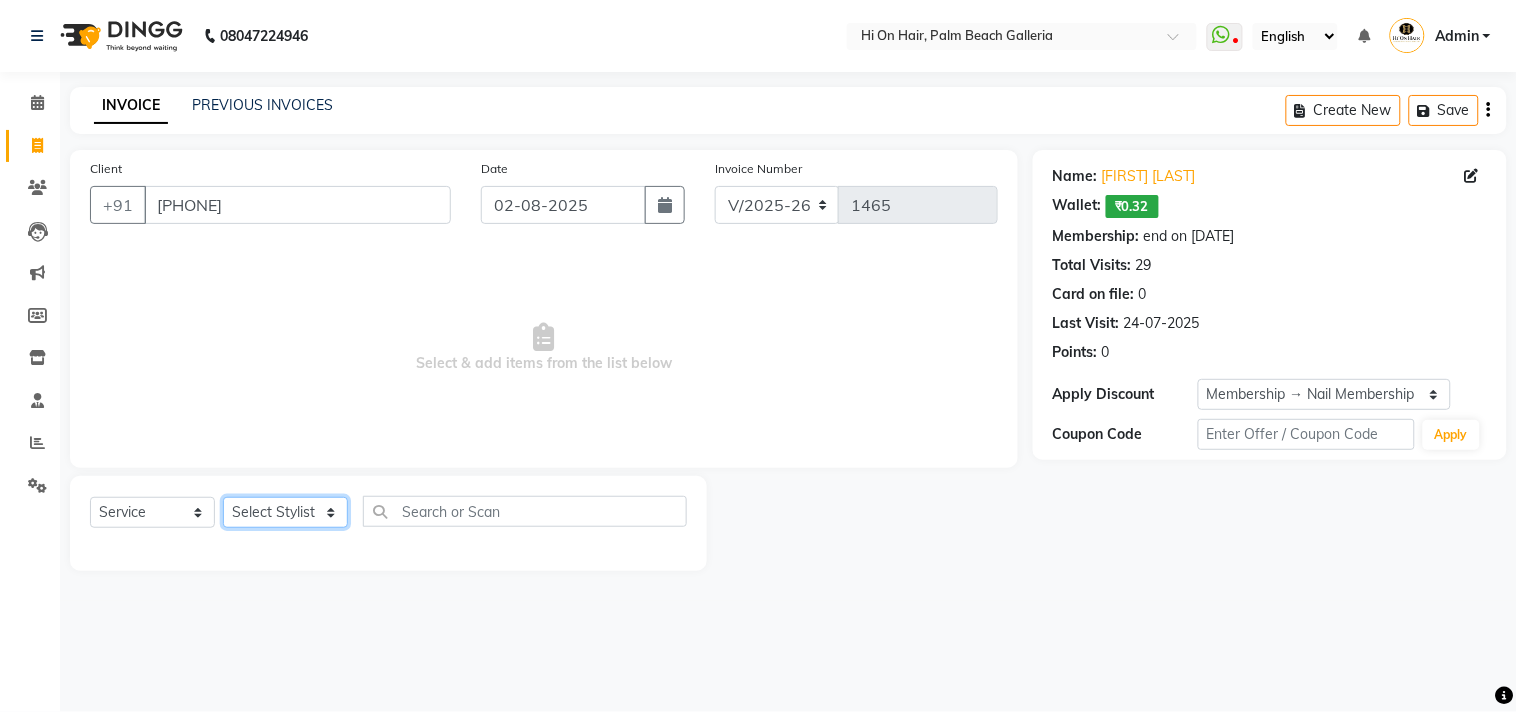select on "26489" 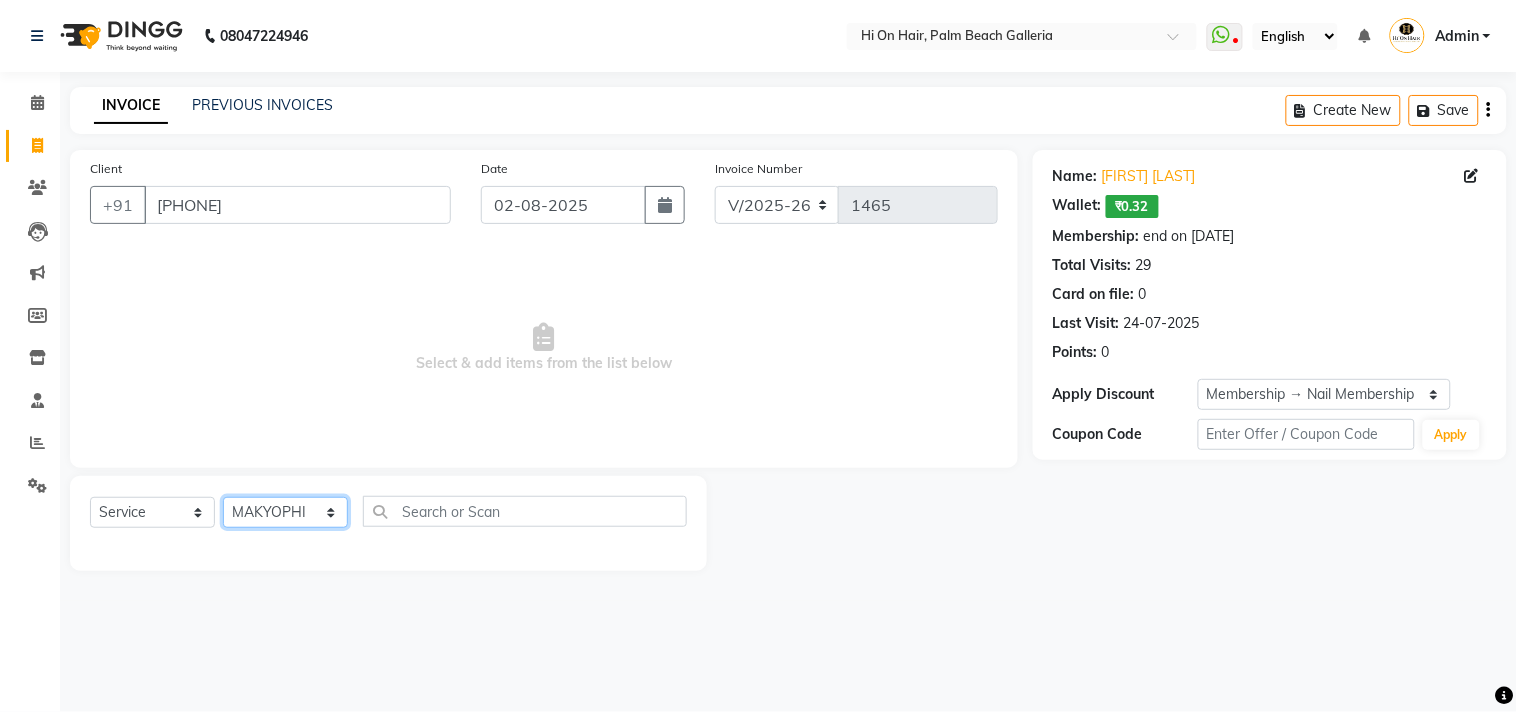 click on "Select Stylist Alim Kaldane Anwar Laskar Hi On Hair MAKYOPHI Pankaj Thakur Poonam Nalawade Raani Rasika  Shelar Rehan Salmani Saba Shaikh Sana Shaikh SOSEM Zeeshan Salmani" 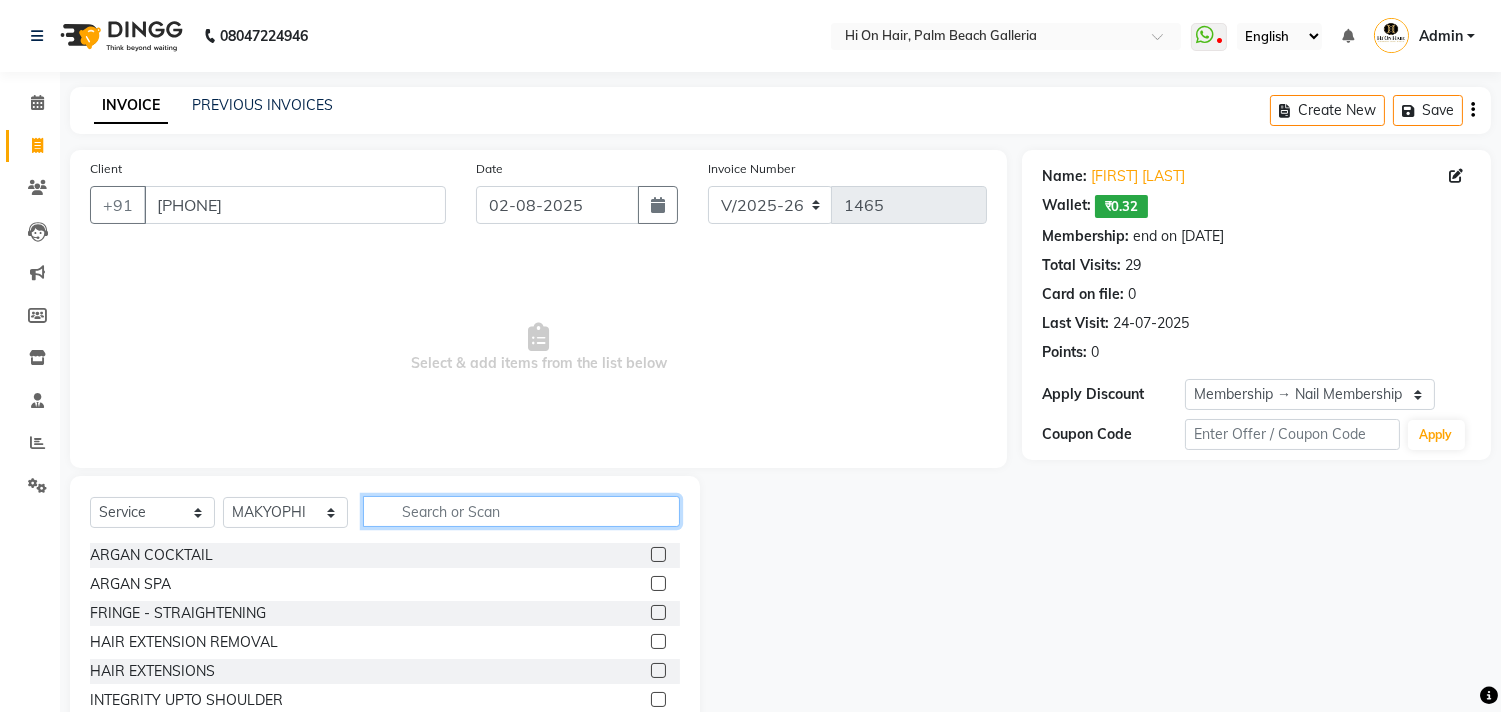 click 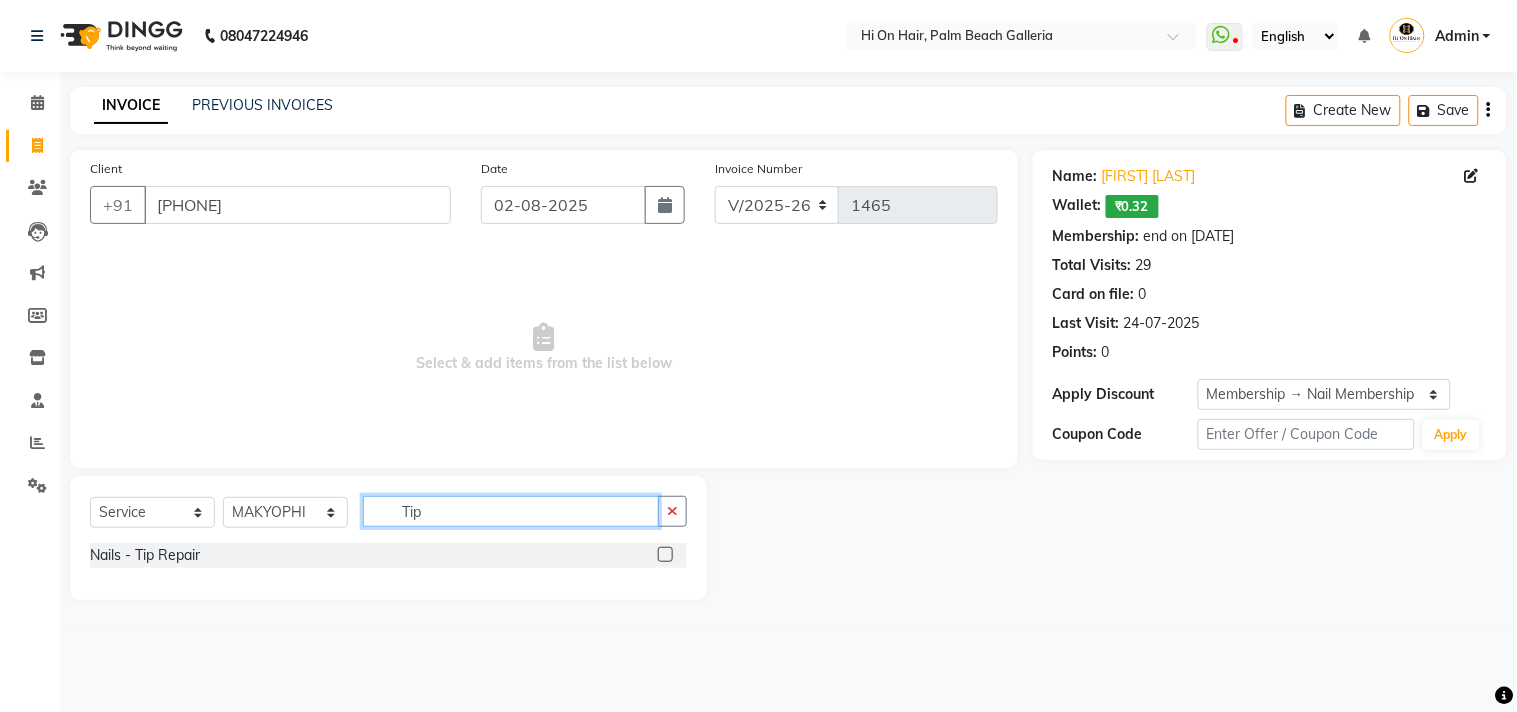 type on "Tip" 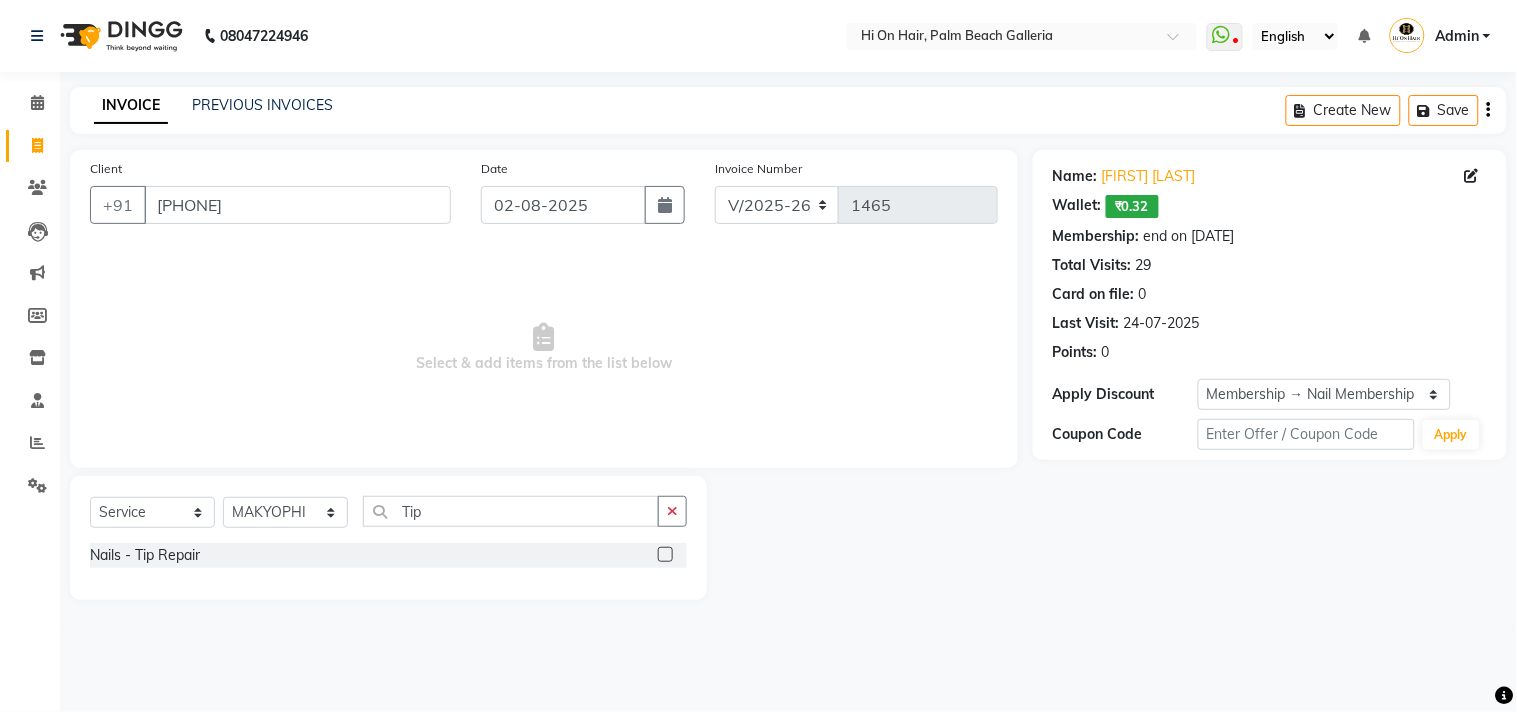 click 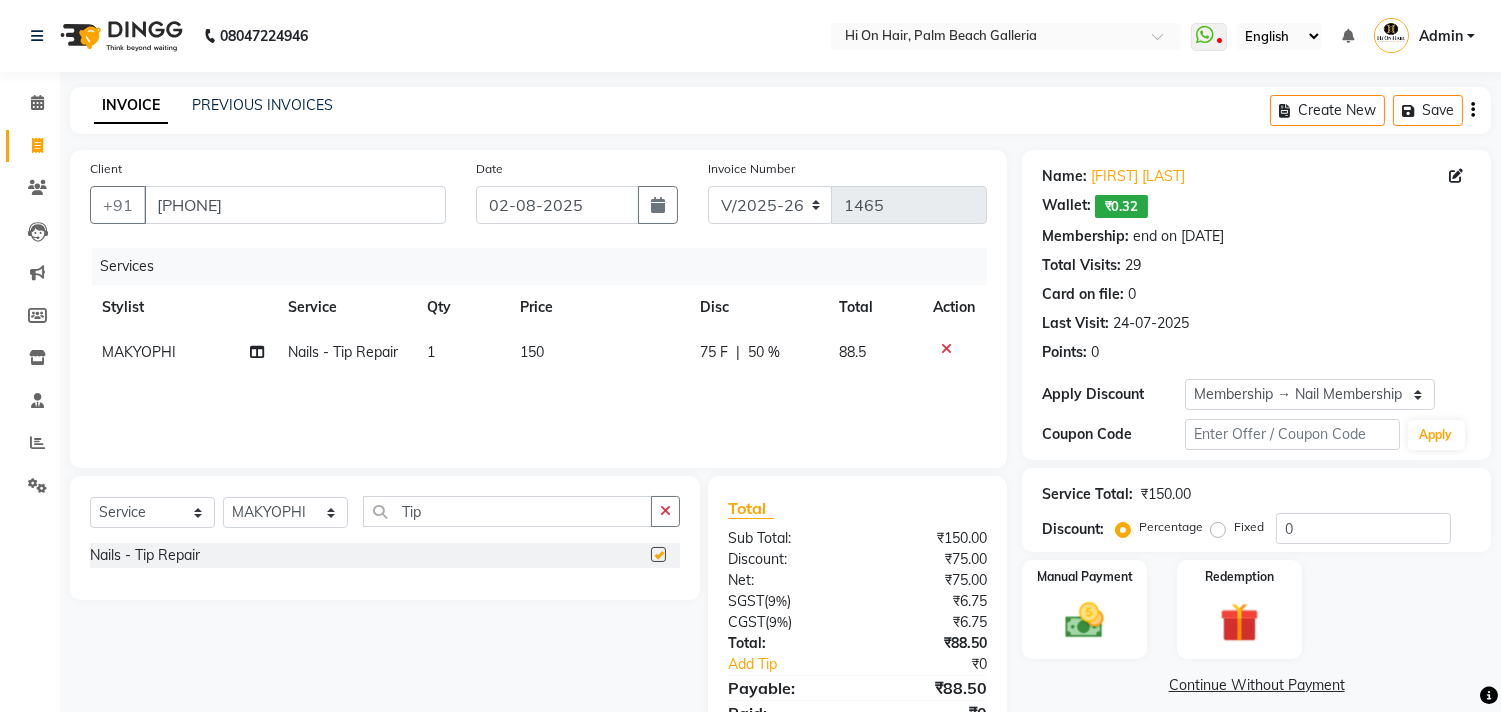checkbox on "false" 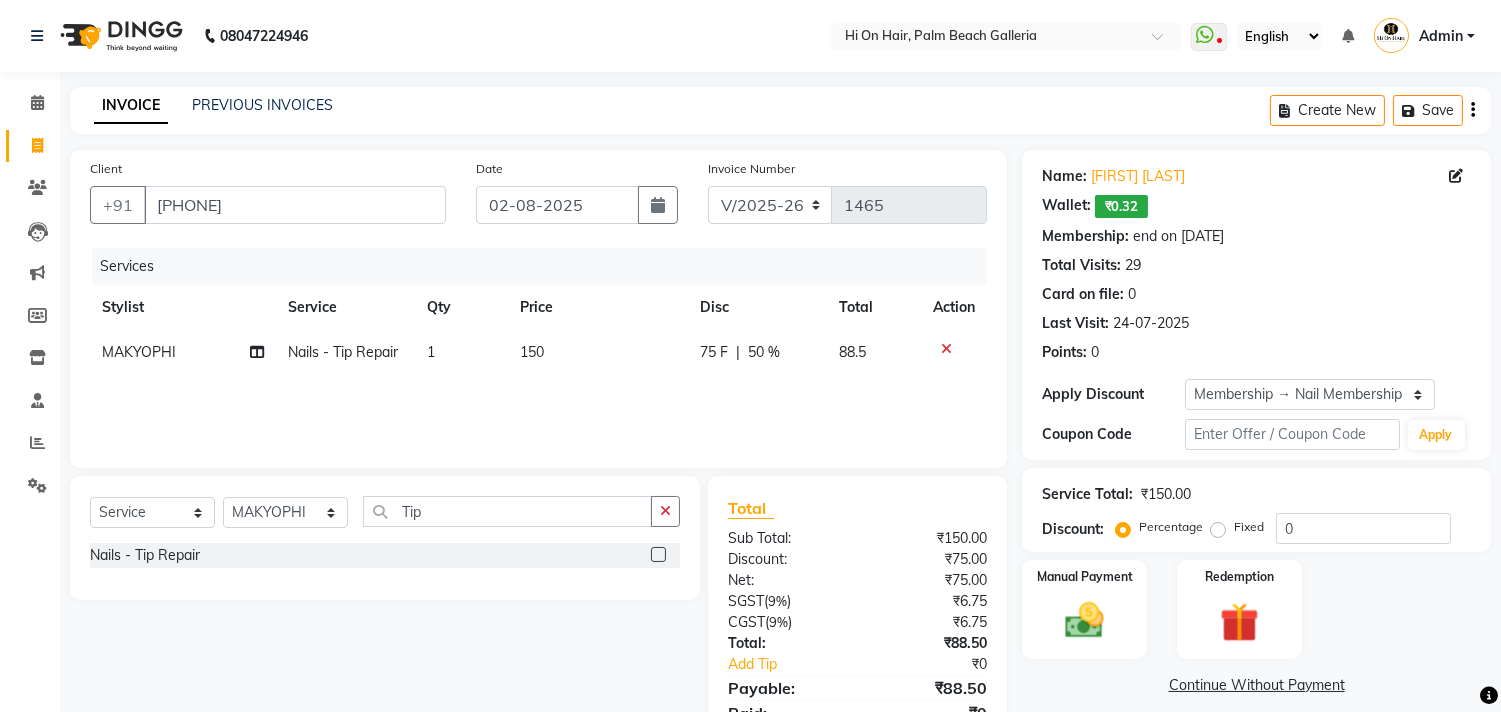 click on "Price" 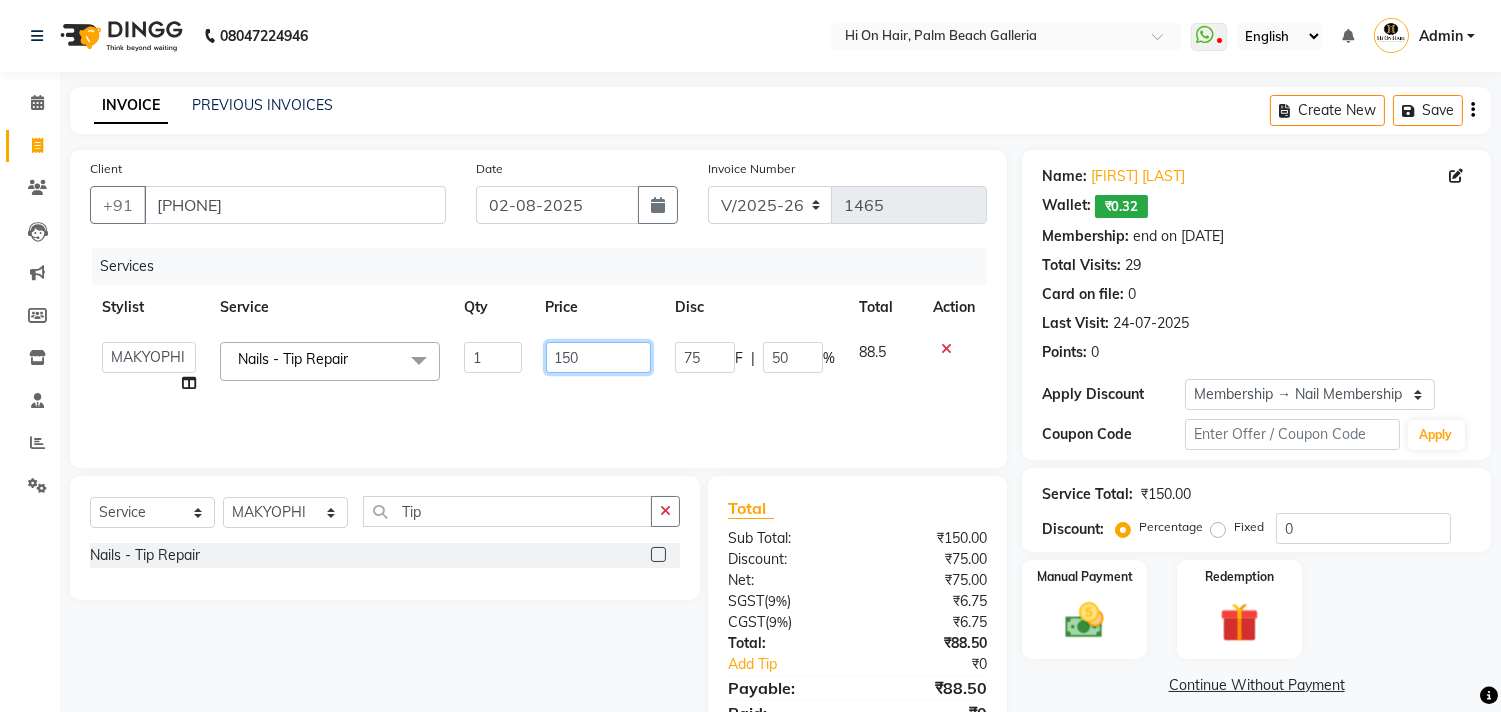 drag, startPoint x: 592, startPoint y: 350, endPoint x: 455, endPoint y: 364, distance: 137.71347 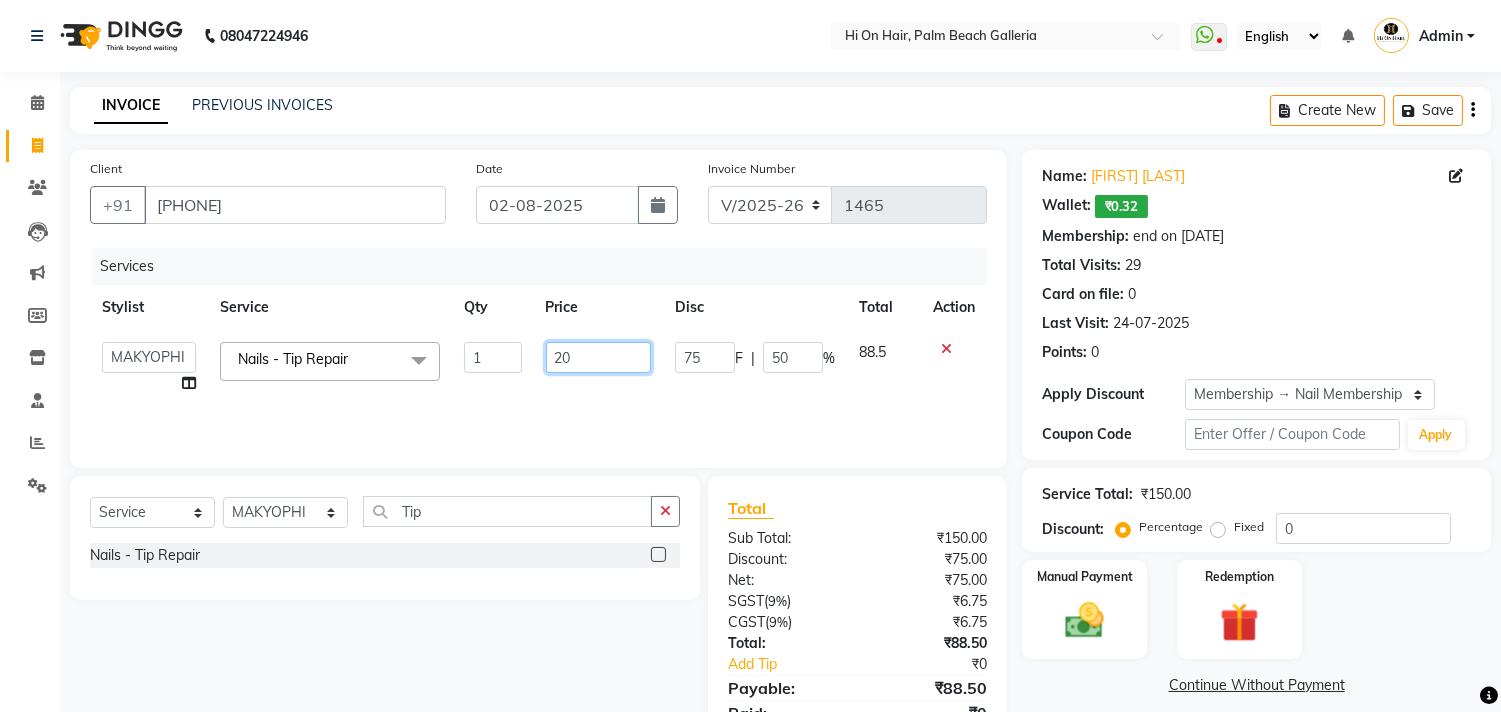 type on "200" 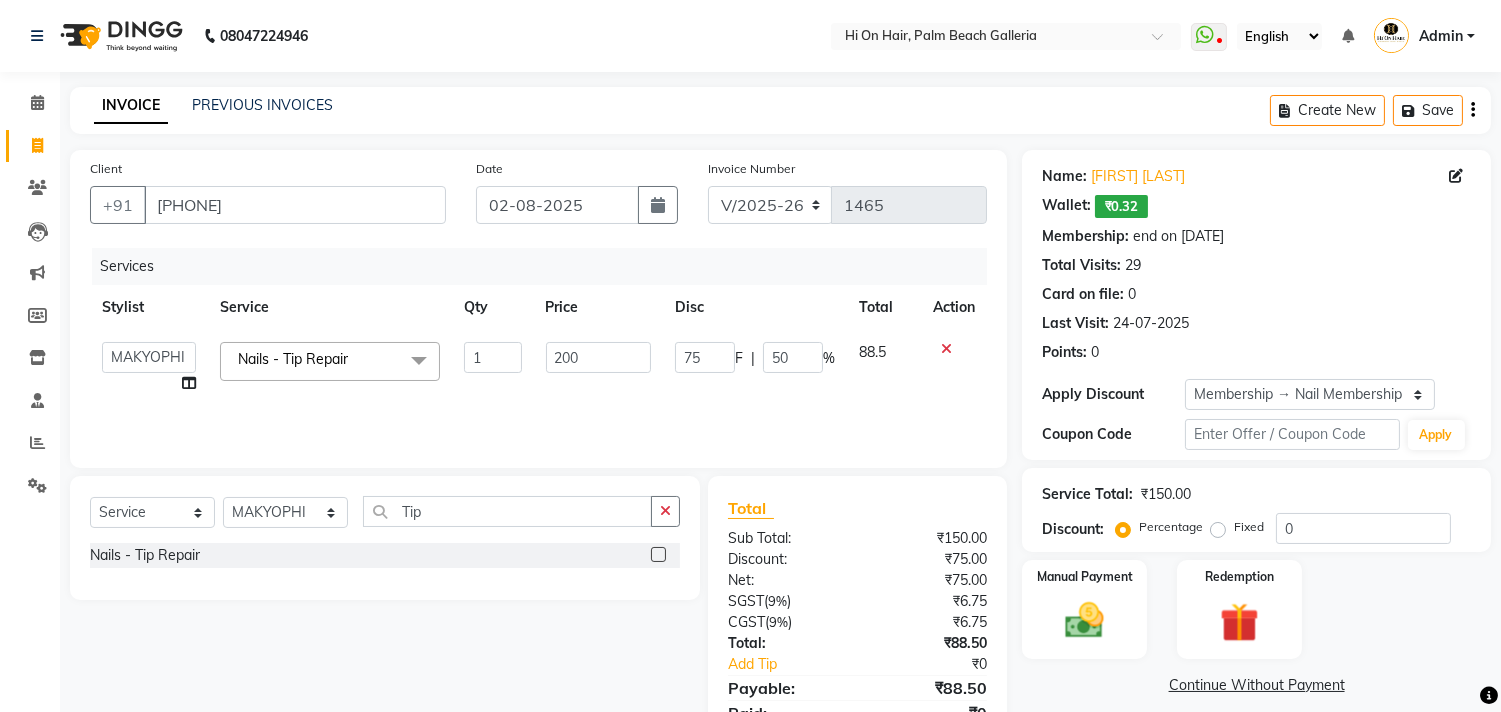 click on "Services Stylist Service Qty Price Disc Total Action  [FIRST] [LAST]   [FIRST] [LAST]   Hi On Hair   MAKYOPHI   [FIRST] [LAST]   [FIRST] [LAST]   Raani   [FIRST] [LAST]   [FIRST] [LAST]   [FIRST] [LAST]   [FIRST] [LAST]   SOSEM   [FIRST] [LAST]  Nails  - Tip Repair  x ARGAN COCKTAIL ARGAN SPA FRINGE - STRAIGHTENING HAIR EXTENSION REMOVAL HAIR EXTENSIONS INTEGRITY UPTO SHOULDER MOISTURE PLUS SPA (Upto Shoulder) NANO PLASTIA (Very Short) OLA PLEX STAND ALONE OLA PLEX TREATMENT SLIVER SHINE COCKTAIL STENSILS STRAIGHTNING (ABOVE SHOULDER) STRAIGHTNING (BELOW SHOULDER) STRAIGHTNING (UPTO WAIST) STRAIGHTNING (VERY SHORT) Colour Care milkshake Spa foot massage Nose wax file/cut file/cut/polish outcurls Blow dry Aroma Manicure eyebrows/upperlips wash n Blowdry UPPERLIPS PINKINI WAX face Dtan Cateye gel polish Aroma Pedicure AVL pedicure marine sea alga face bleach Bomb pedicure Bomb Manicure AVL Manicure marine sea alga Feet Wax ADD ON OIL WASH FEET DTAN Polish change Add on Feet Pack Add on hands pack Brighting peel off mask" 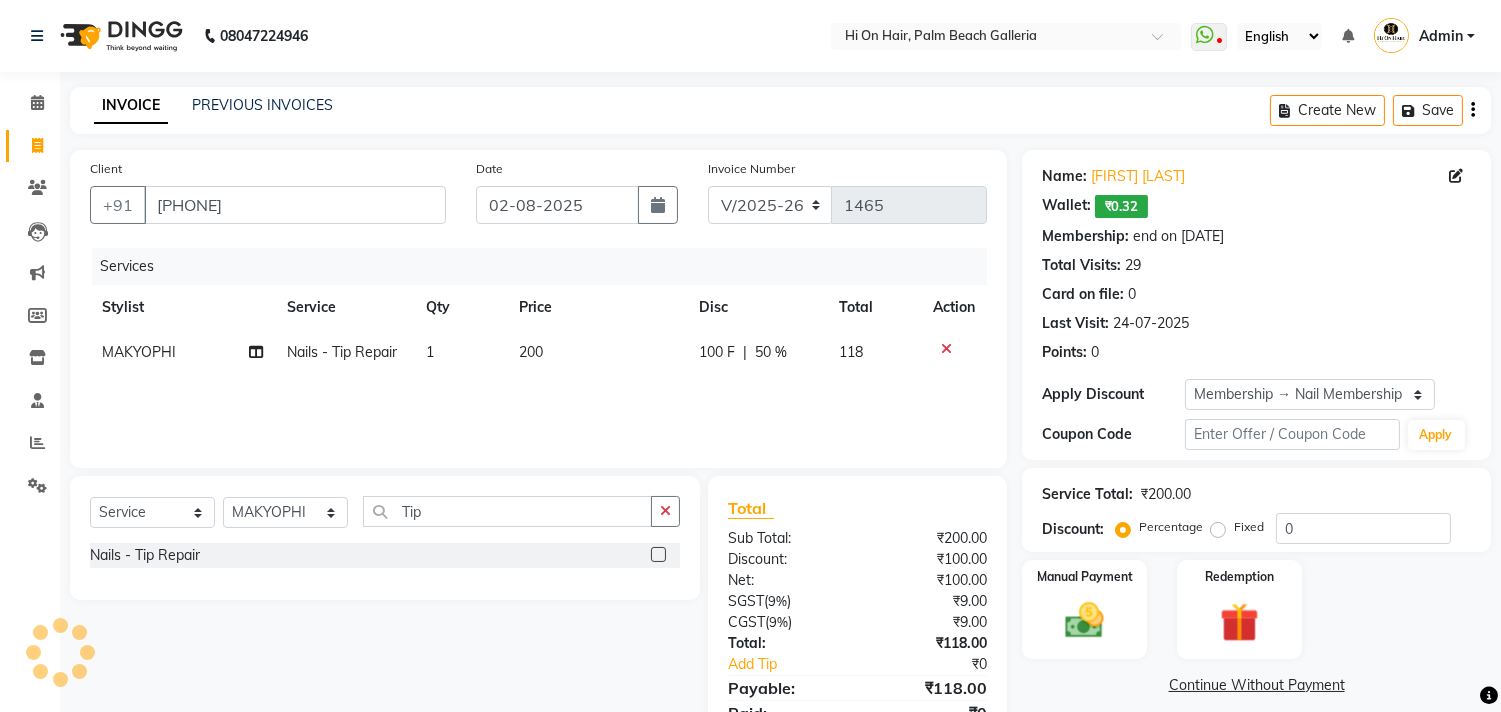 click on "100 F | 50 %" 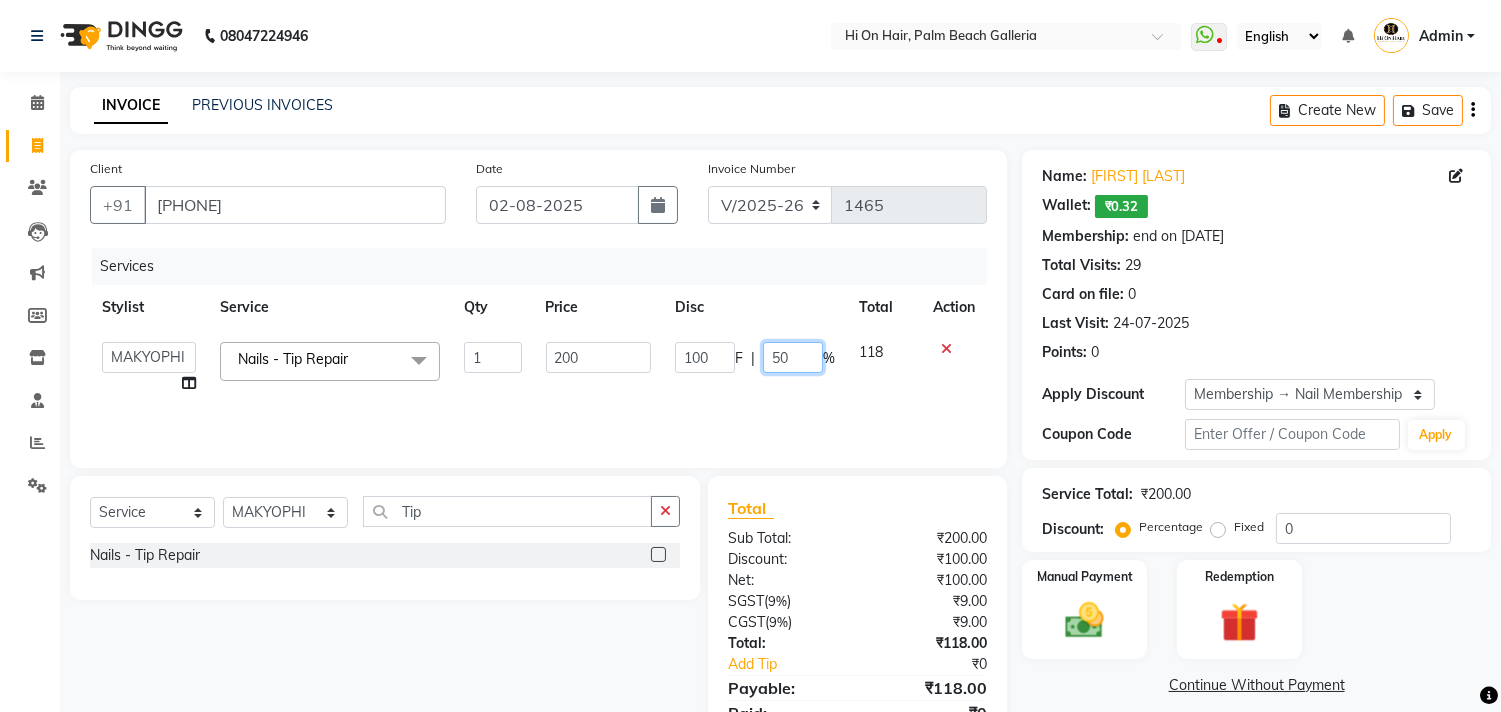 drag, startPoint x: 808, startPoint y: 362, endPoint x: 726, endPoint y: 370, distance: 82.38932 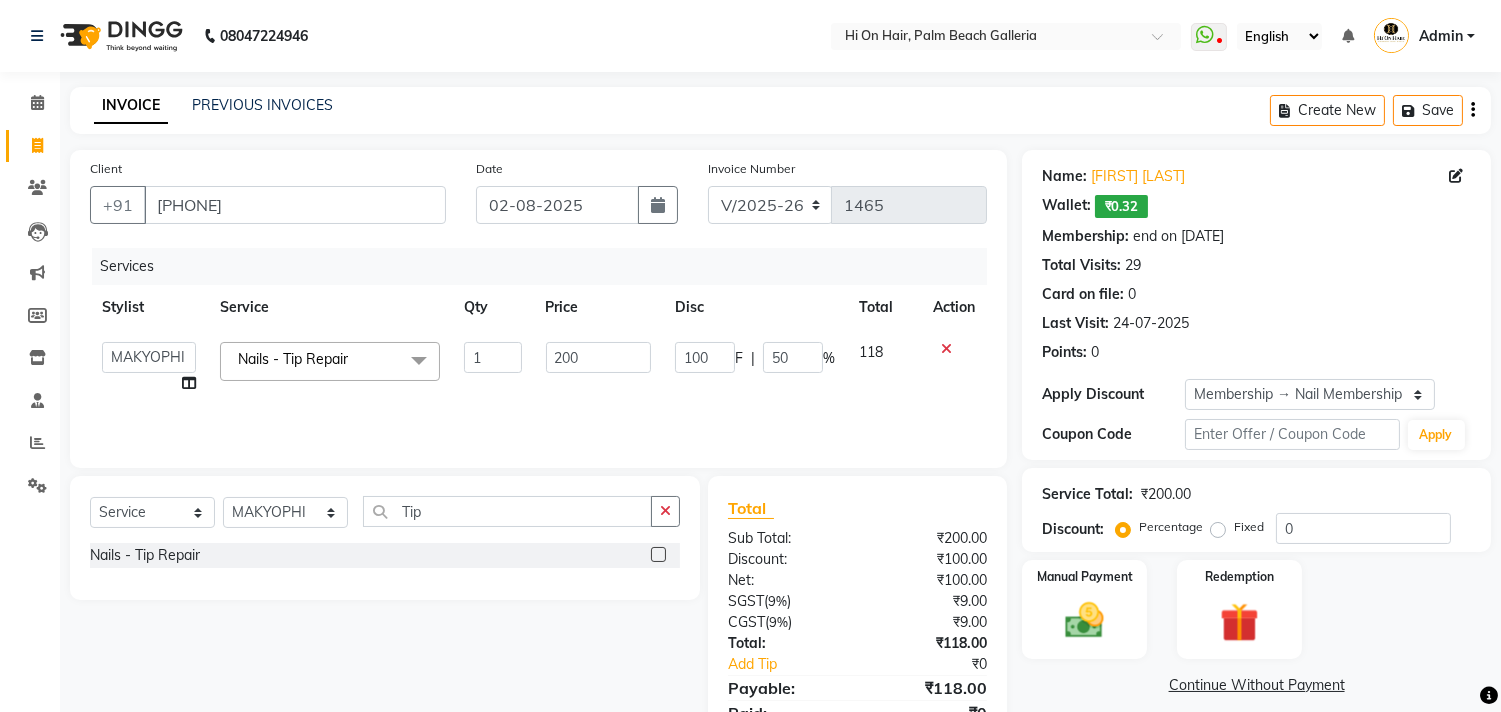 click on "Services Stylist Service Qty Price Disc Total Action  [FIRST] [LAST]   [FIRST] [LAST]   Hi On Hair   MAKYOPHI   [FIRST] [LAST]   [FIRST] [LAST]   Raani   [FIRST] [LAST]   [FIRST] [LAST]   [FIRST] [LAST]   [FIRST] [LAST]   SOSEM   [FIRST] [LAST]  Nails  - Tip Repair  x ARGAN COCKTAIL ARGAN SPA FRINGE - STRAIGHTENING HAIR EXTENSION REMOVAL HAIR EXTENSIONS INTEGRITY UPTO SHOULDER MOISTURE PLUS SPA (Upto Shoulder) NANO PLASTIA (Very Short) OLA PLEX STAND ALONE OLA PLEX TREATMENT SLIVER SHINE COCKTAIL STENSILS STRAIGHTNING (ABOVE SHOULDER) STRAIGHTNING (BELOW SHOULDER) STRAIGHTNING (UPTO WAIST) STRAIGHTNING (VERY SHORT) Colour Care milkshake Spa foot massage Nose wax file/cut file/cut/polish outcurls Blow dry Aroma Manicure eyebrows/upperlips wash n Blowdry UPPERLIPS PINKINI WAX face Dtan Cateye gel polish Aroma Pedicure AVL pedicure marine sea alga face bleach Bomb pedicure Bomb Manicure AVL Manicure marine sea alga Feet Wax ADD ON OIL WASH FEET DTAN Polish change Add on Feet Pack Add on hands pack Brighting peel off mask" 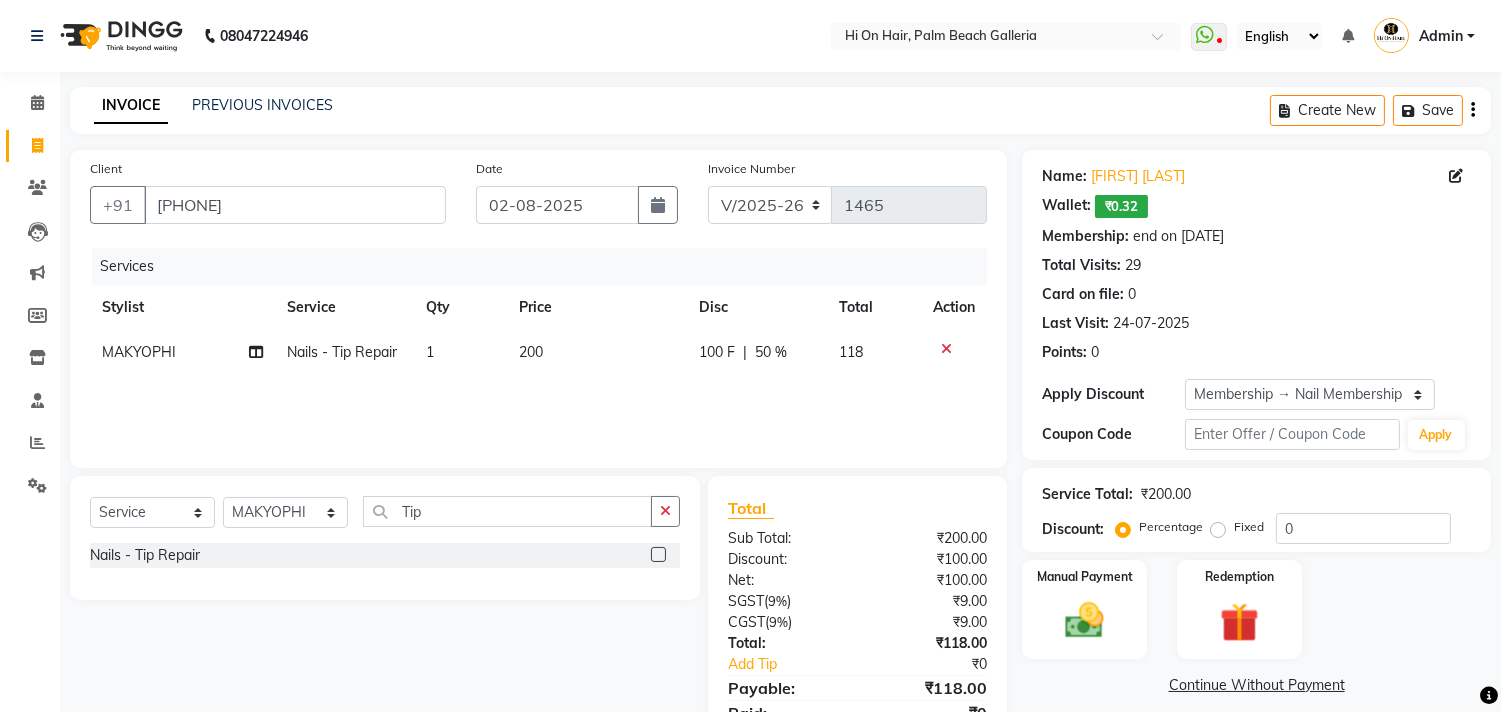 click on "200" 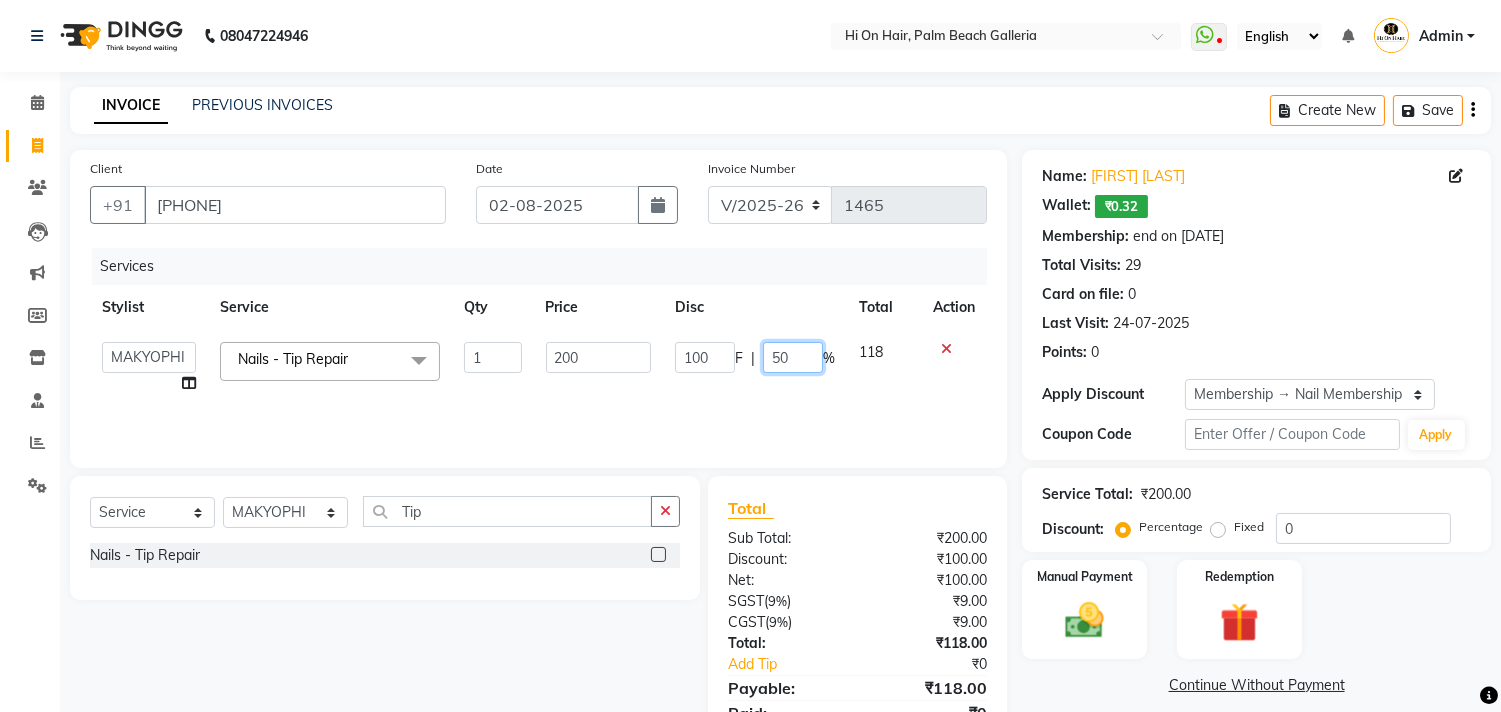 drag, startPoint x: 802, startPoint y: 355, endPoint x: 735, endPoint y: 362, distance: 67.36468 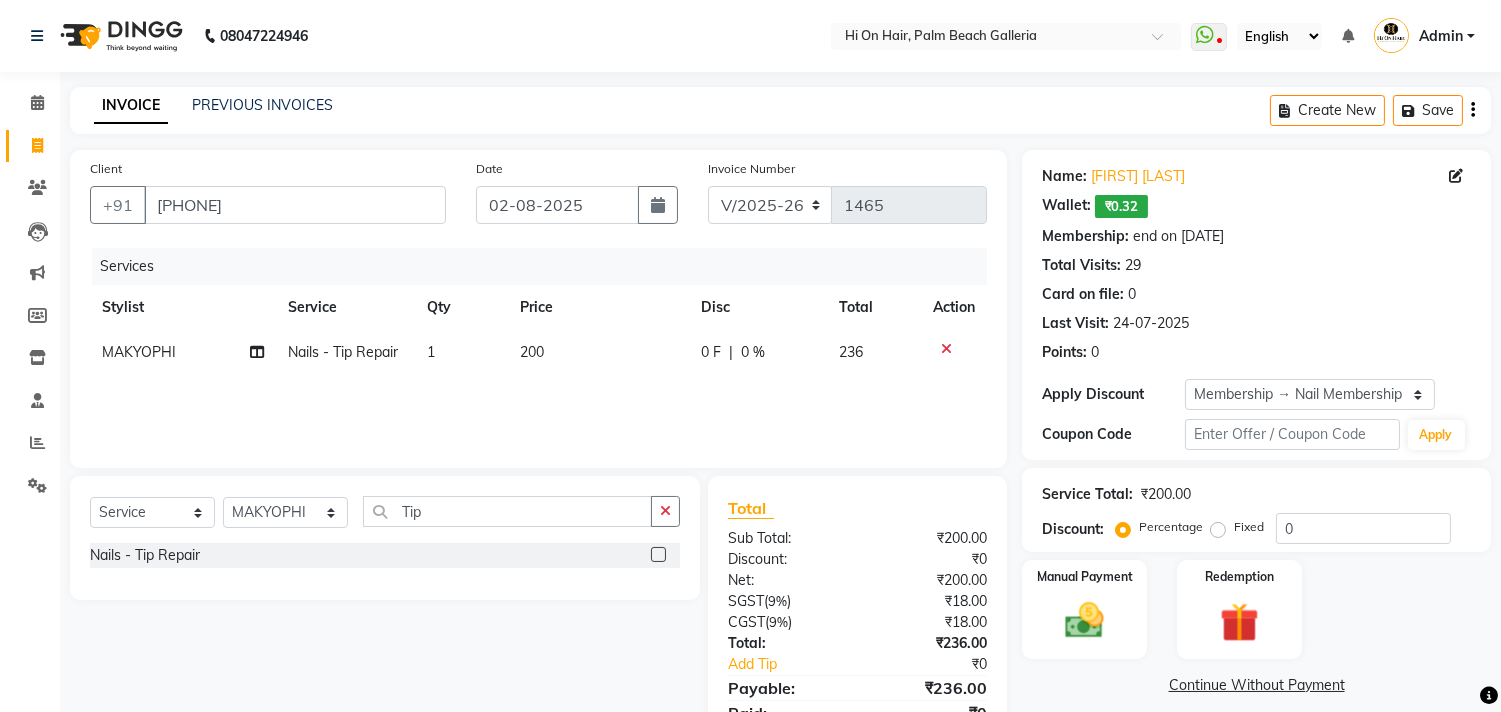 click on "1" 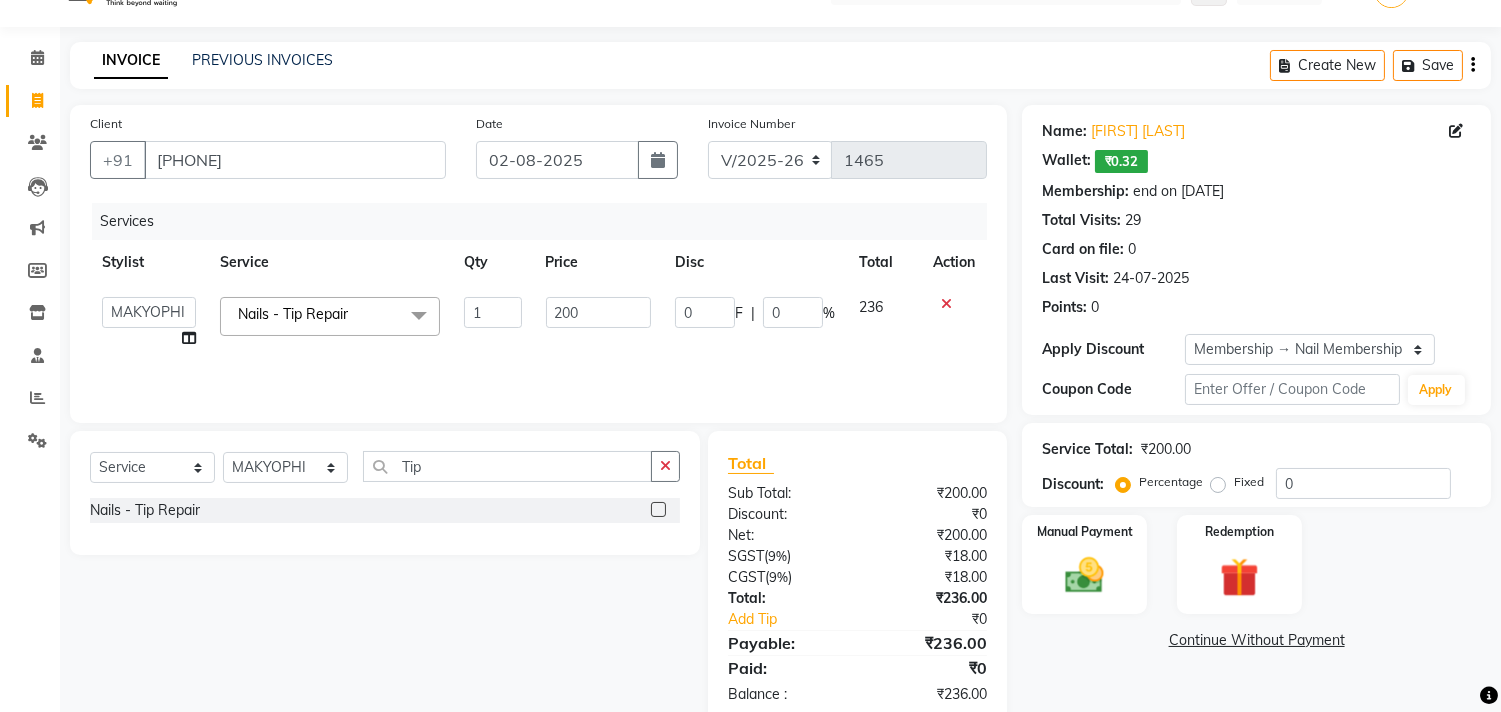 scroll, scrollTop: 87, scrollLeft: 0, axis: vertical 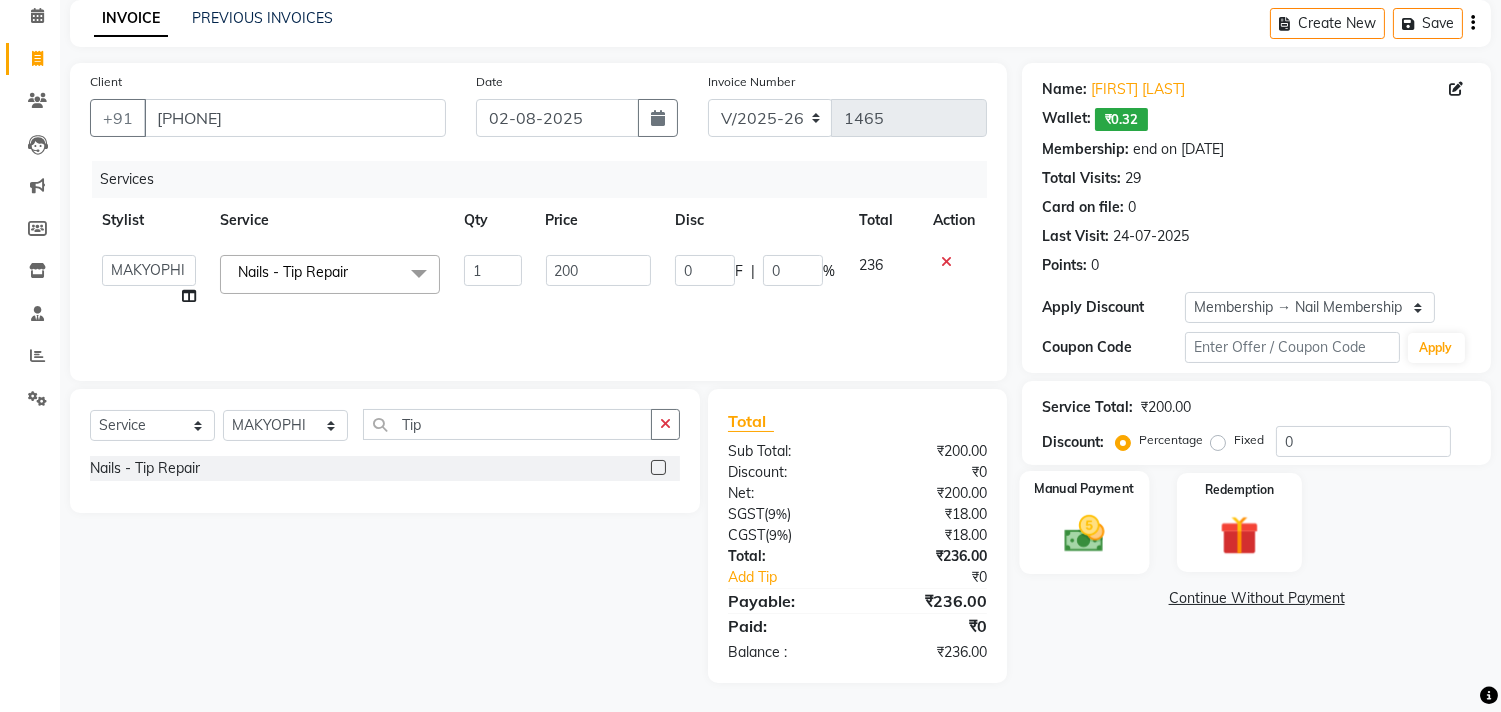 click 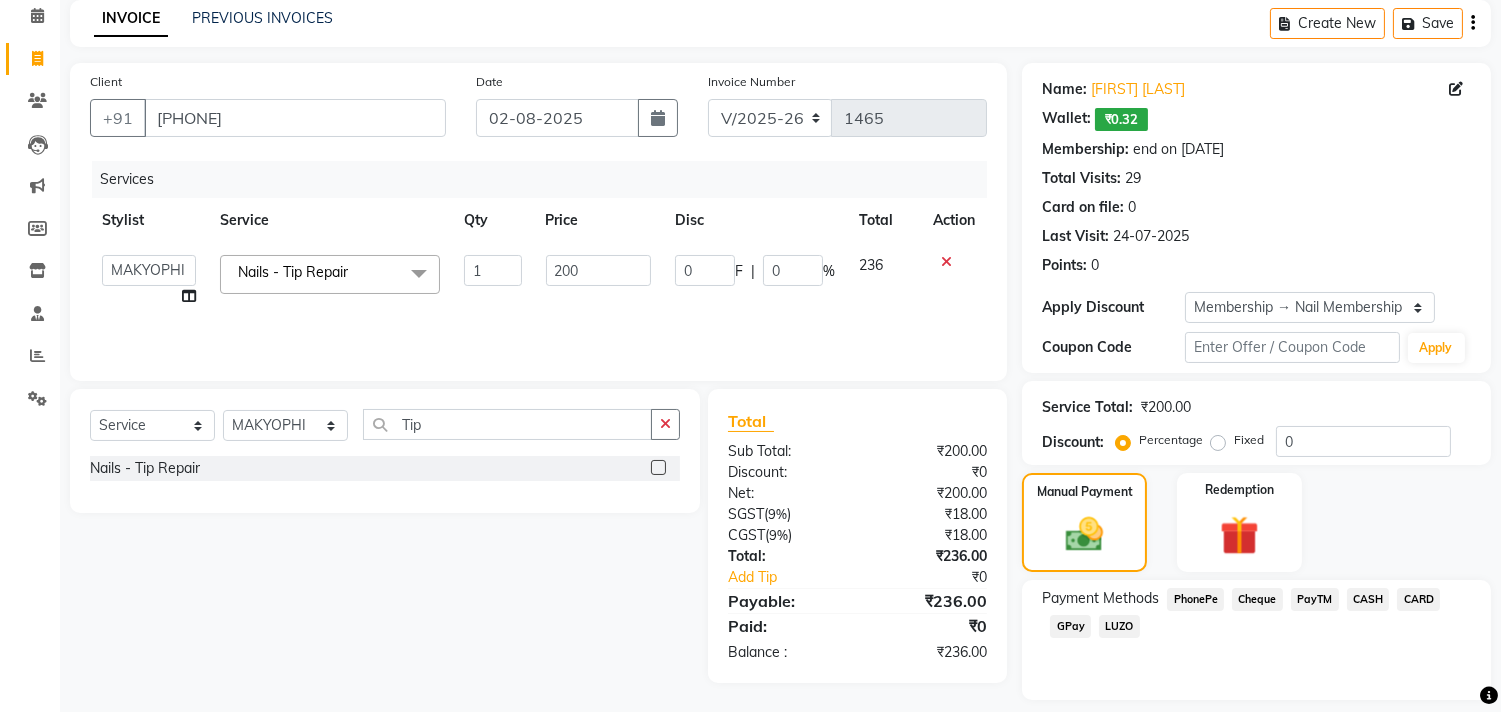 click on "GPay" 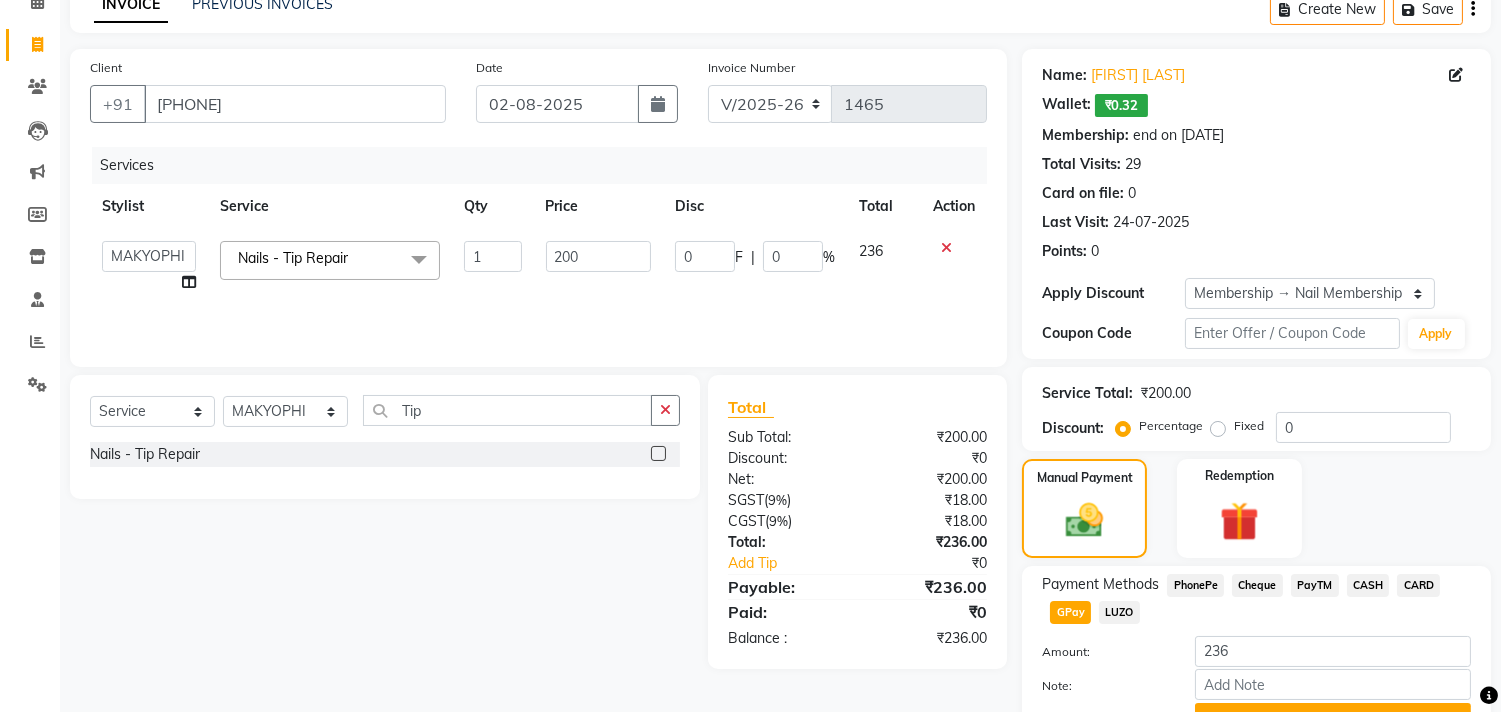 scroll, scrollTop: 202, scrollLeft: 0, axis: vertical 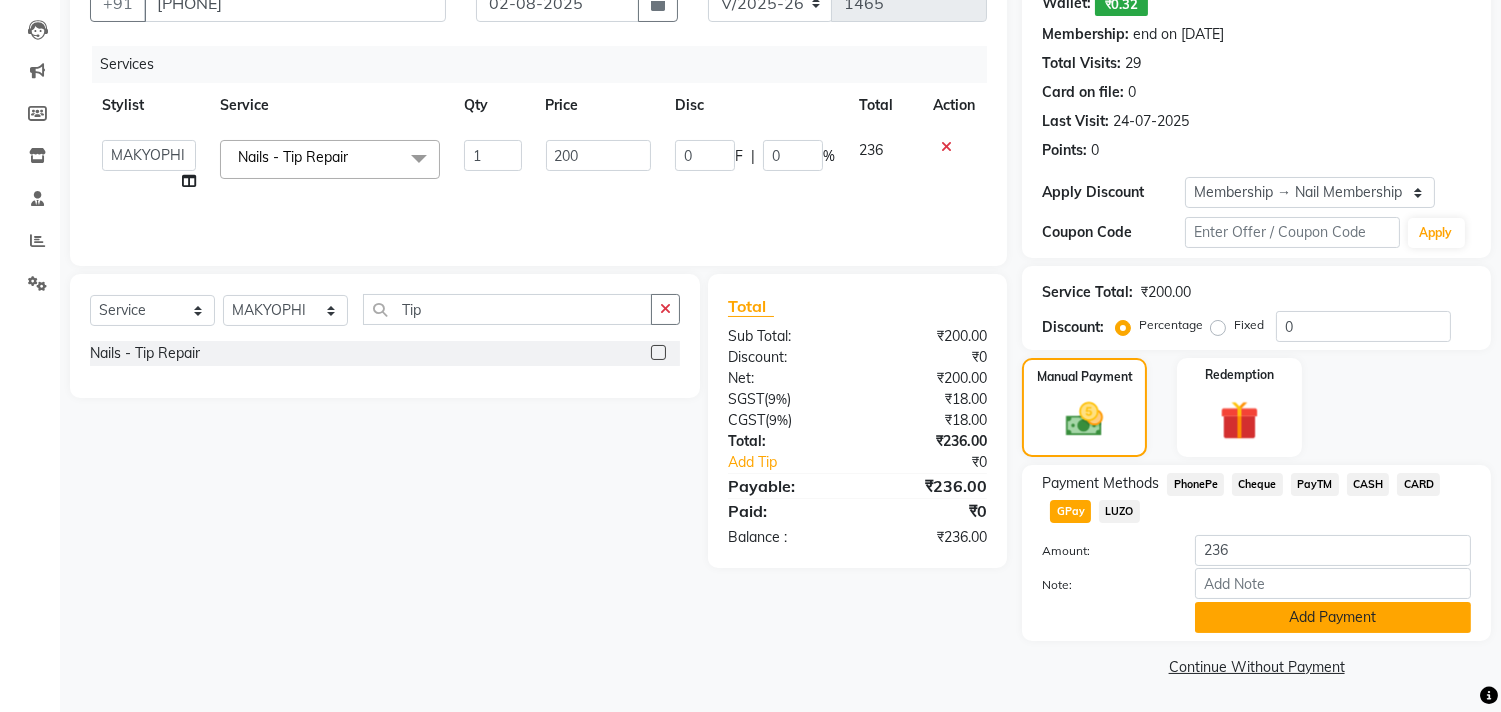 click on "Add Payment" 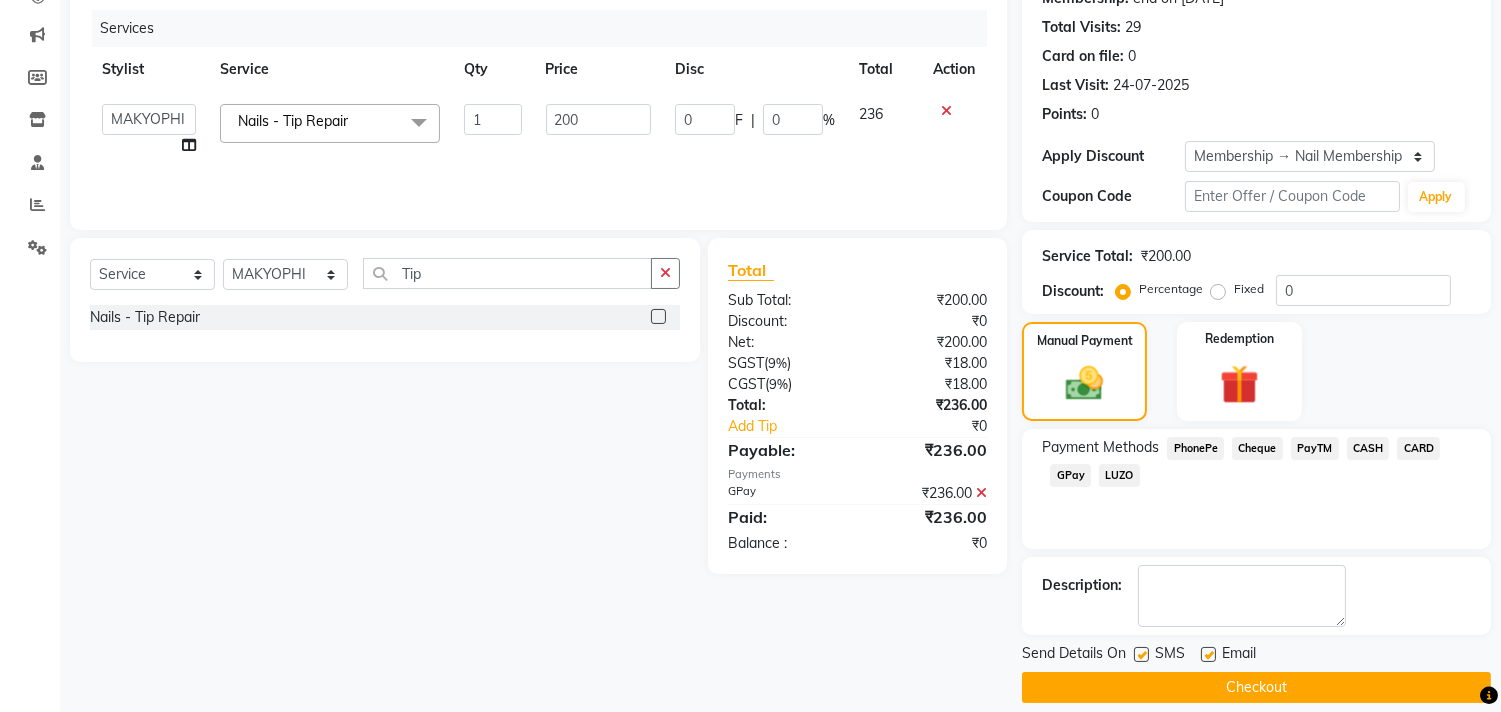 scroll, scrollTop: 257, scrollLeft: 0, axis: vertical 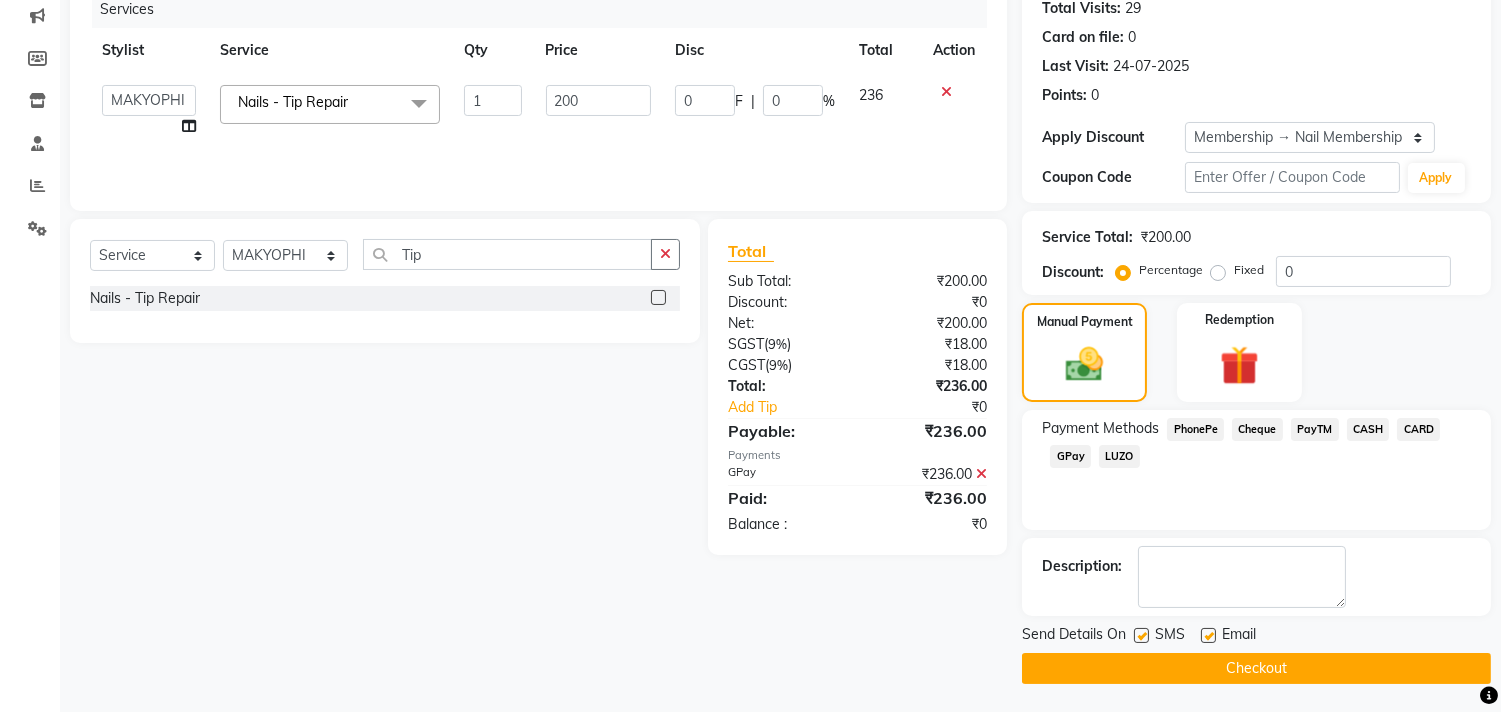 click 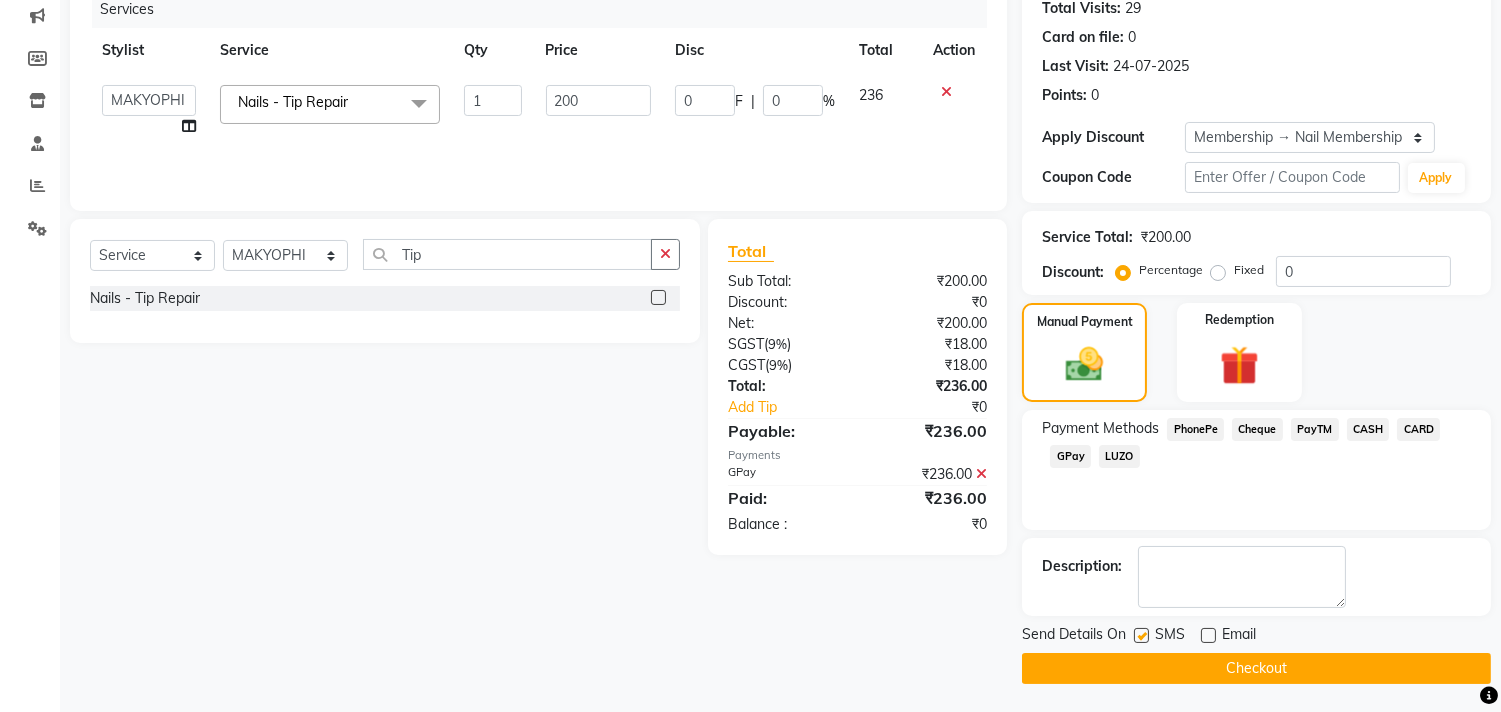 click 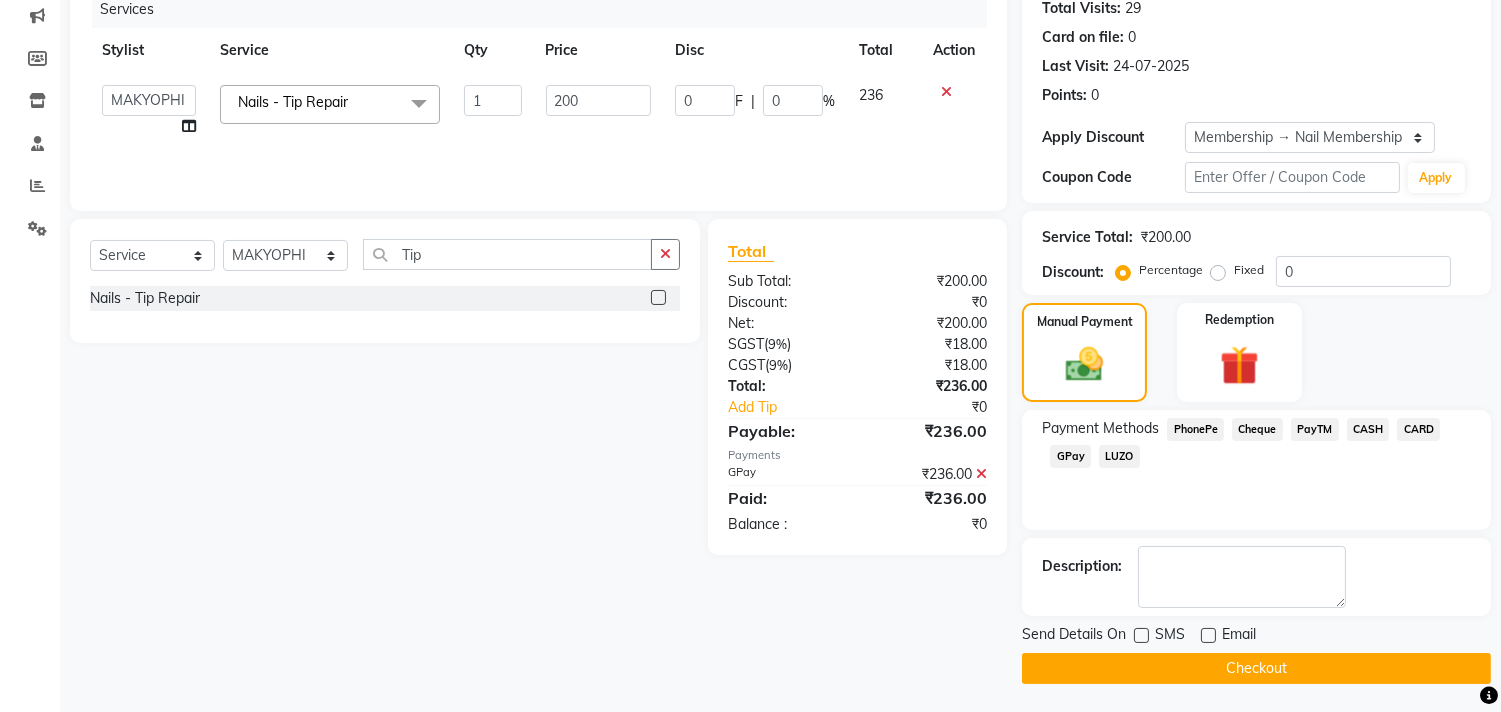click on "Checkout" 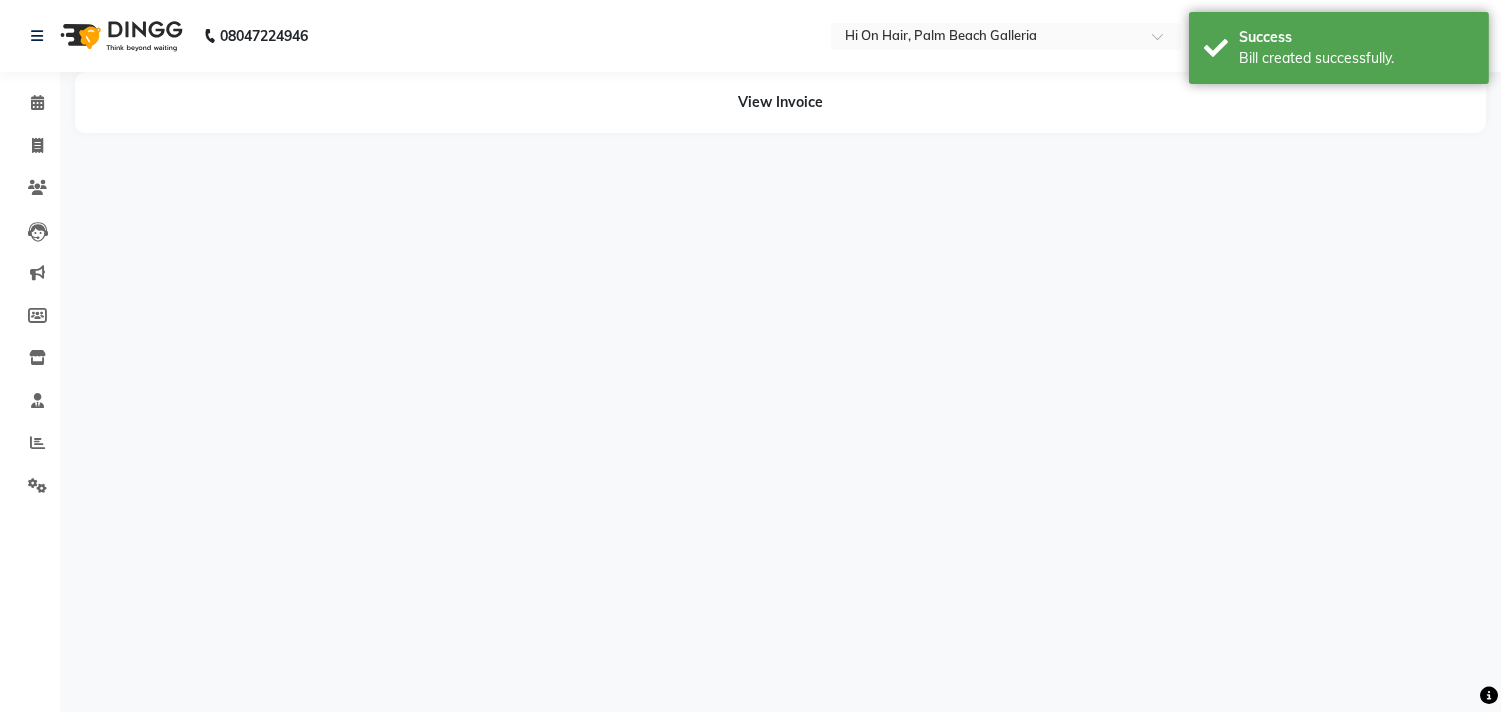 scroll, scrollTop: 0, scrollLeft: 0, axis: both 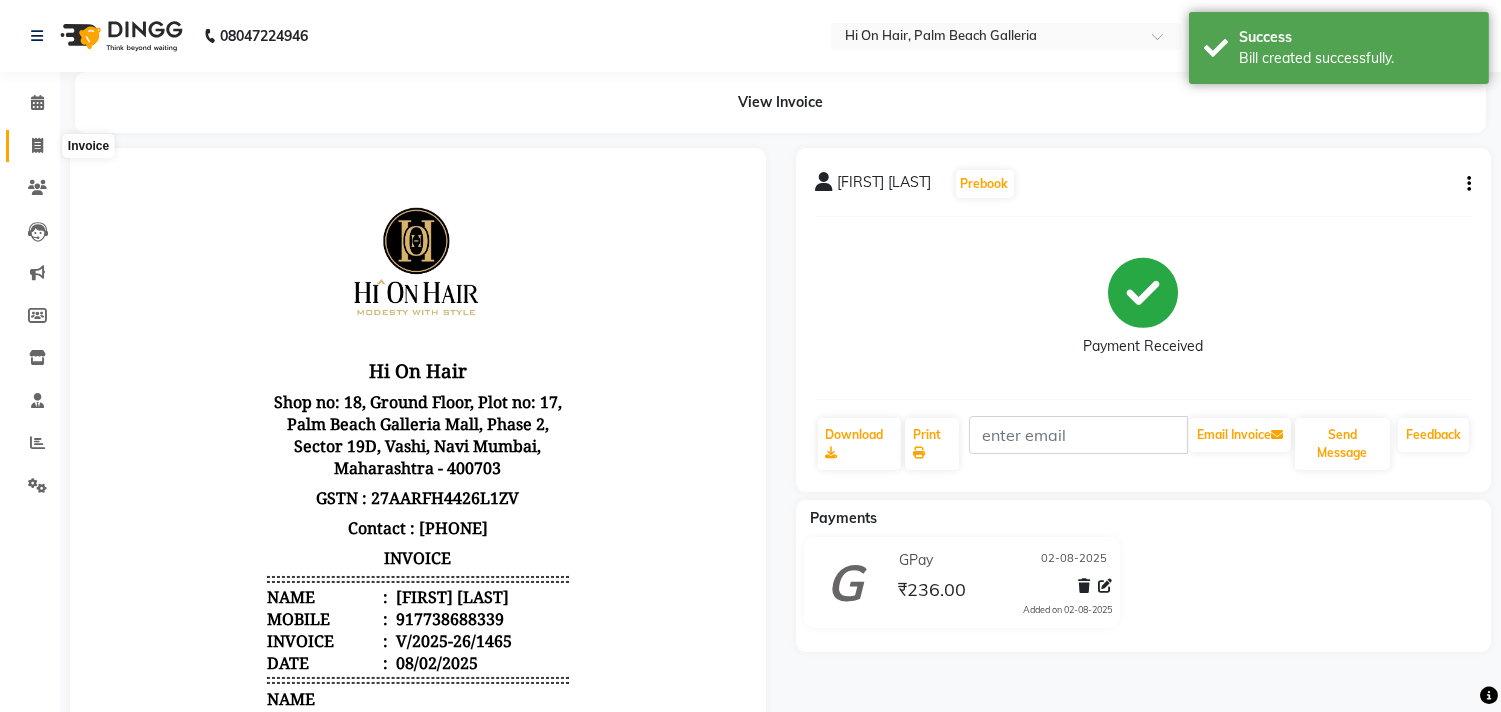 click 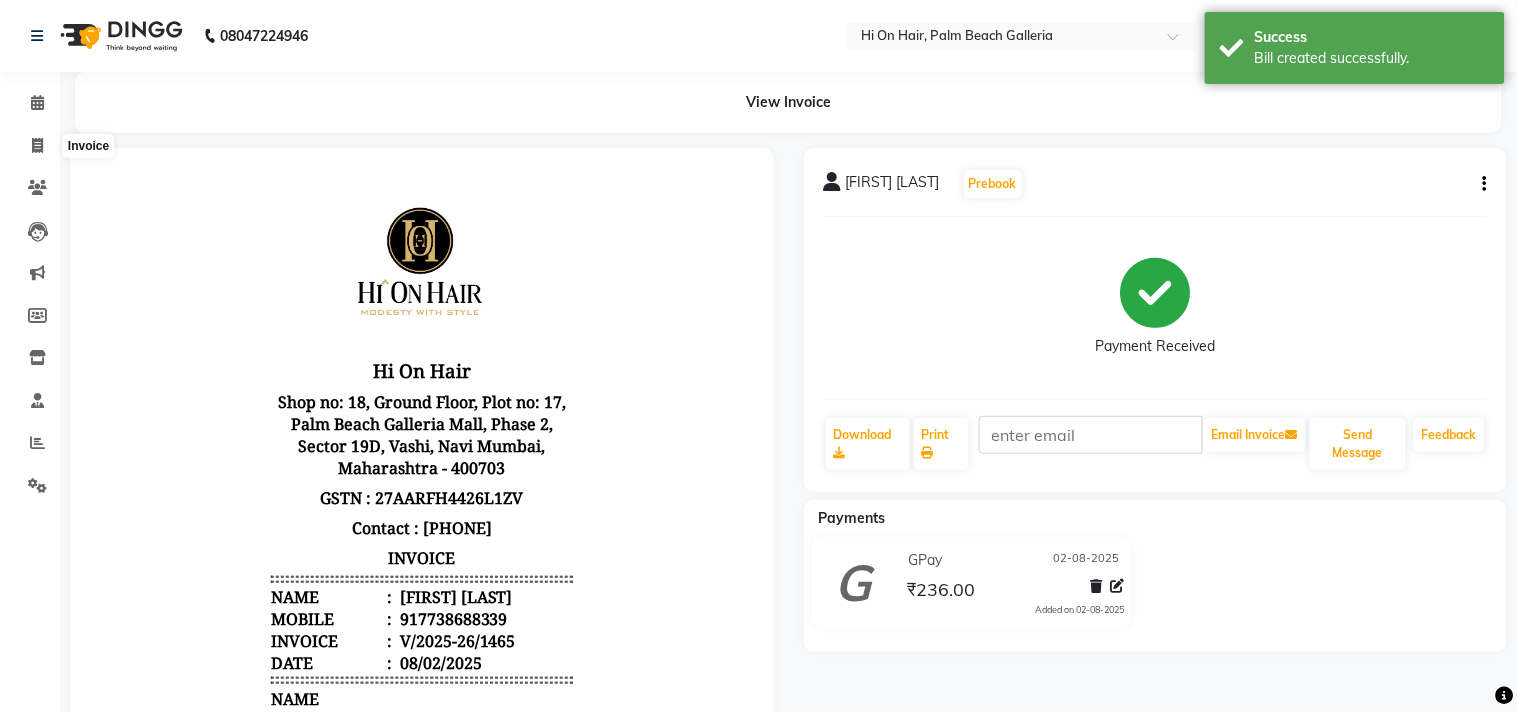 select on "535" 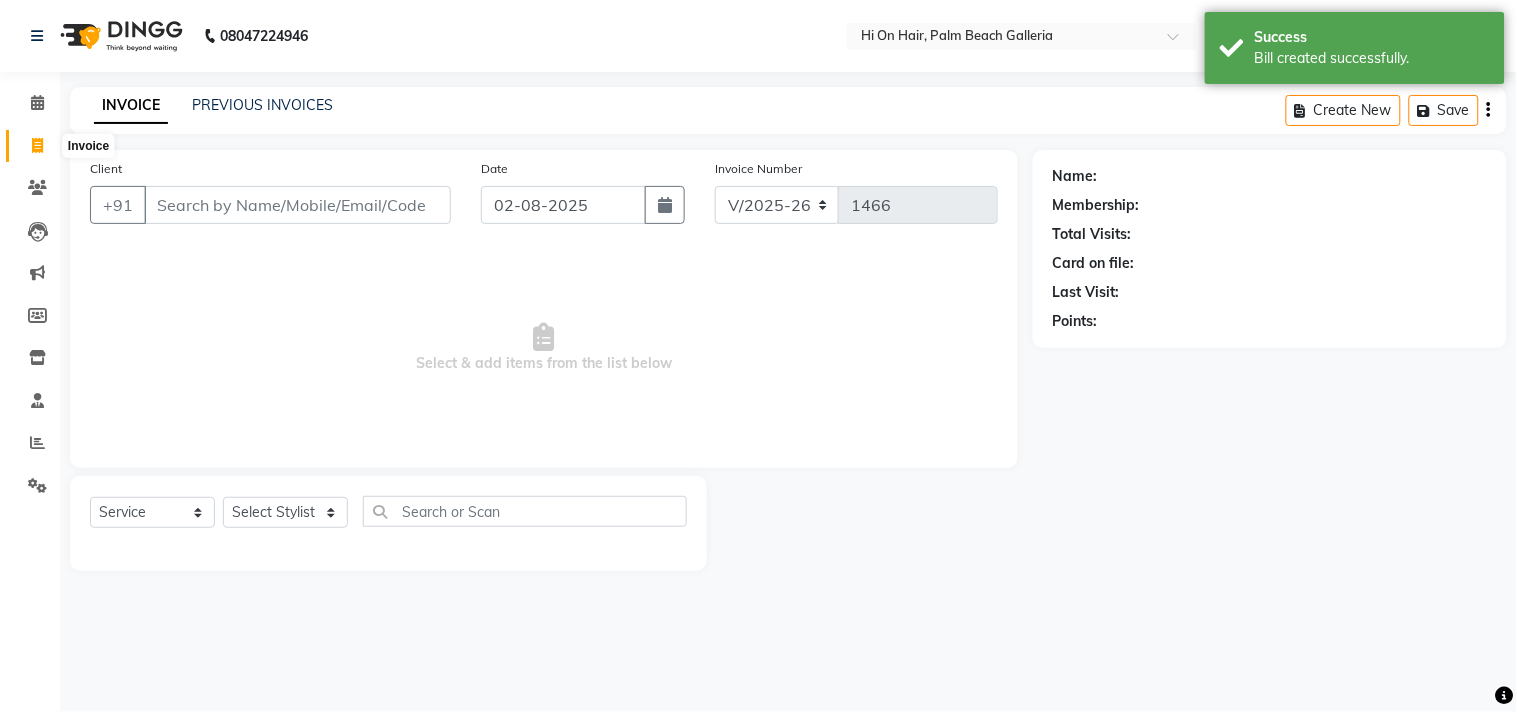 click 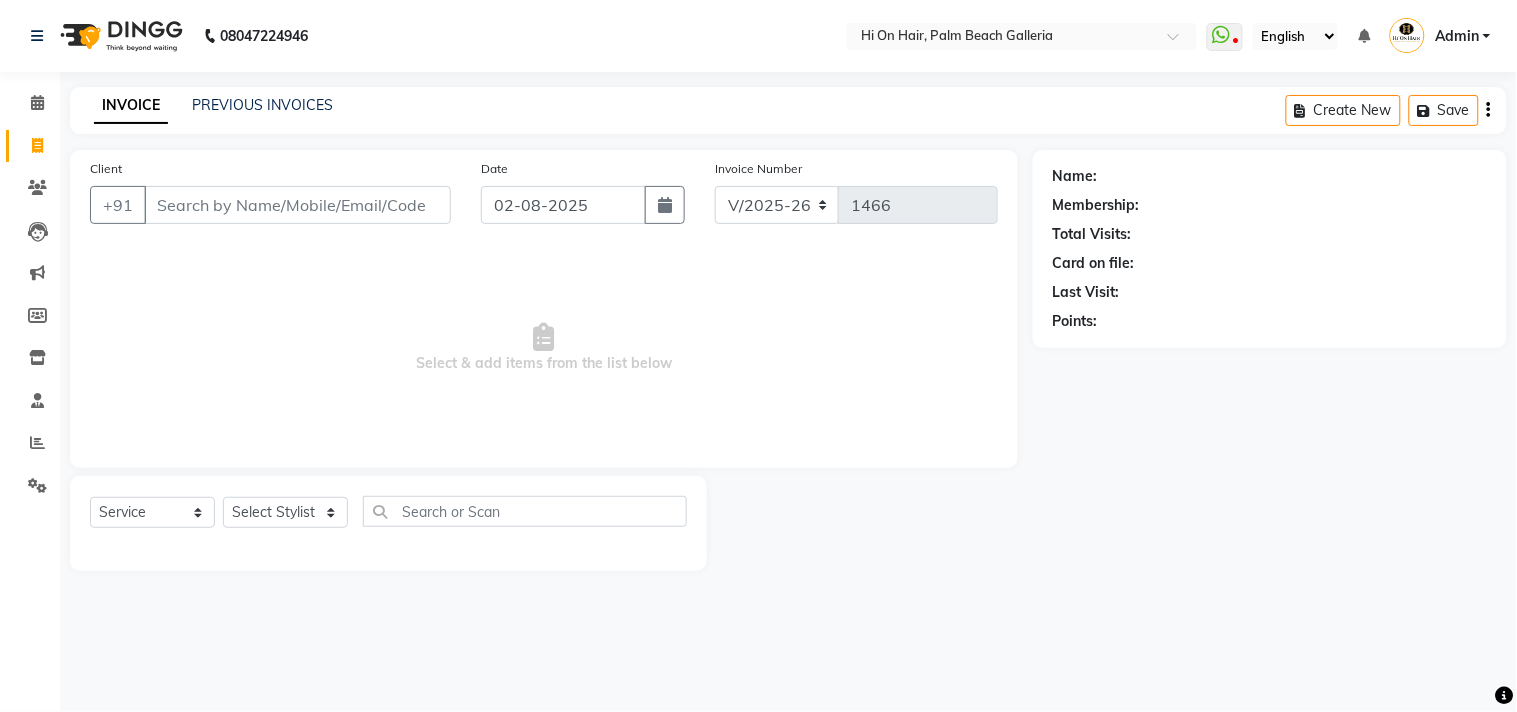 click on "Client" at bounding box center [297, 205] 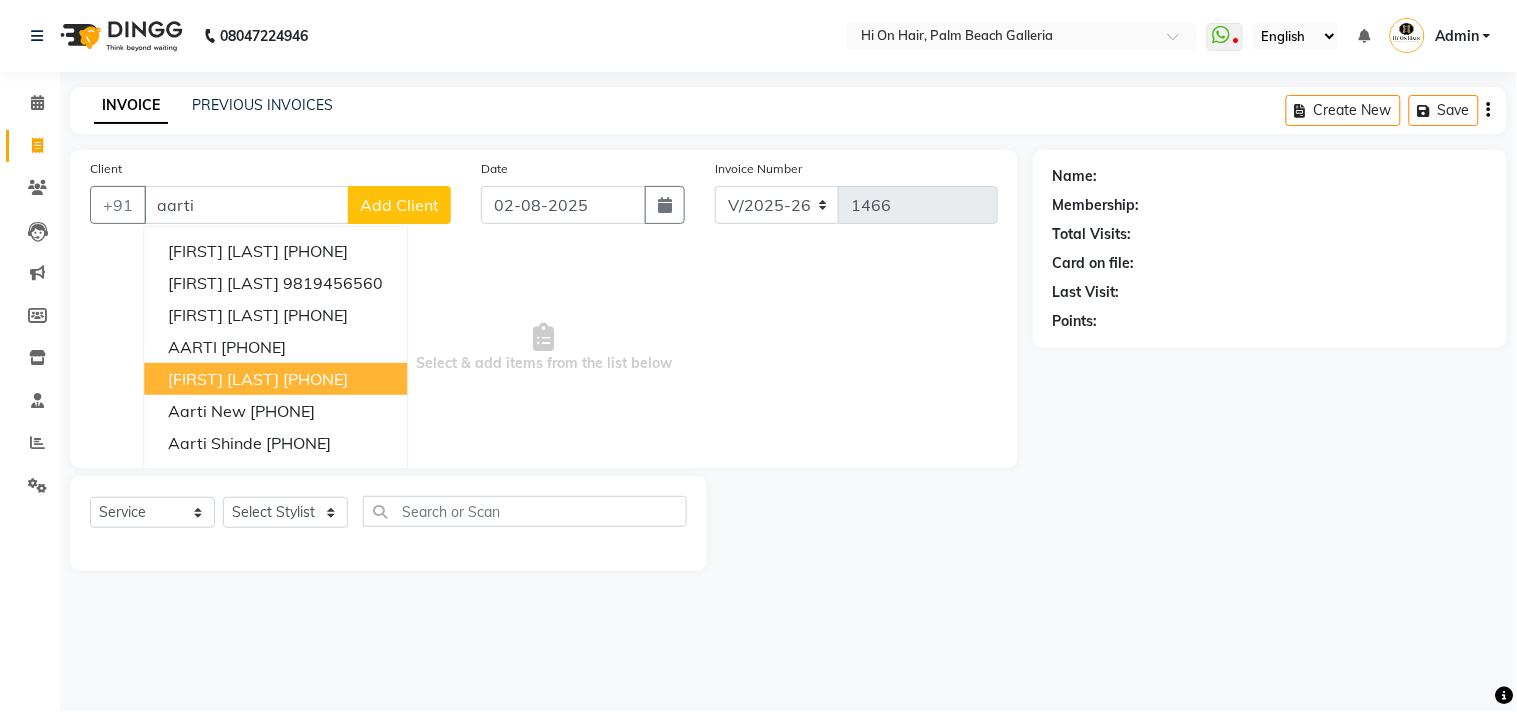 click on "[FIRST] [LAST]" at bounding box center (223, 379) 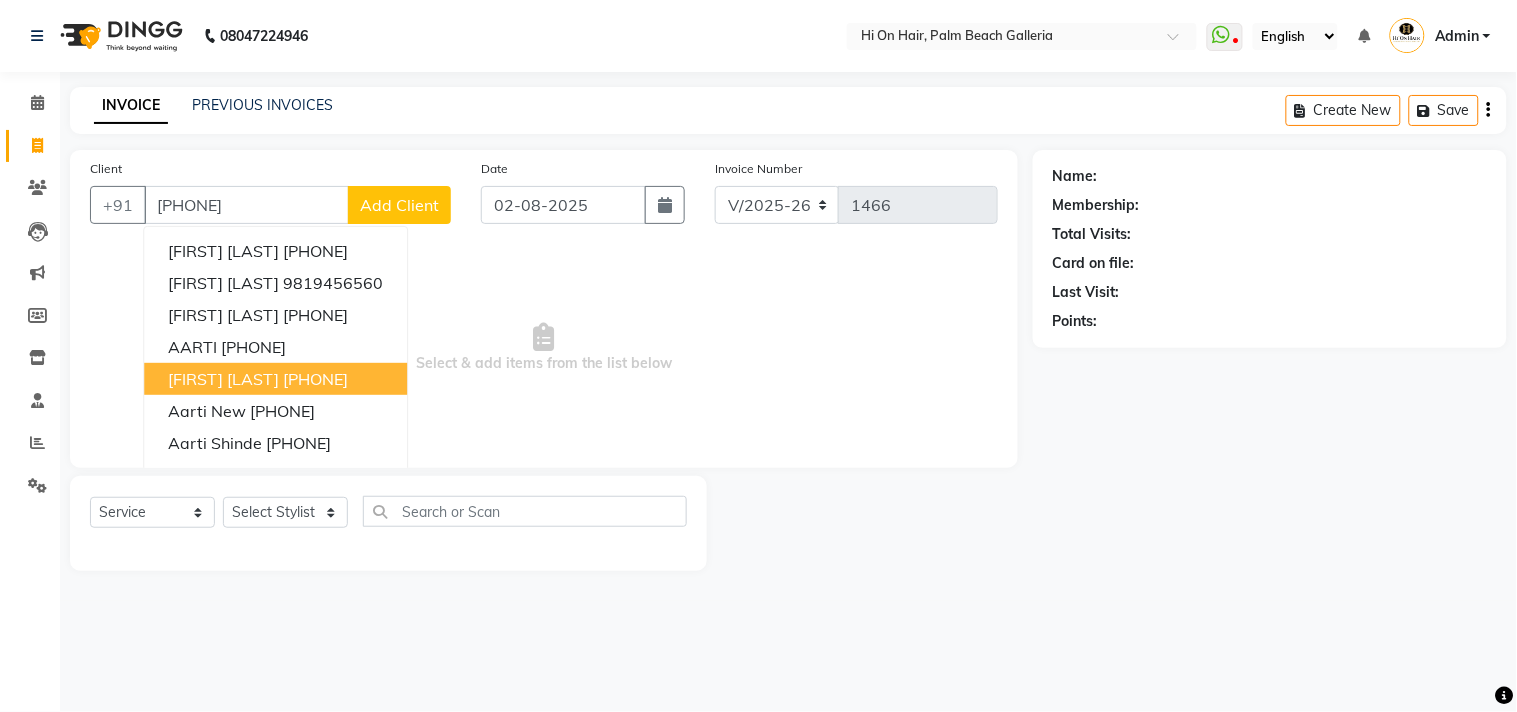 type on "[PHONE]" 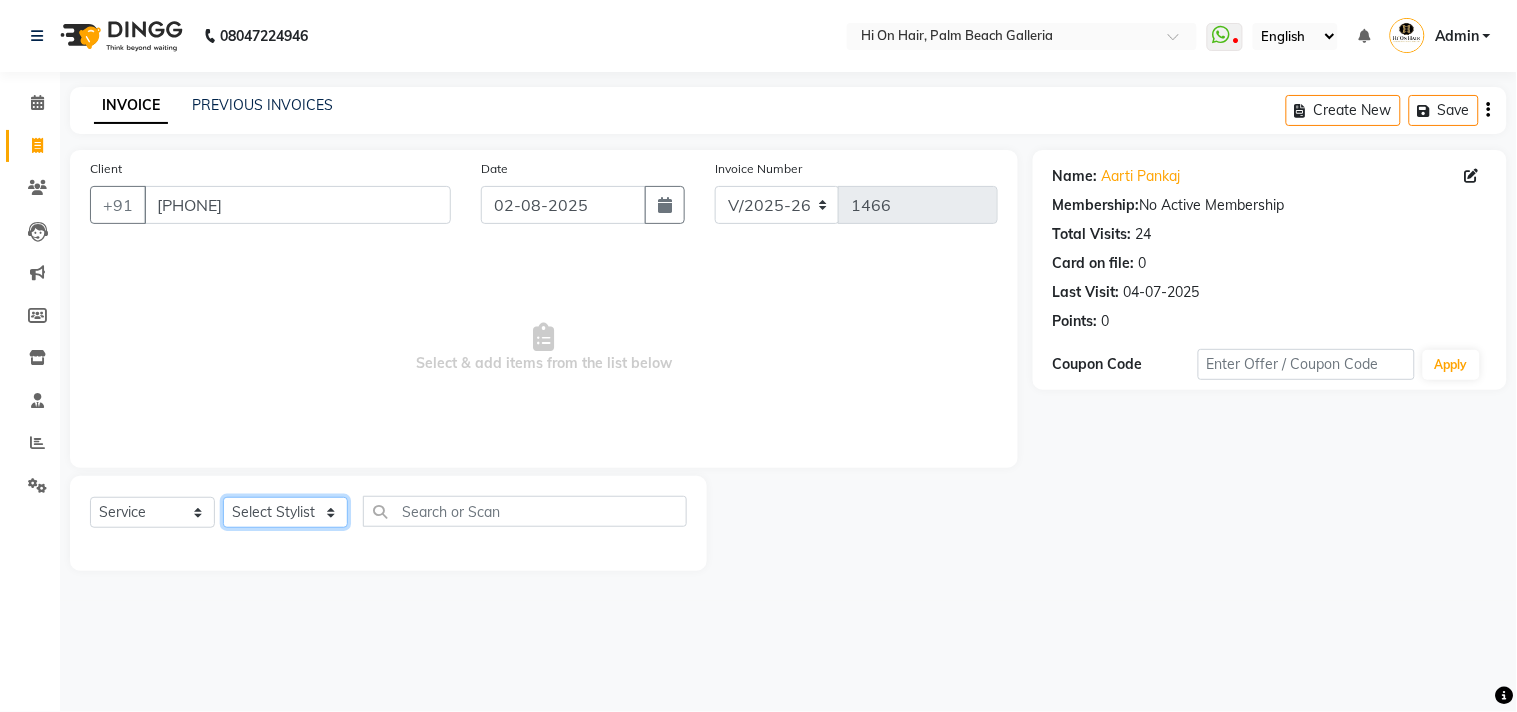 click on "Select Stylist Alim Kaldane Anwar Laskar Hi On Hair MAKYOPHI Pankaj Thakur Poonam Nalawade Raani Rasika  Shelar Rehan Salmani Saba Shaikh Sana Shaikh SOSEM Zeeshan Salmani" 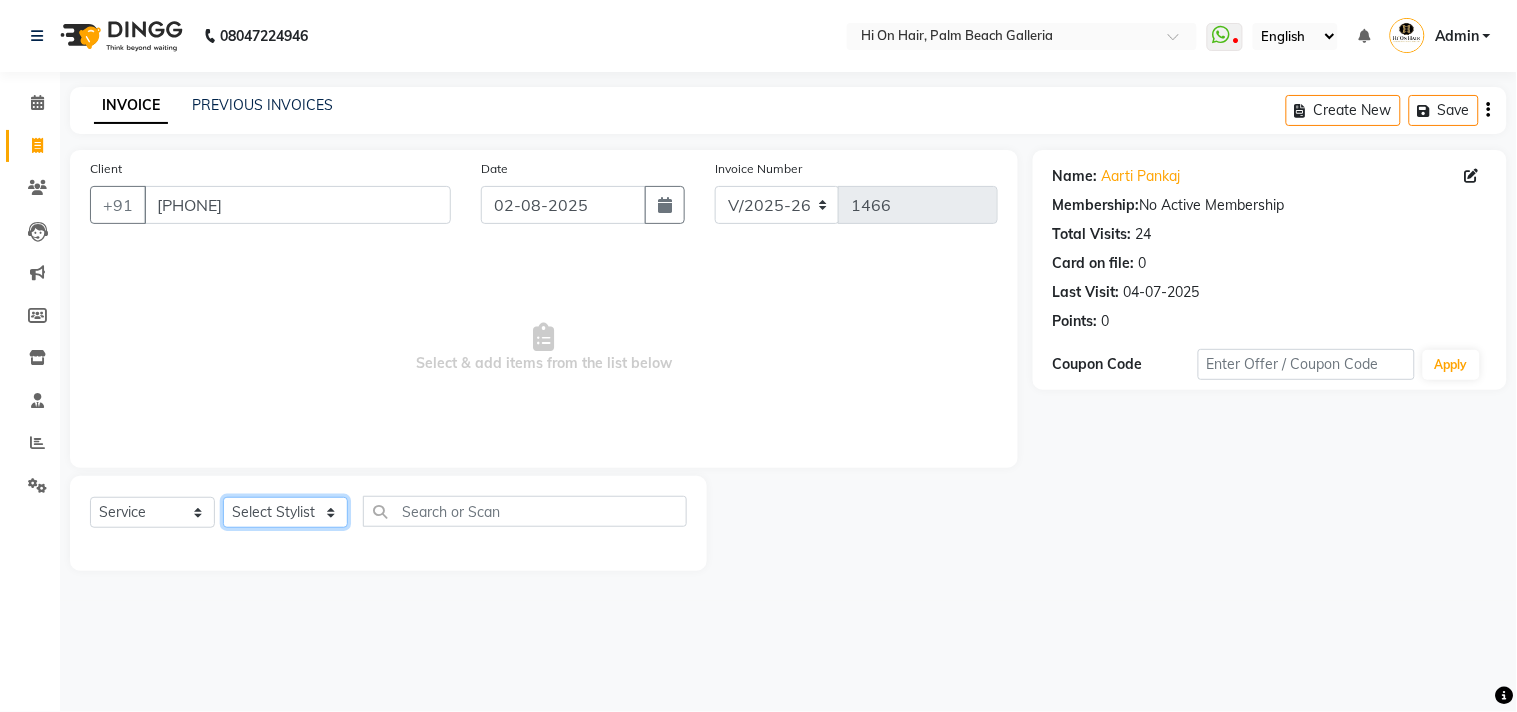 select on "20990" 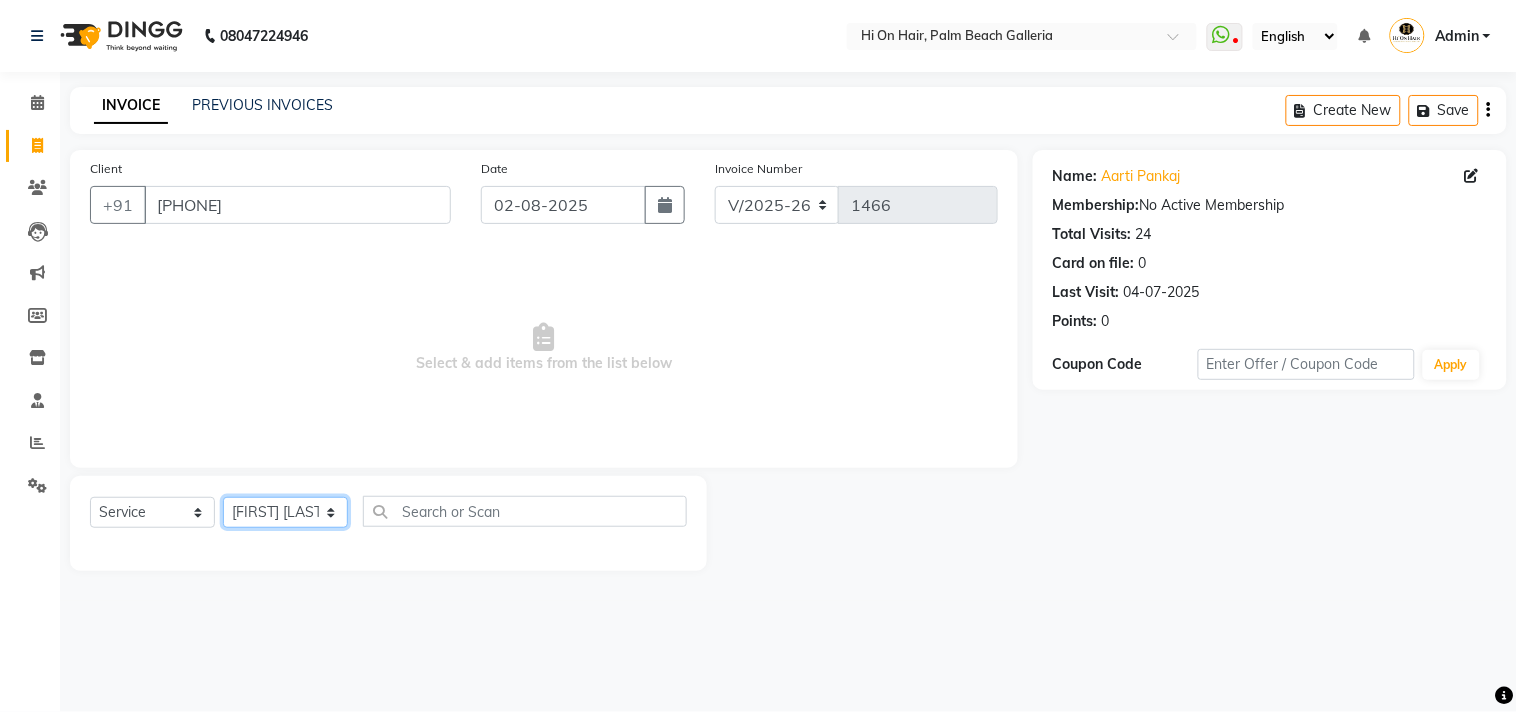 click on "Select Stylist Alim Kaldane Anwar Laskar Hi On Hair MAKYOPHI Pankaj Thakur Poonam Nalawade Raani Rasika  Shelar Rehan Salmani Saba Shaikh Sana Shaikh SOSEM Zeeshan Salmani" 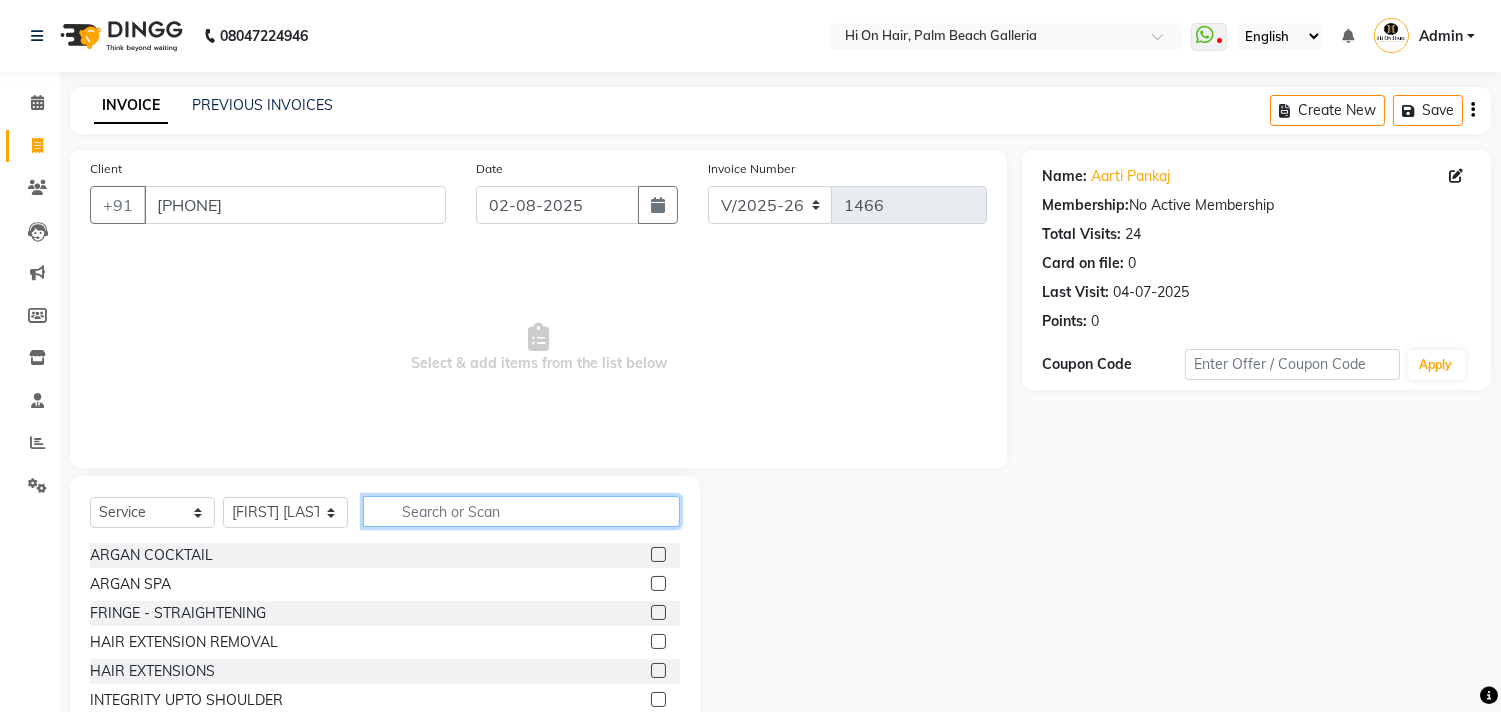 click 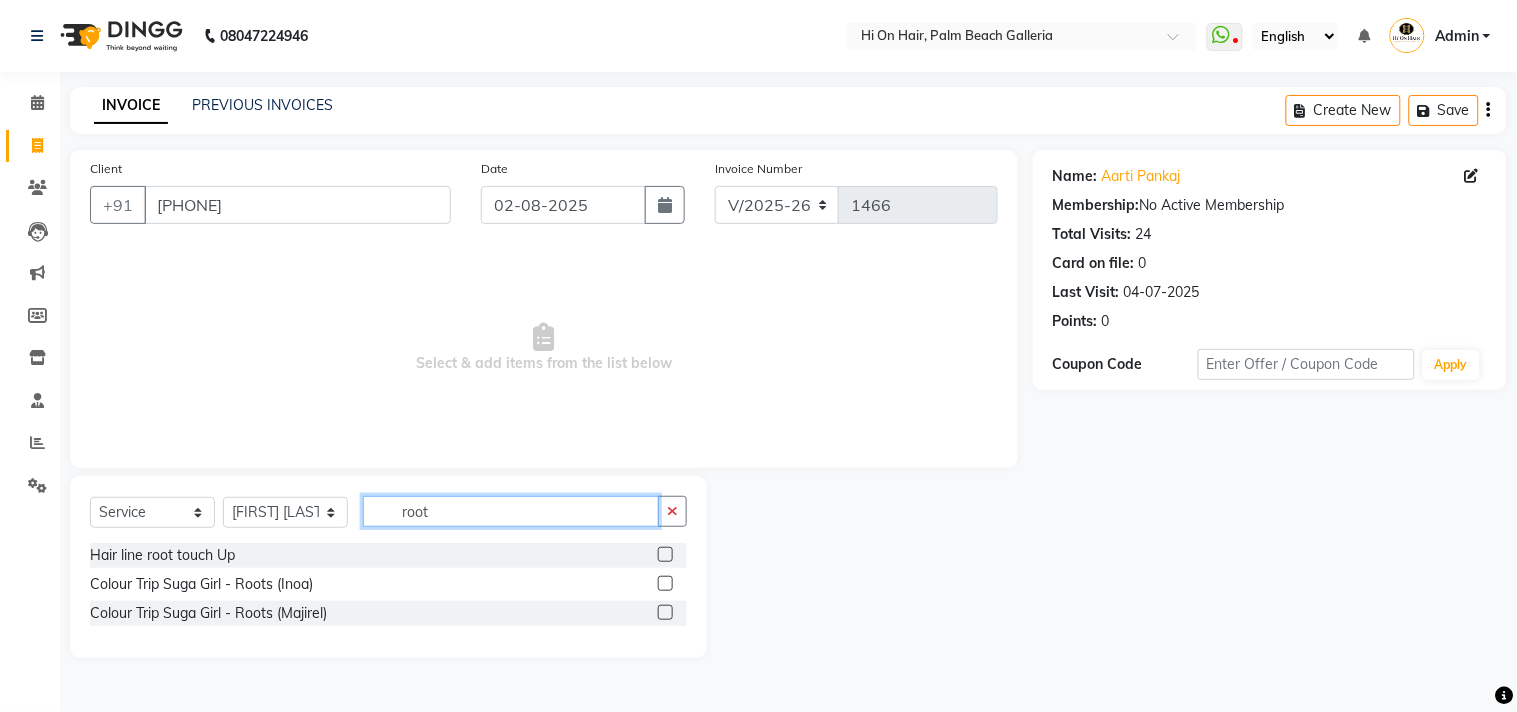 type on "root" 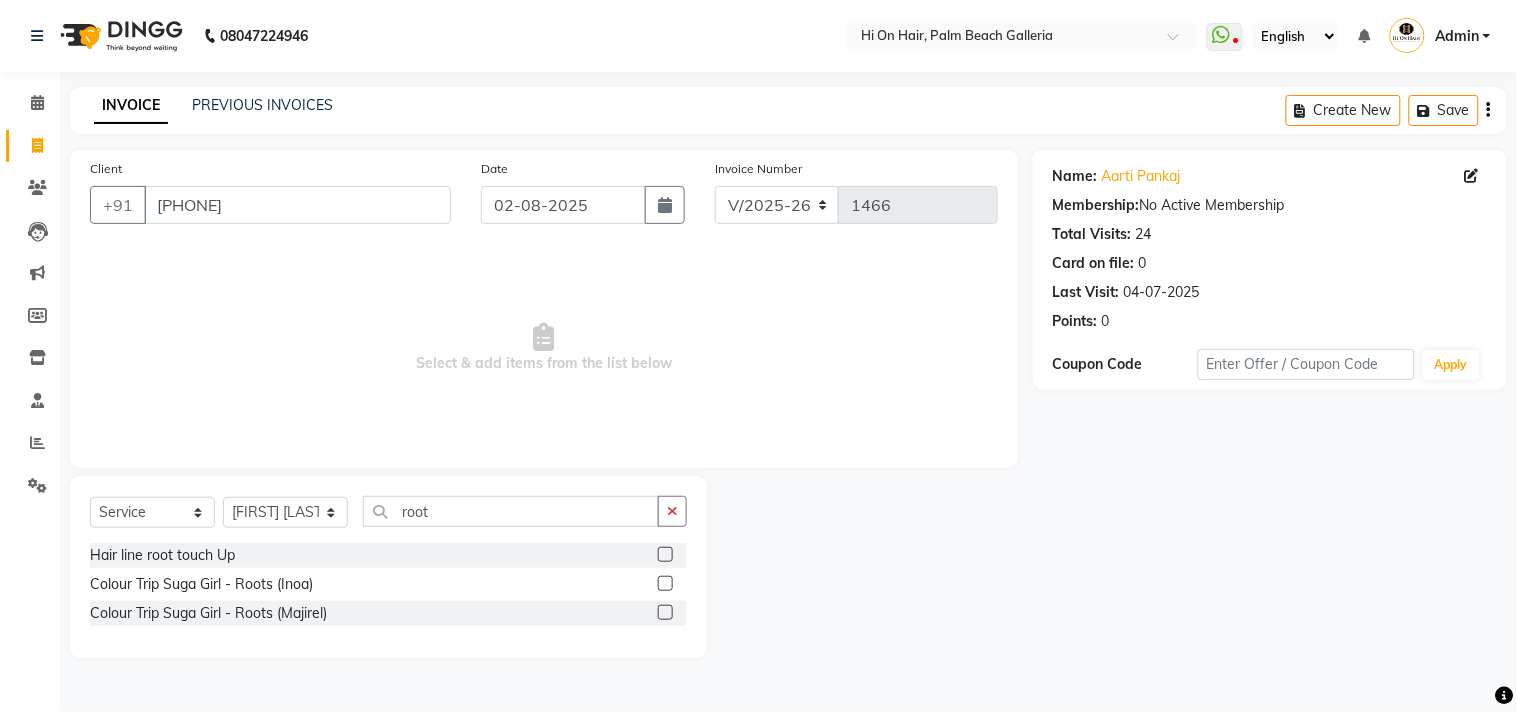 click 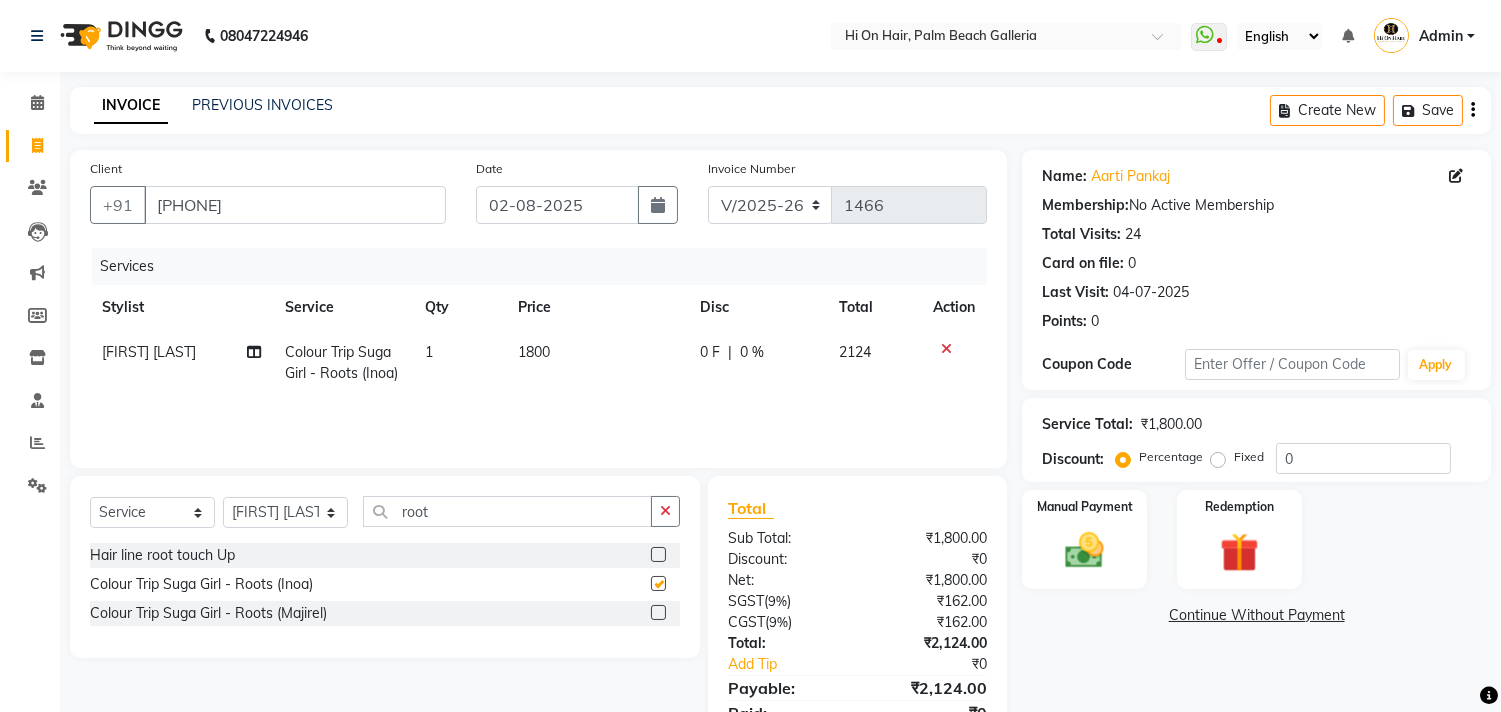 checkbox on "false" 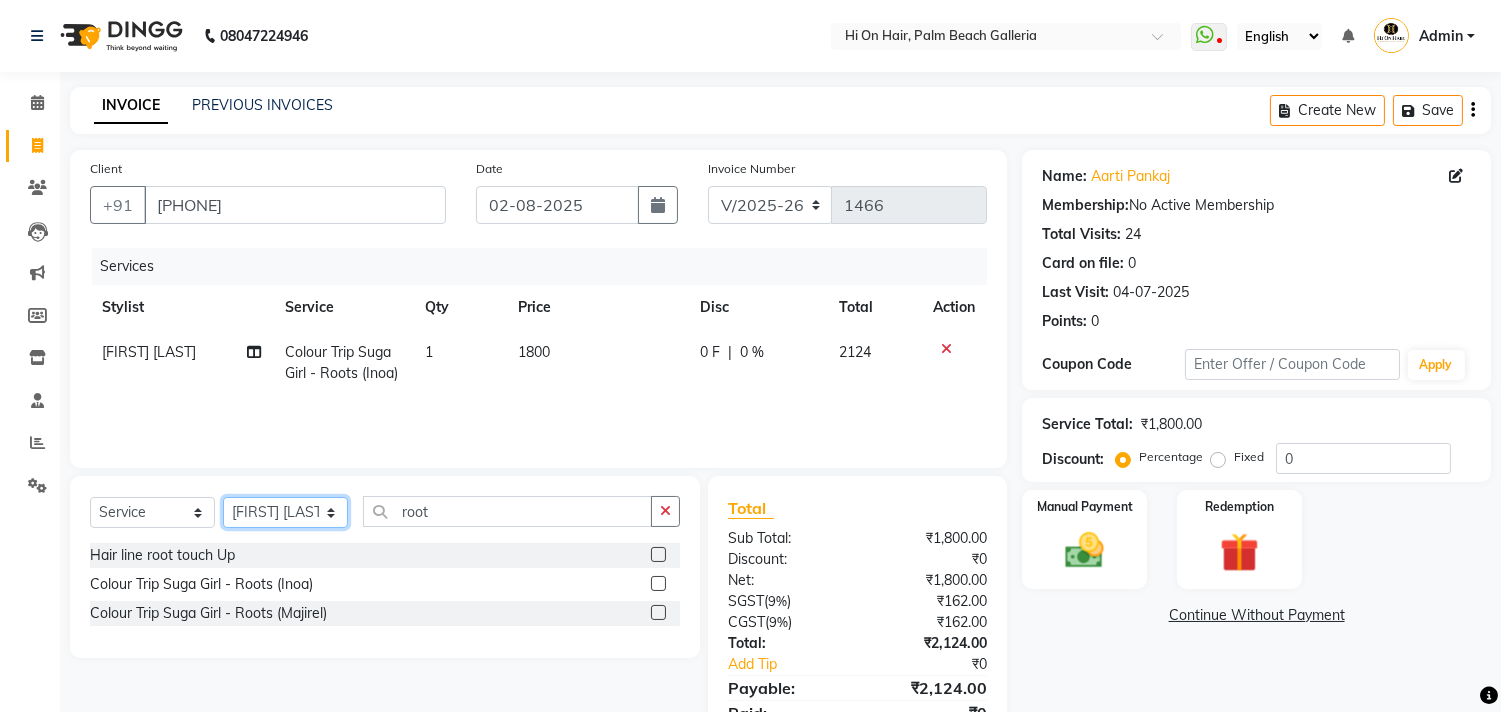 click on "Select Stylist Alim Kaldane Anwar Laskar Hi On Hair MAKYOPHI Pankaj Thakur Poonam Nalawade Raani Rasika  Shelar Rehan Salmani Saba Shaikh Sana Shaikh SOSEM Zeeshan Salmani" 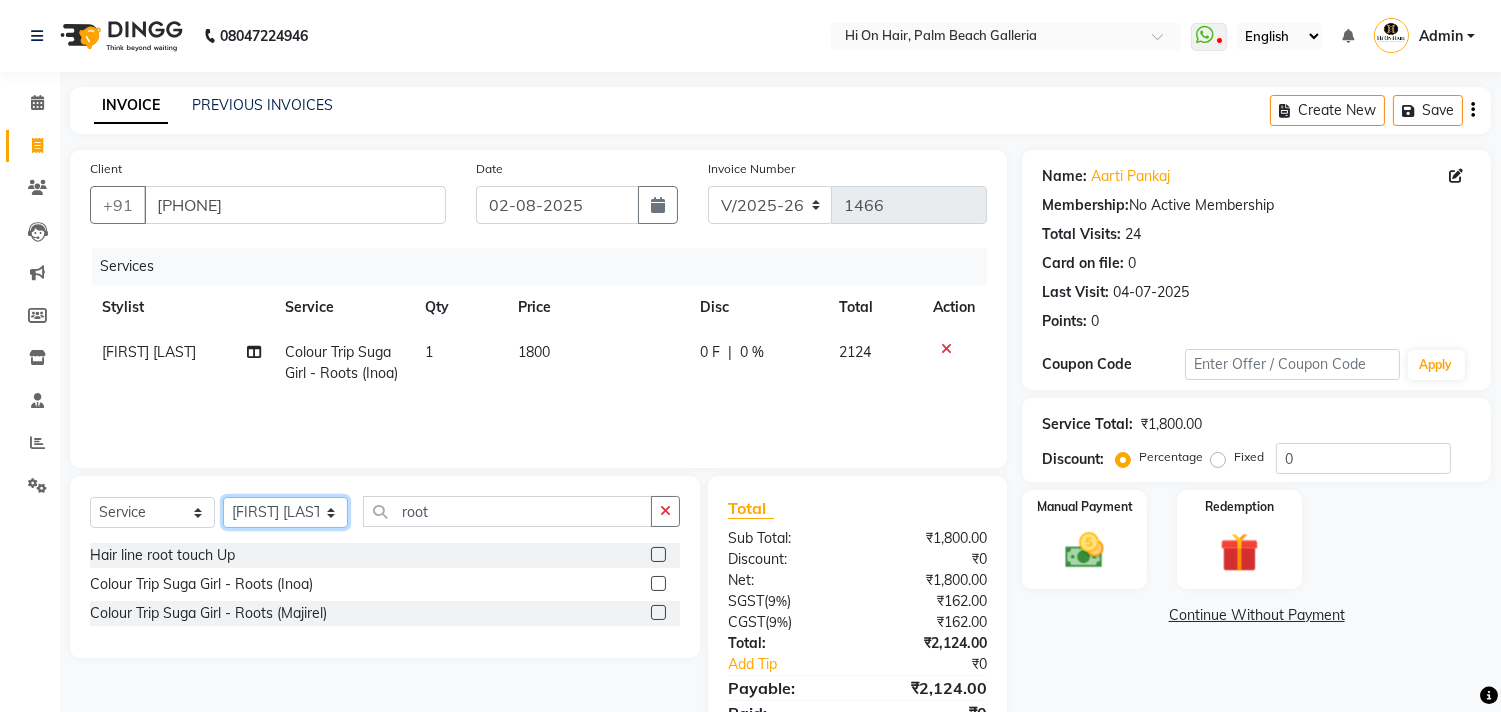 click on "Select Stylist Alim Kaldane Anwar Laskar Hi On Hair MAKYOPHI Pankaj Thakur Poonam Nalawade Raani Rasika  Shelar Rehan Salmani Saba Shaikh Sana Shaikh SOSEM Zeeshan Salmani" 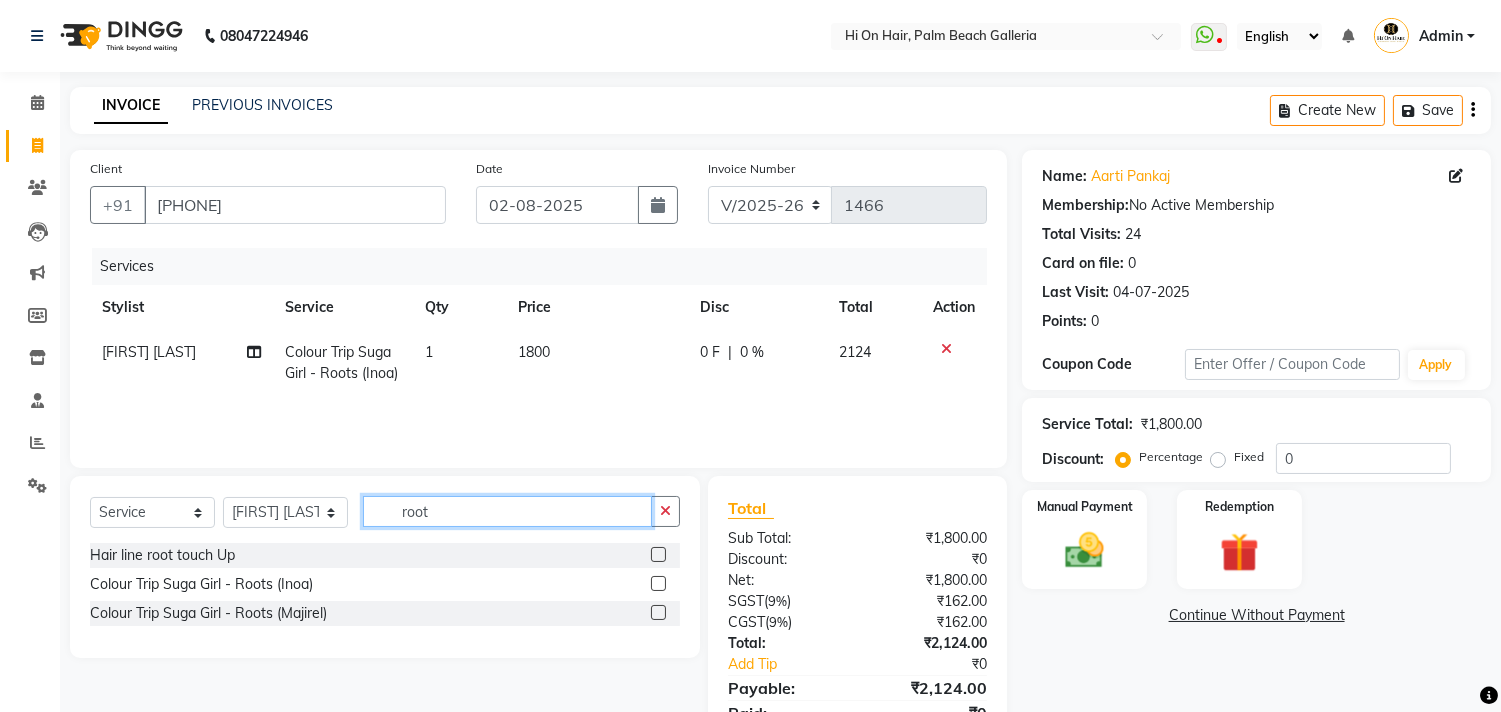 click on "root" 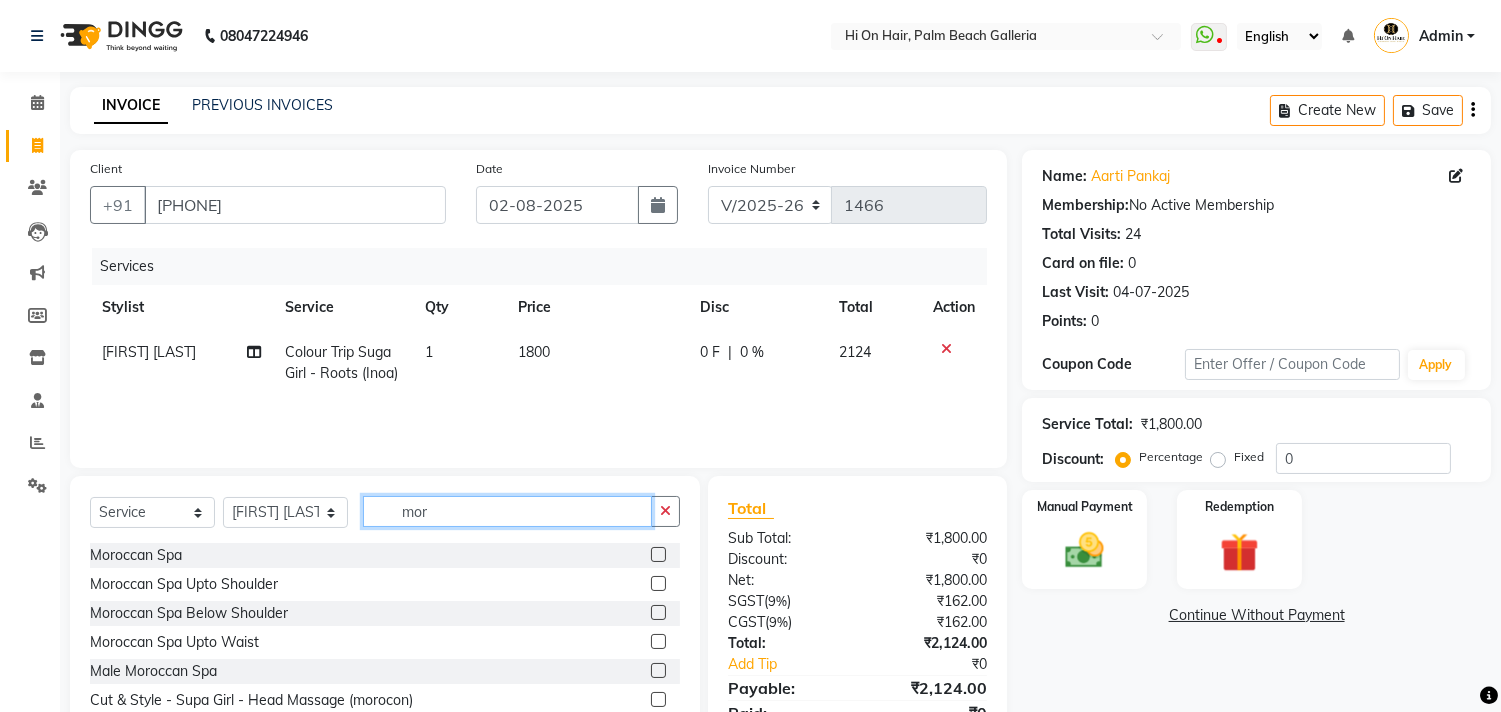 type on "mor" 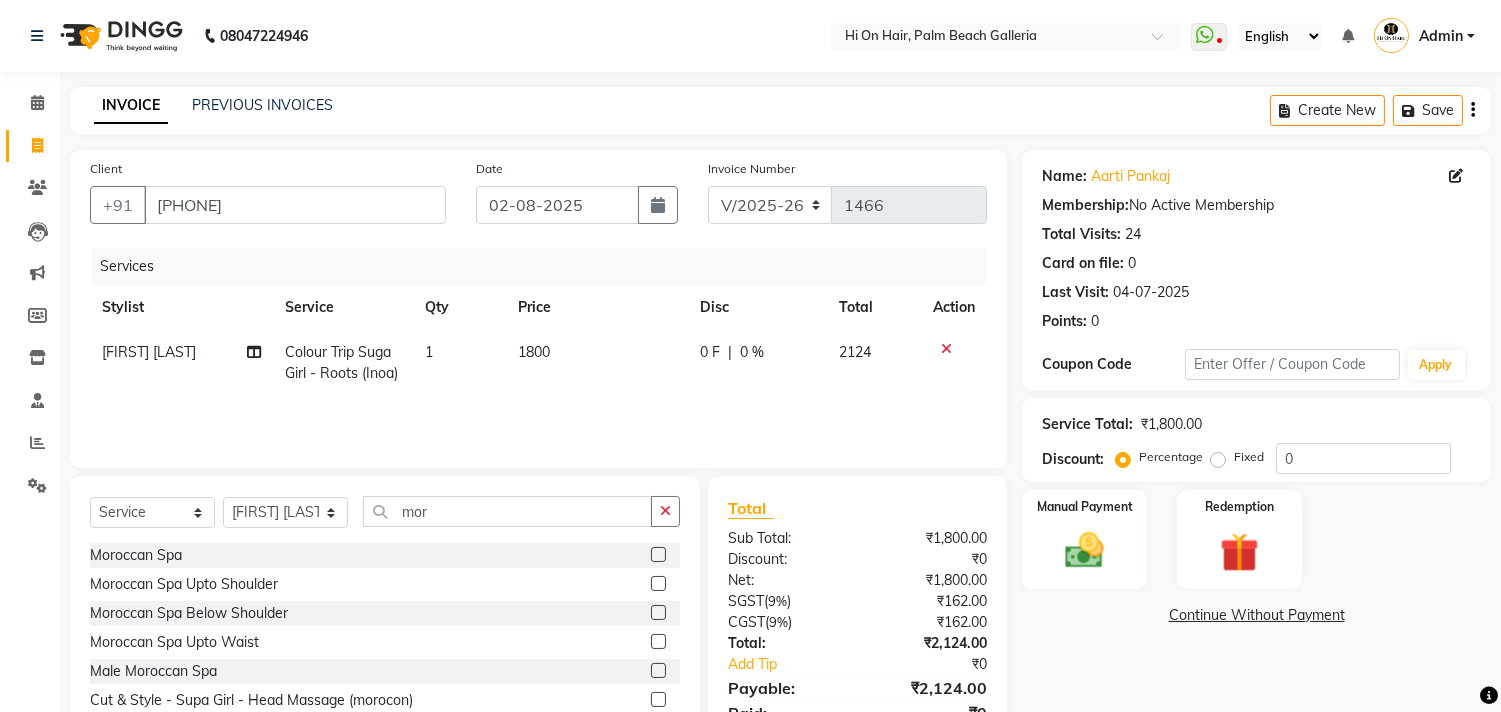 click 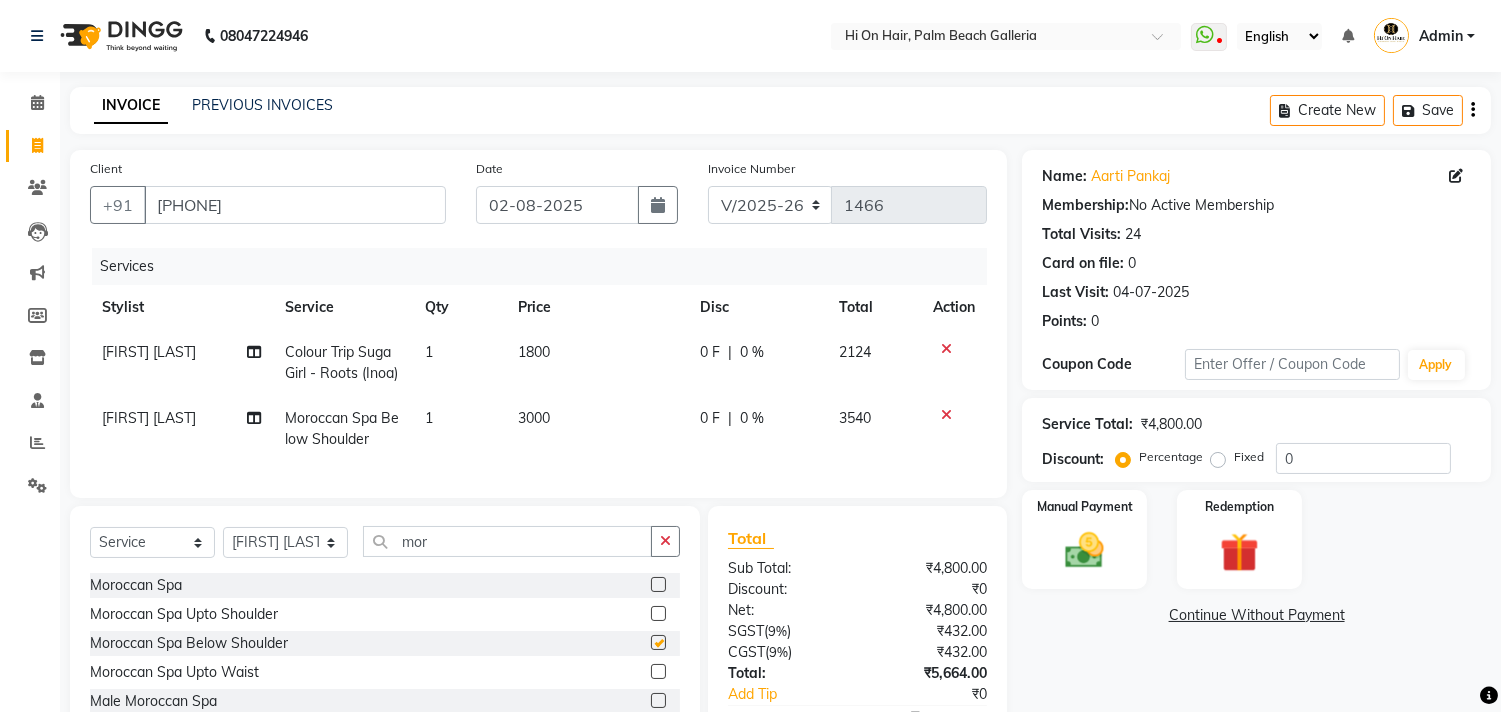 checkbox on "false" 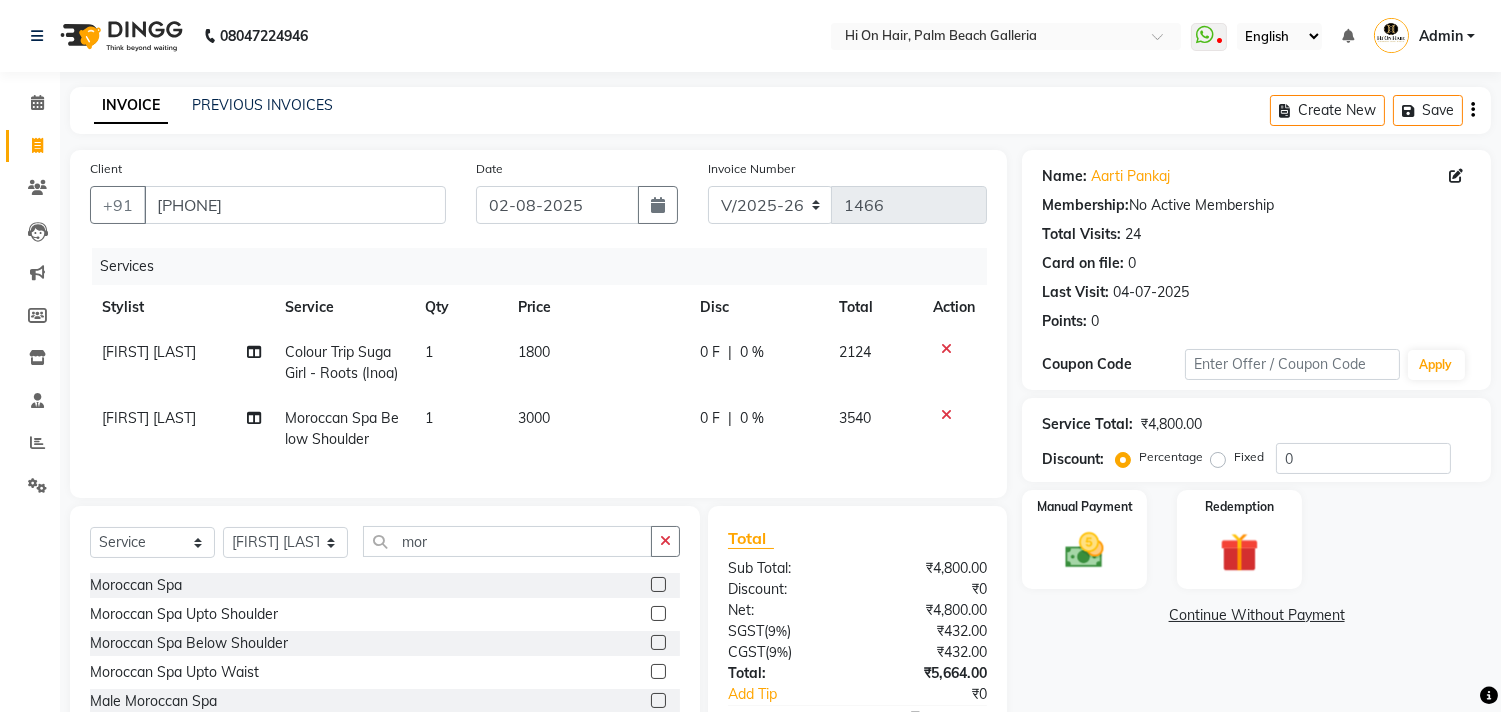 click on "3540" 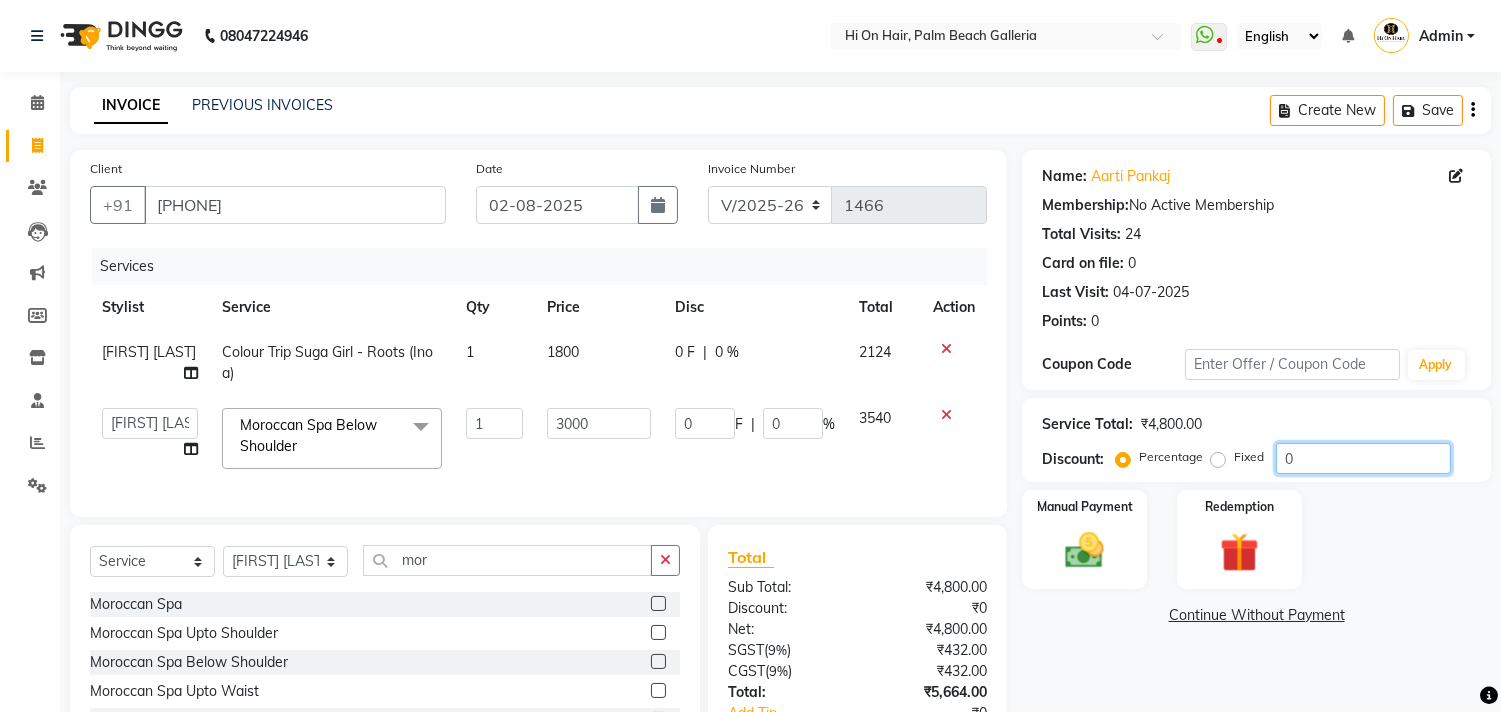 click on "0" 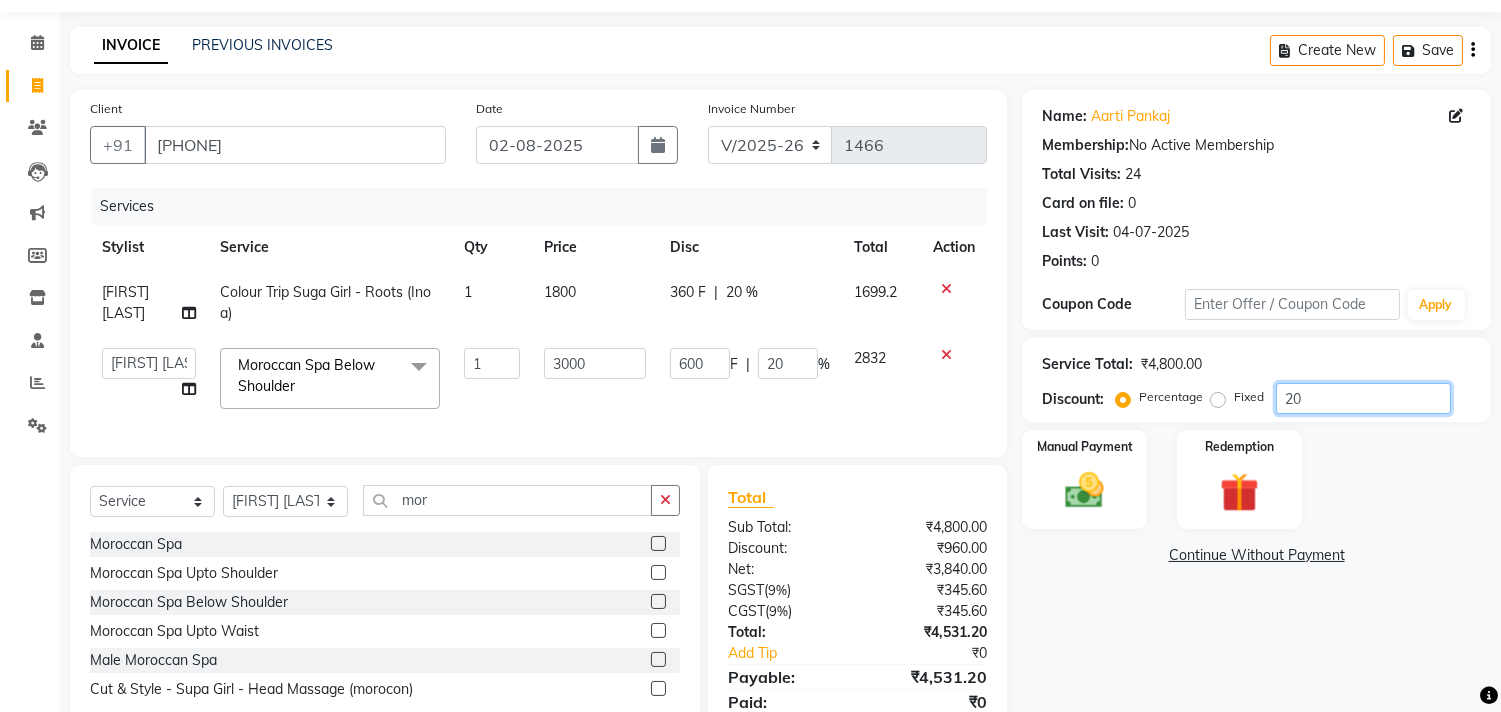 scroll, scrollTop: 153, scrollLeft: 0, axis: vertical 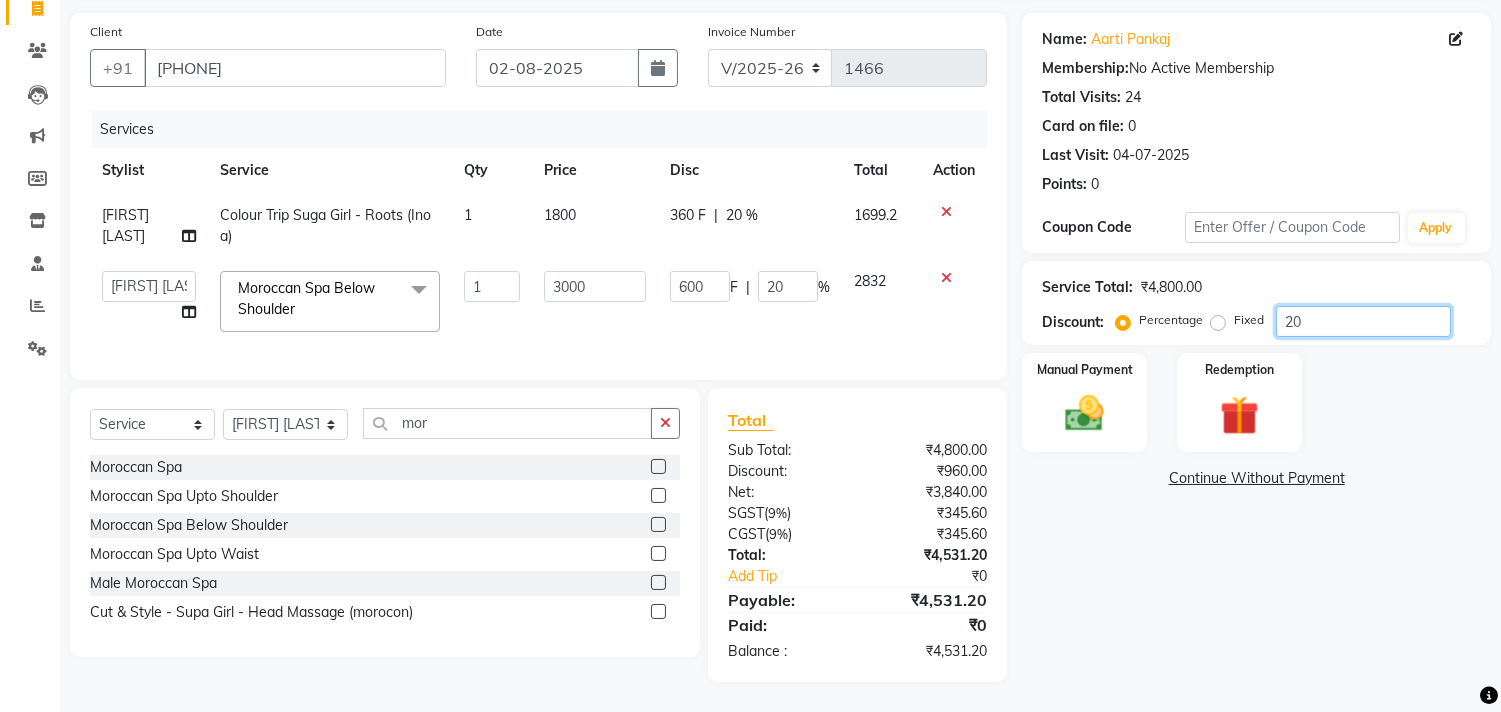 type on "20" 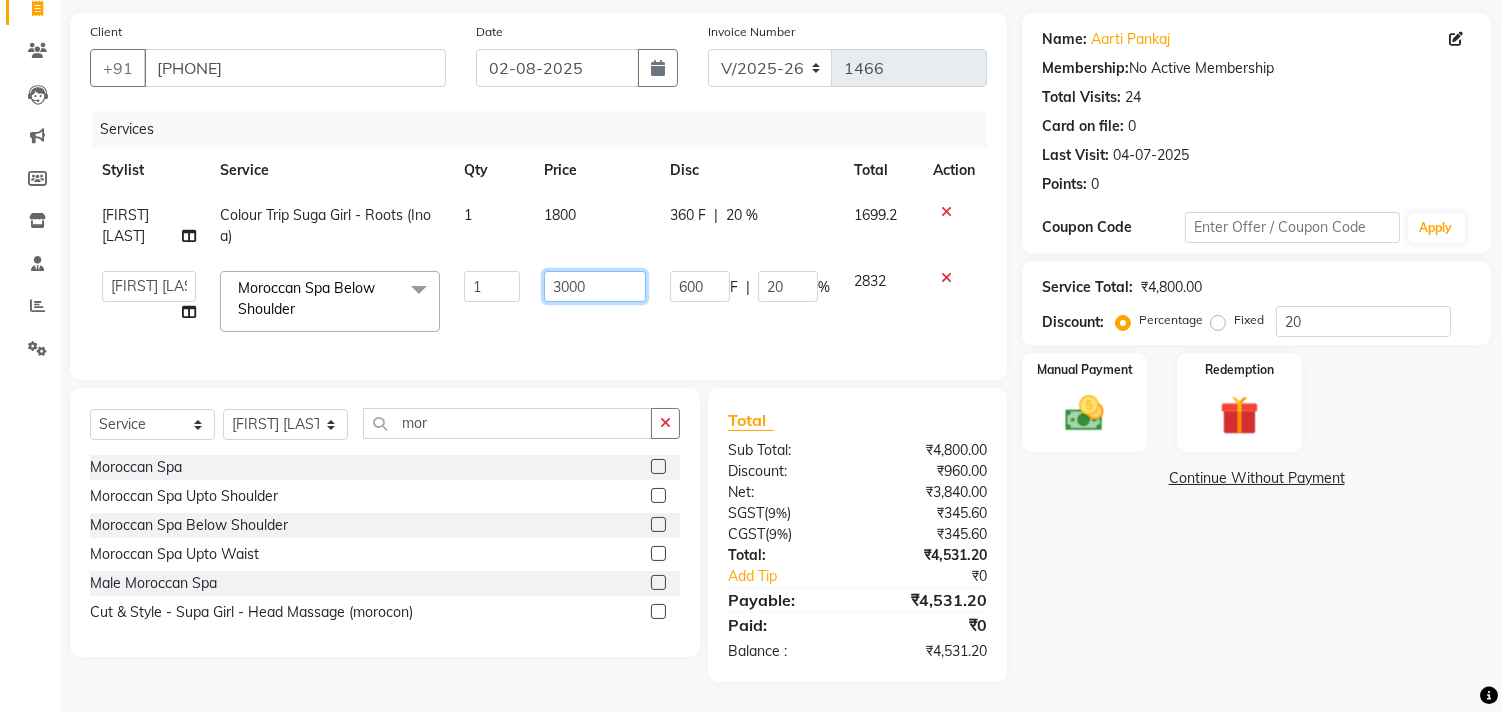 click on "3000" 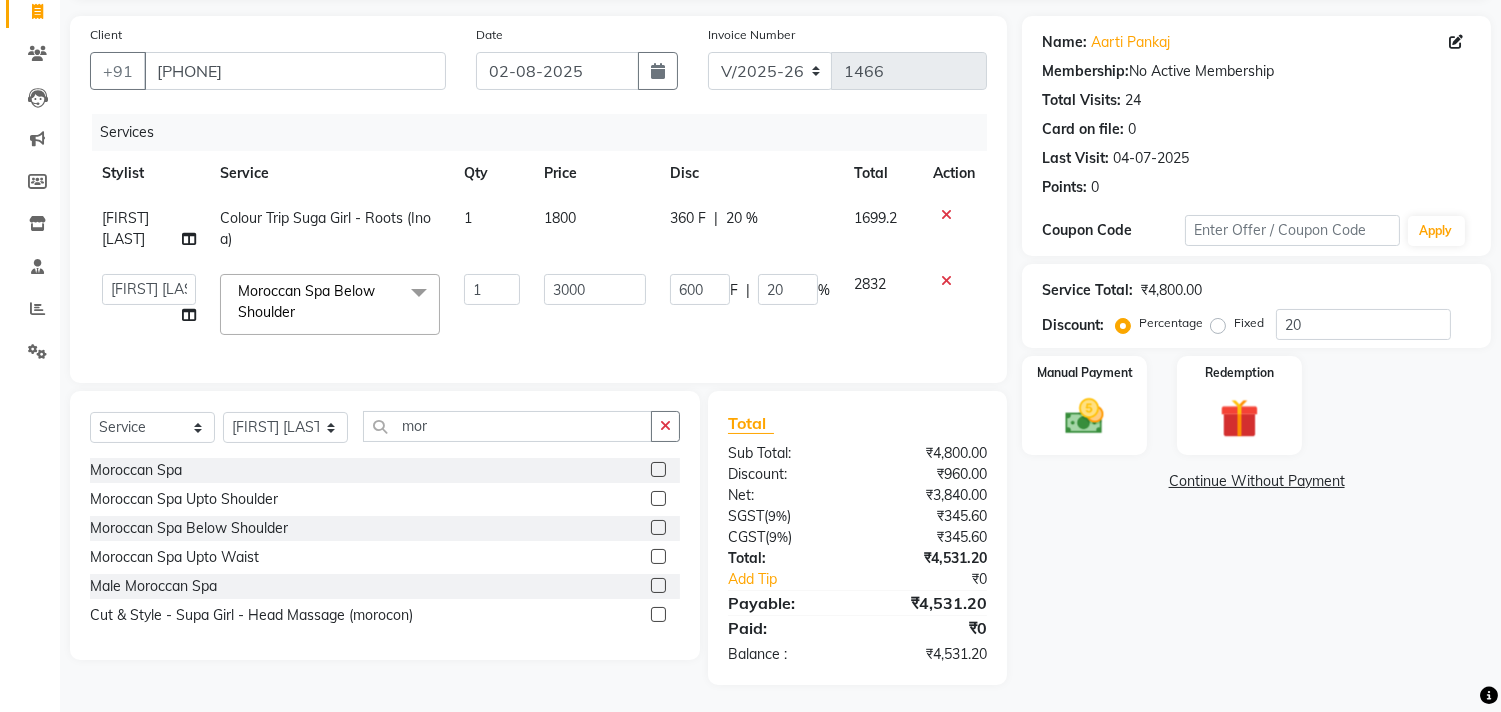 click on "2832" 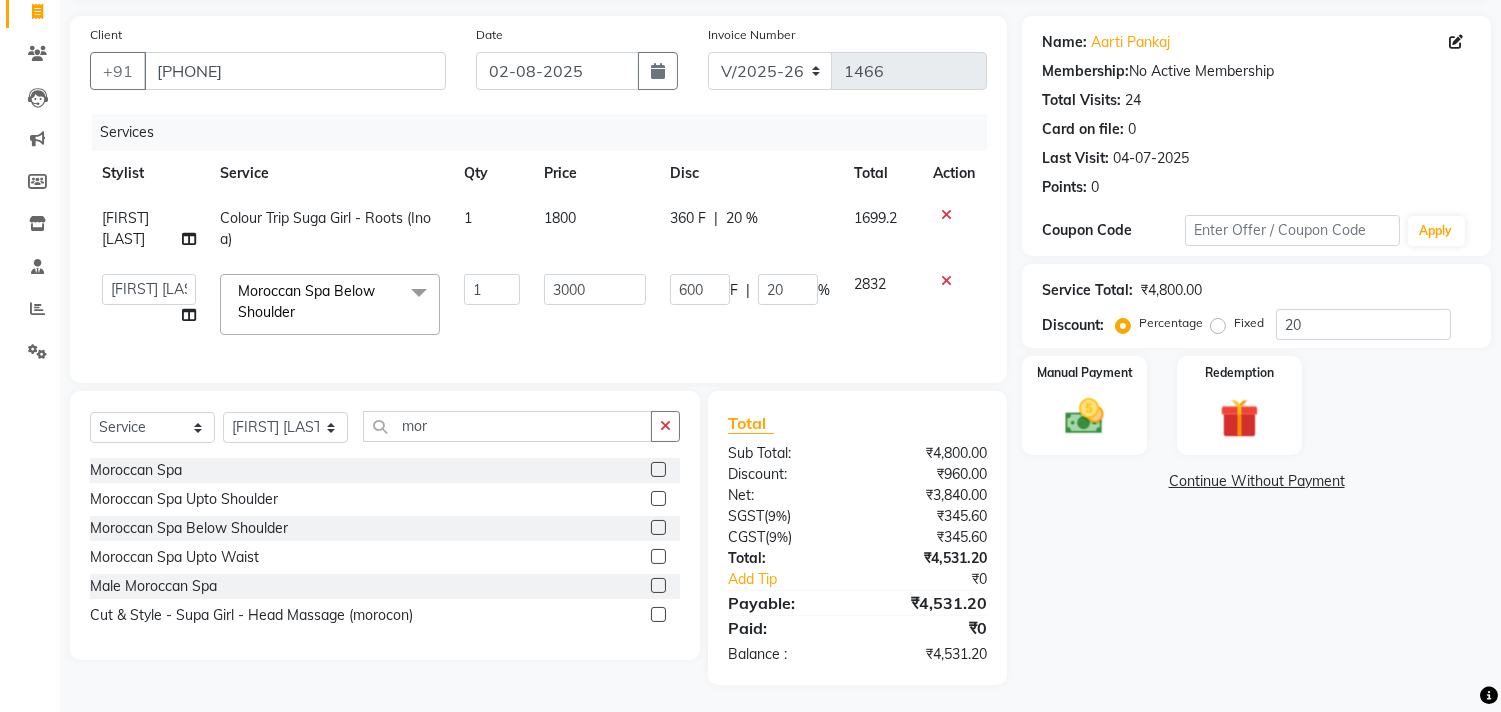 scroll, scrollTop: 153, scrollLeft: 0, axis: vertical 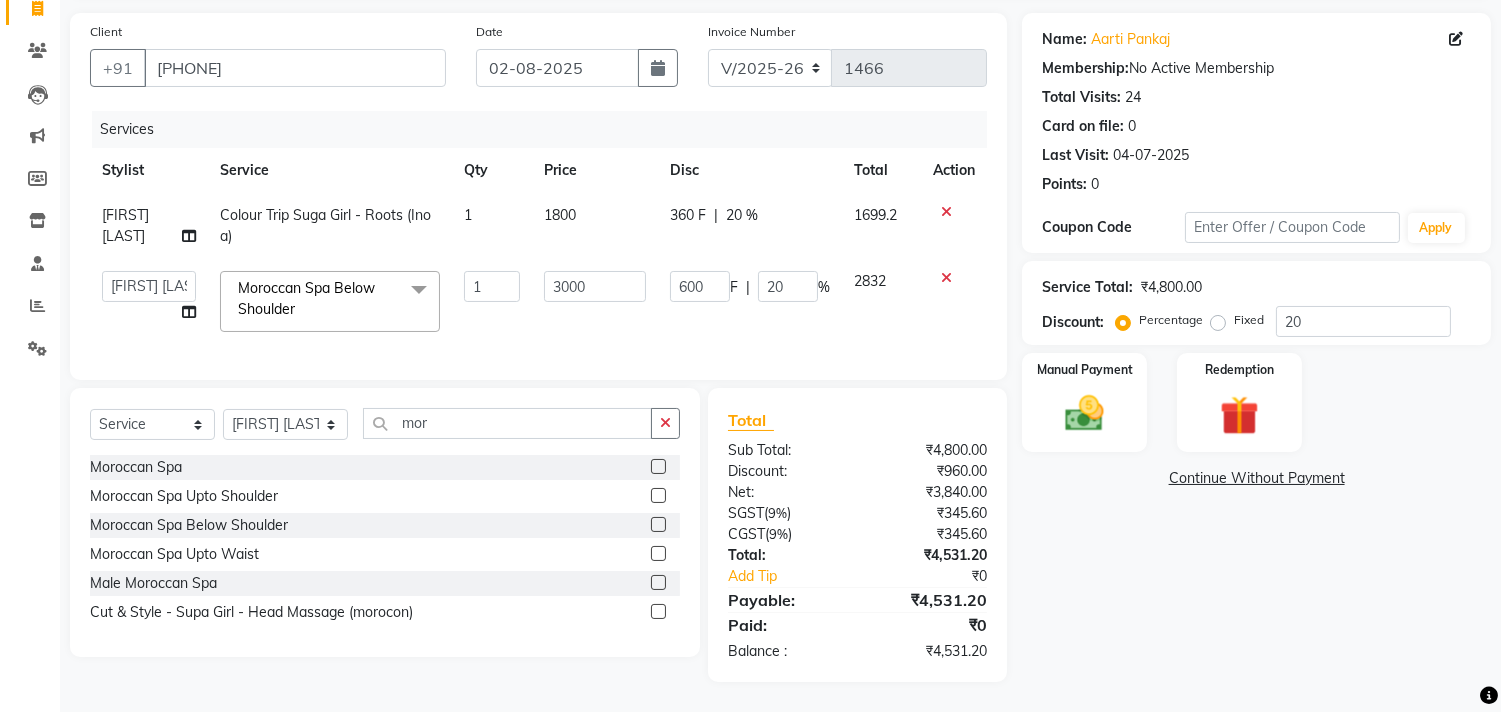 click on "600 F | 20 %" 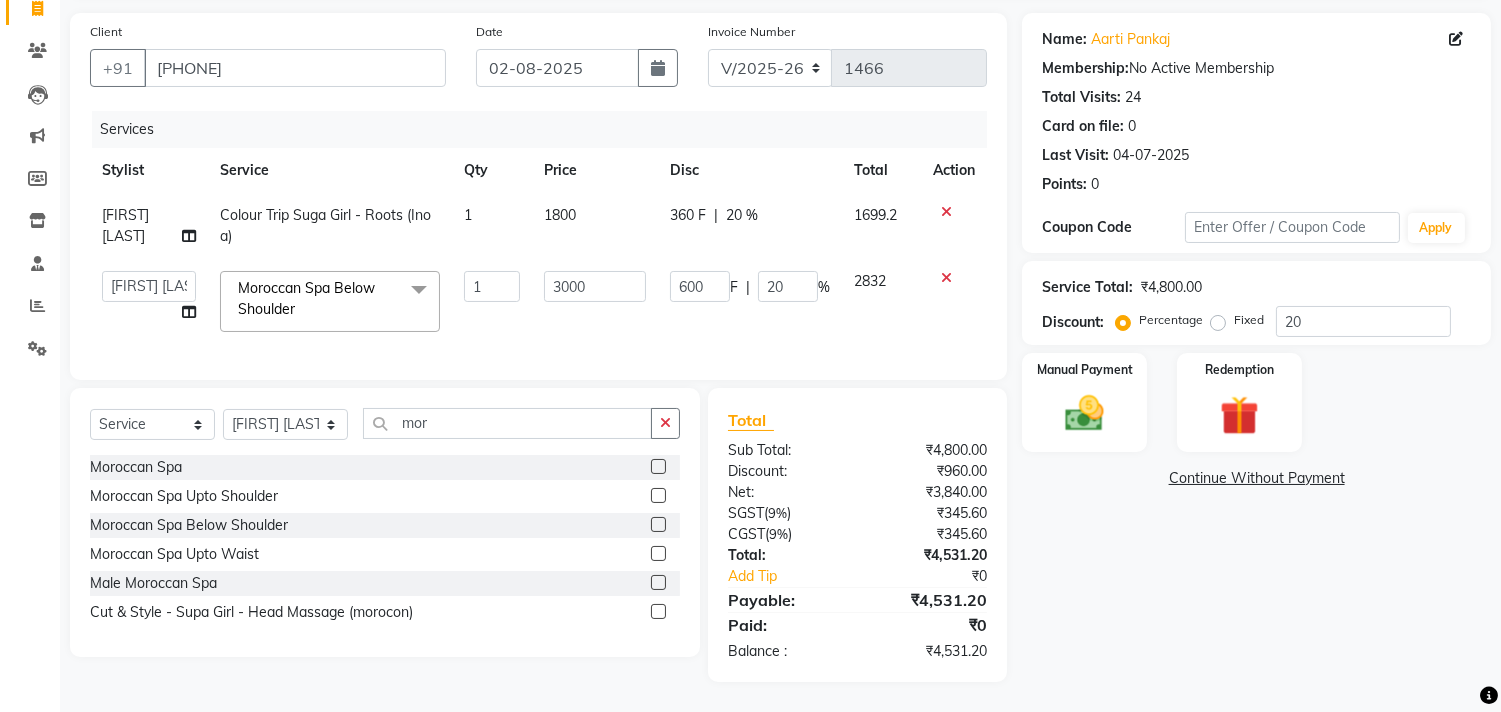 click on "600 F | 20 %" 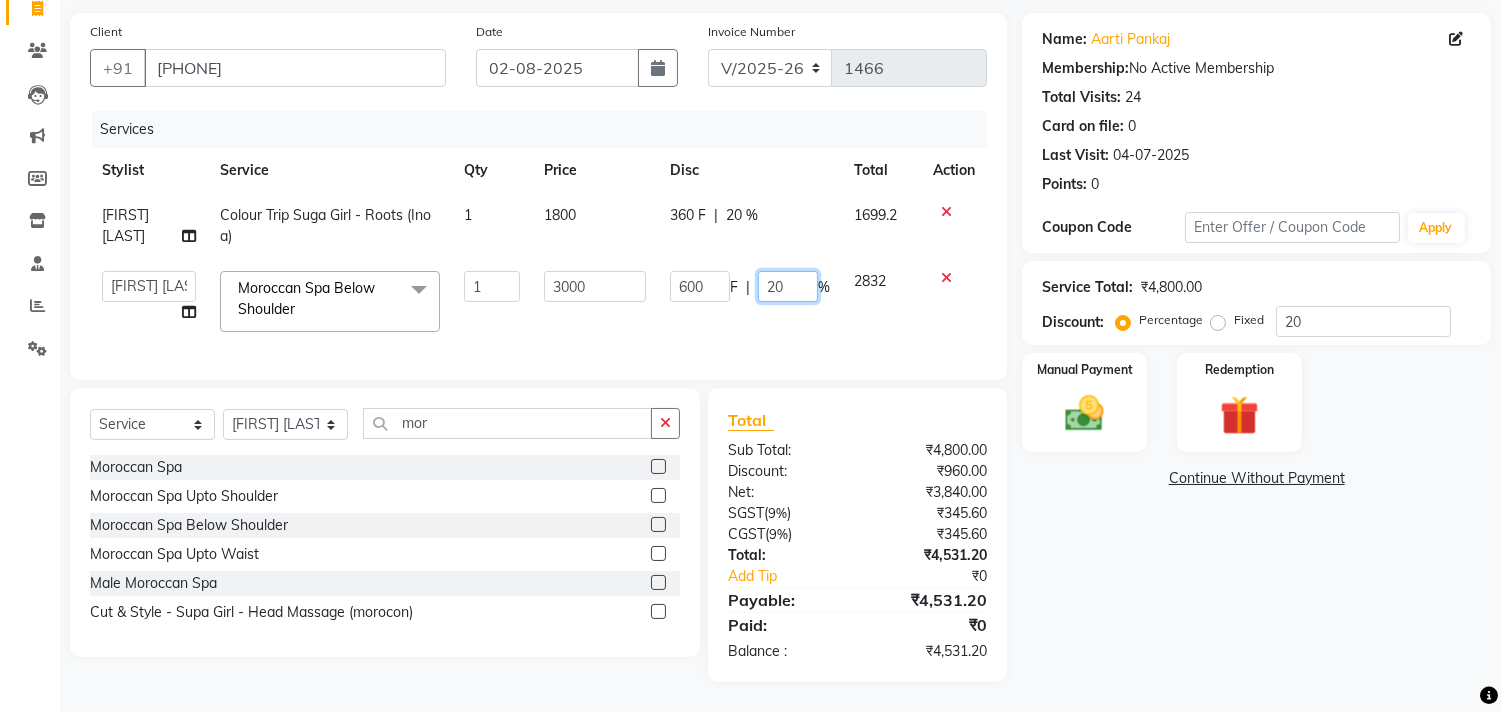 drag, startPoint x: 795, startPoint y: 275, endPoint x: 724, endPoint y: 290, distance: 72.56721 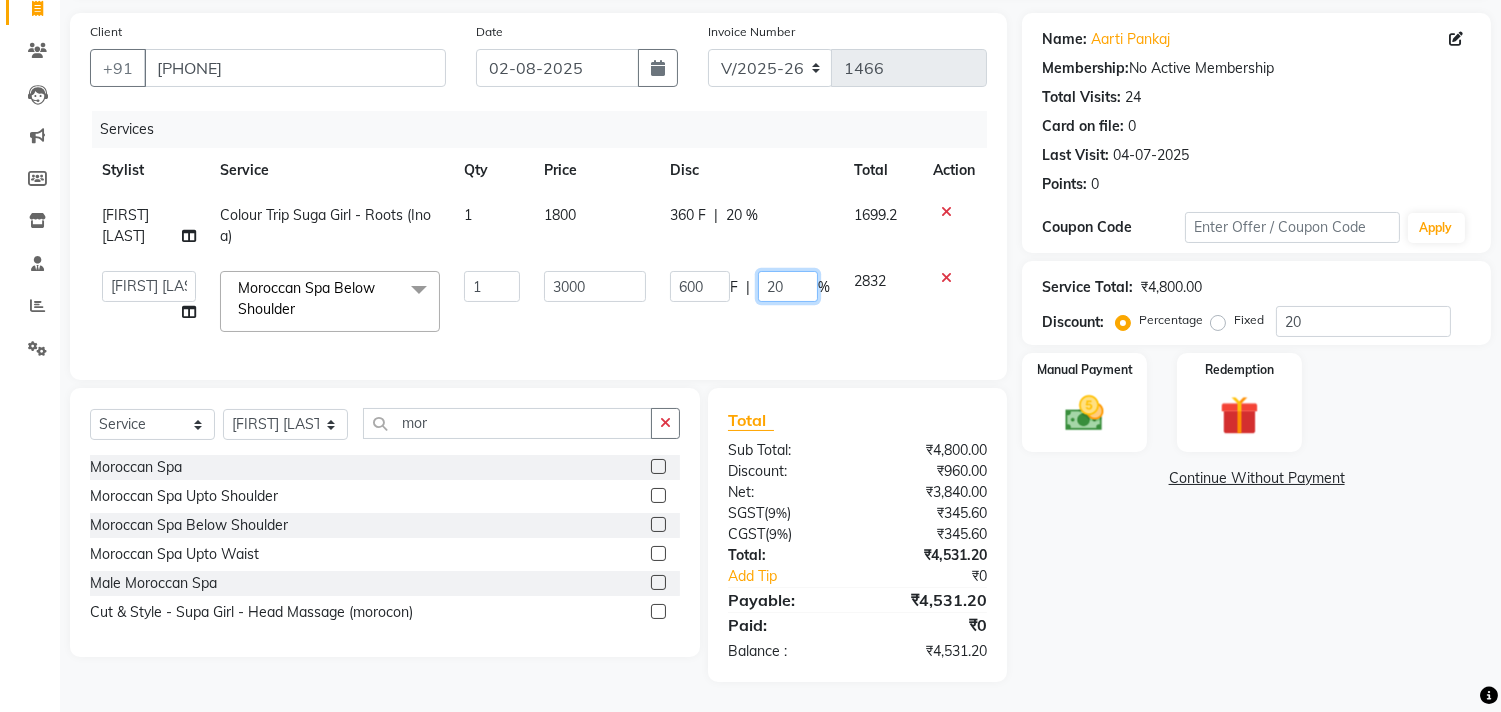 type on "0" 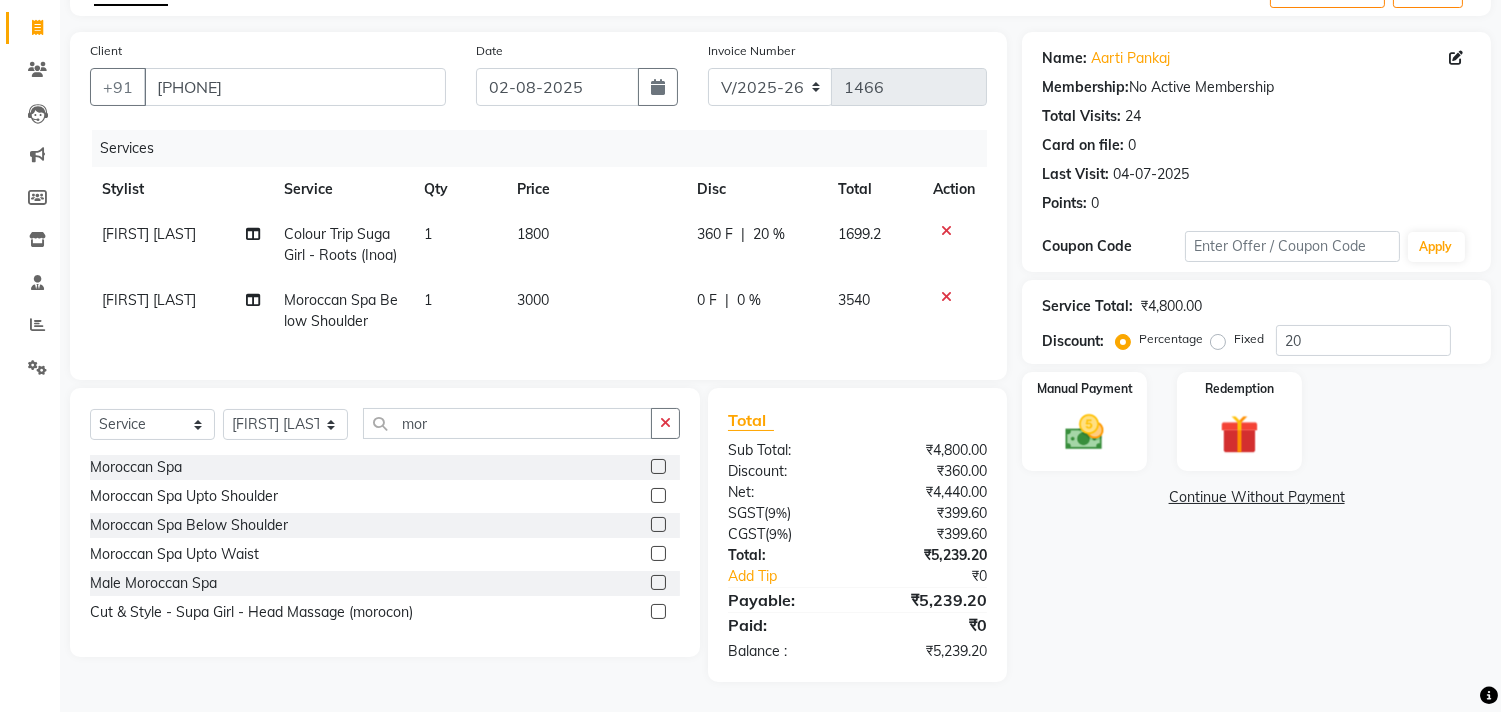 click on "0 F | 0 %" 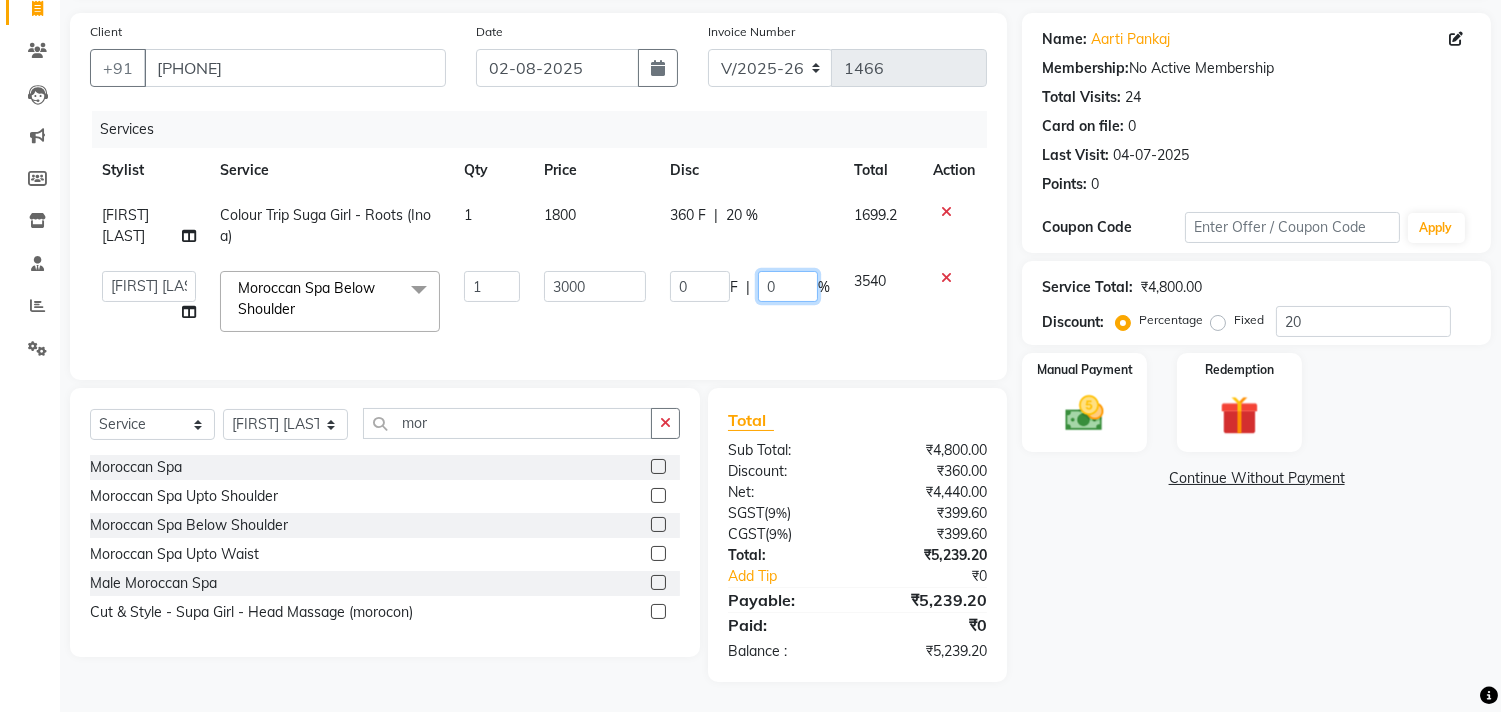 click on "0" 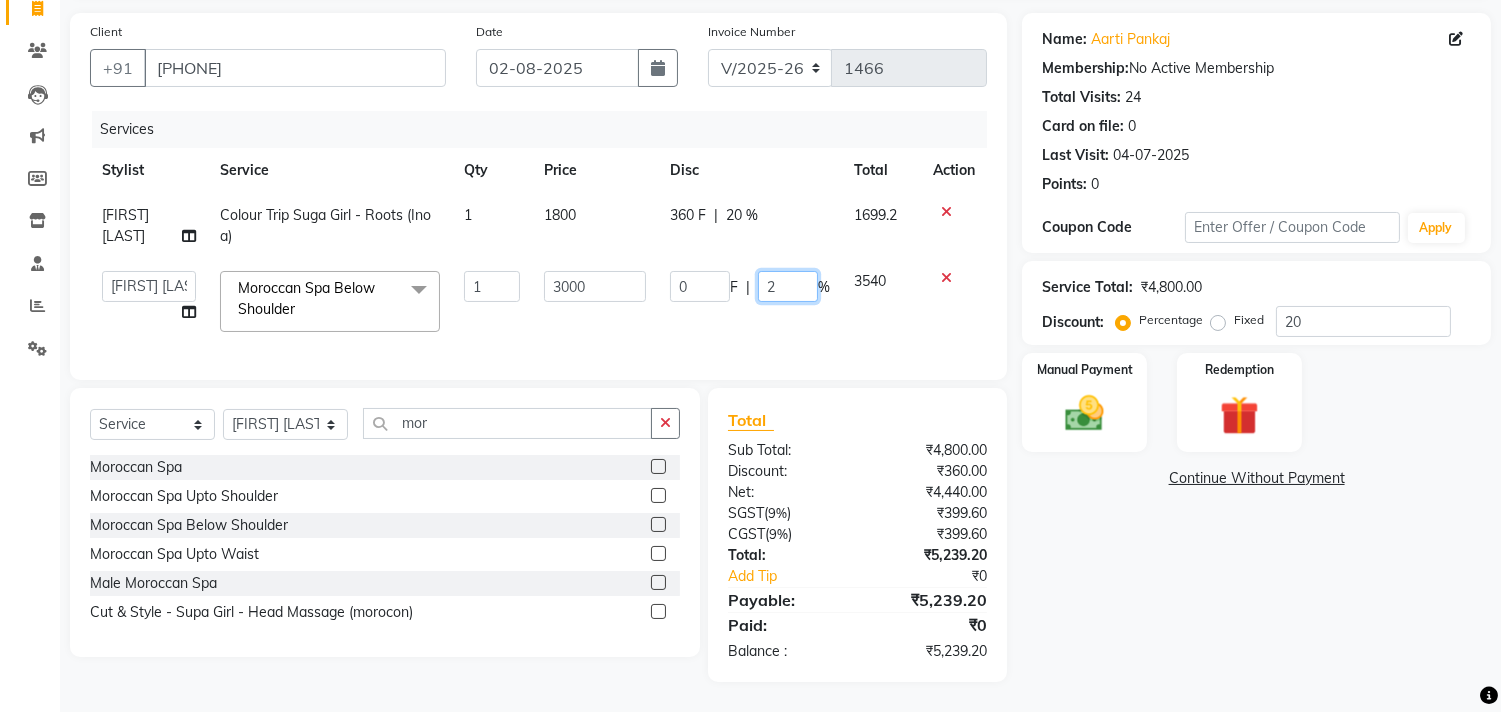 type on "20" 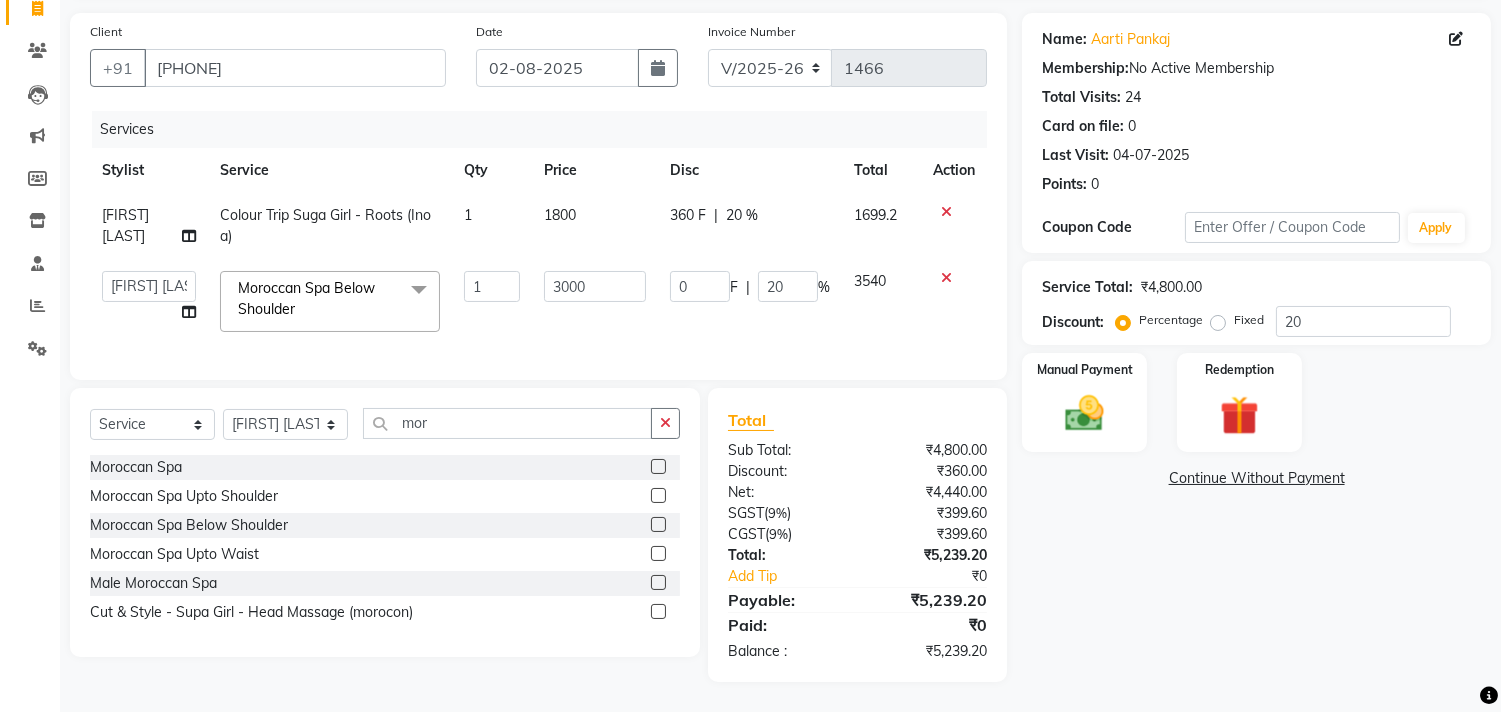 scroll, scrollTop: 134, scrollLeft: 0, axis: vertical 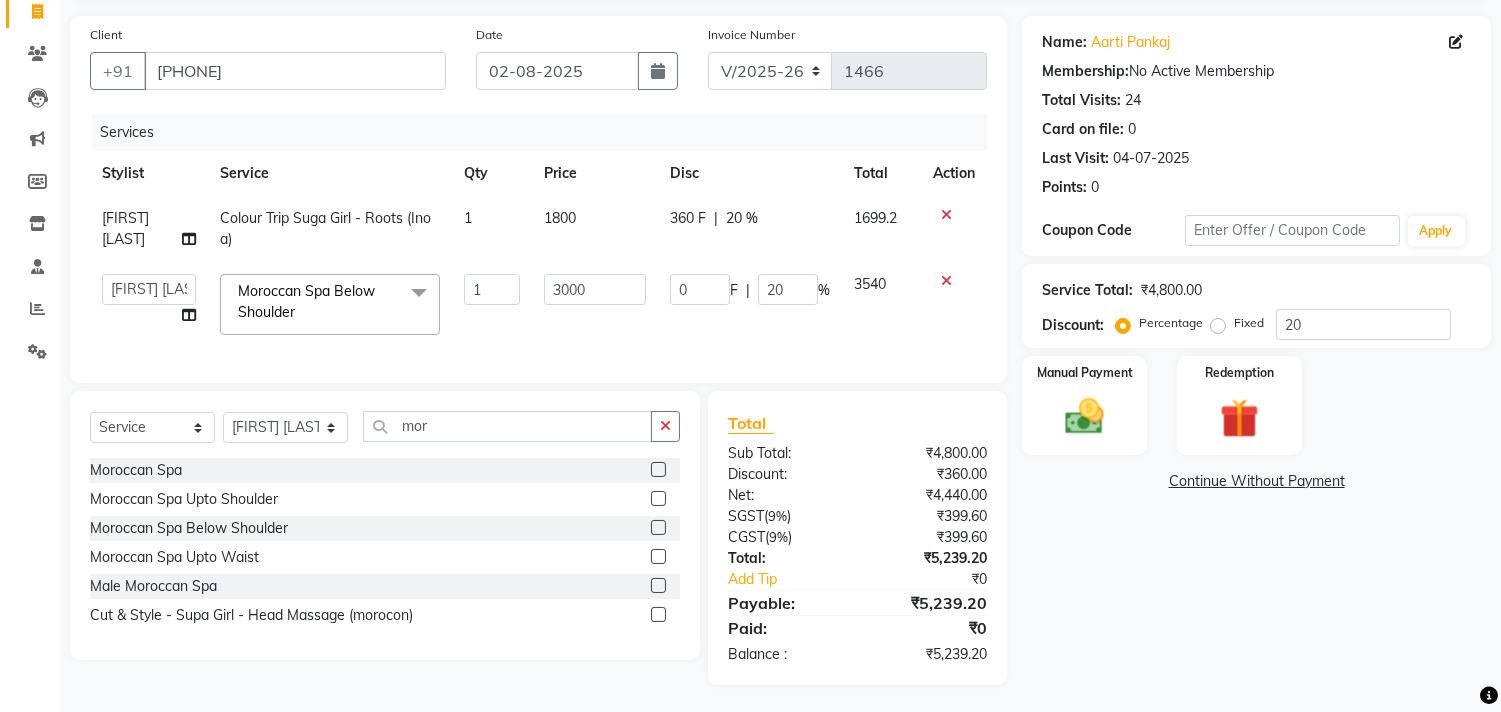 click on "Manual Payment Redemption" 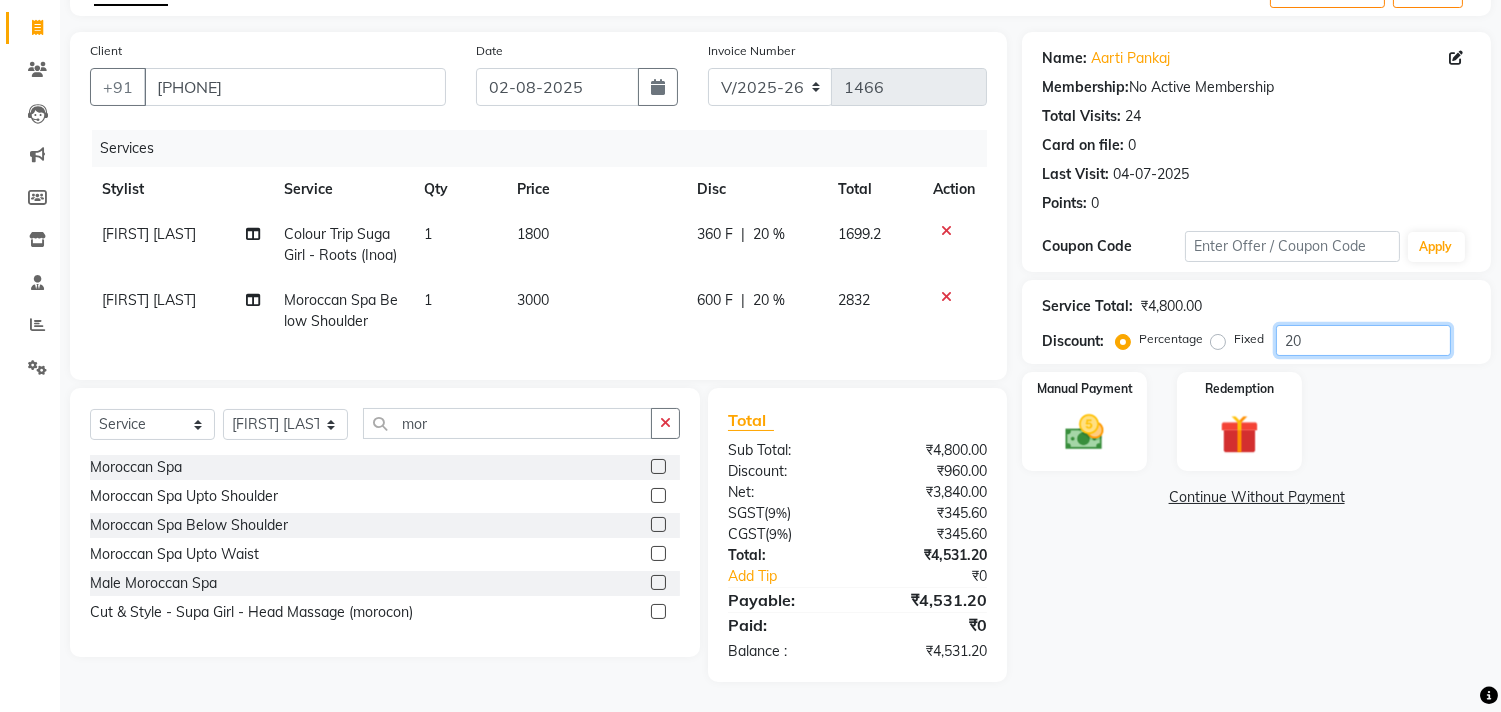 drag, startPoint x: 1354, startPoint y: 331, endPoint x: 983, endPoint y: 291, distance: 373.15012 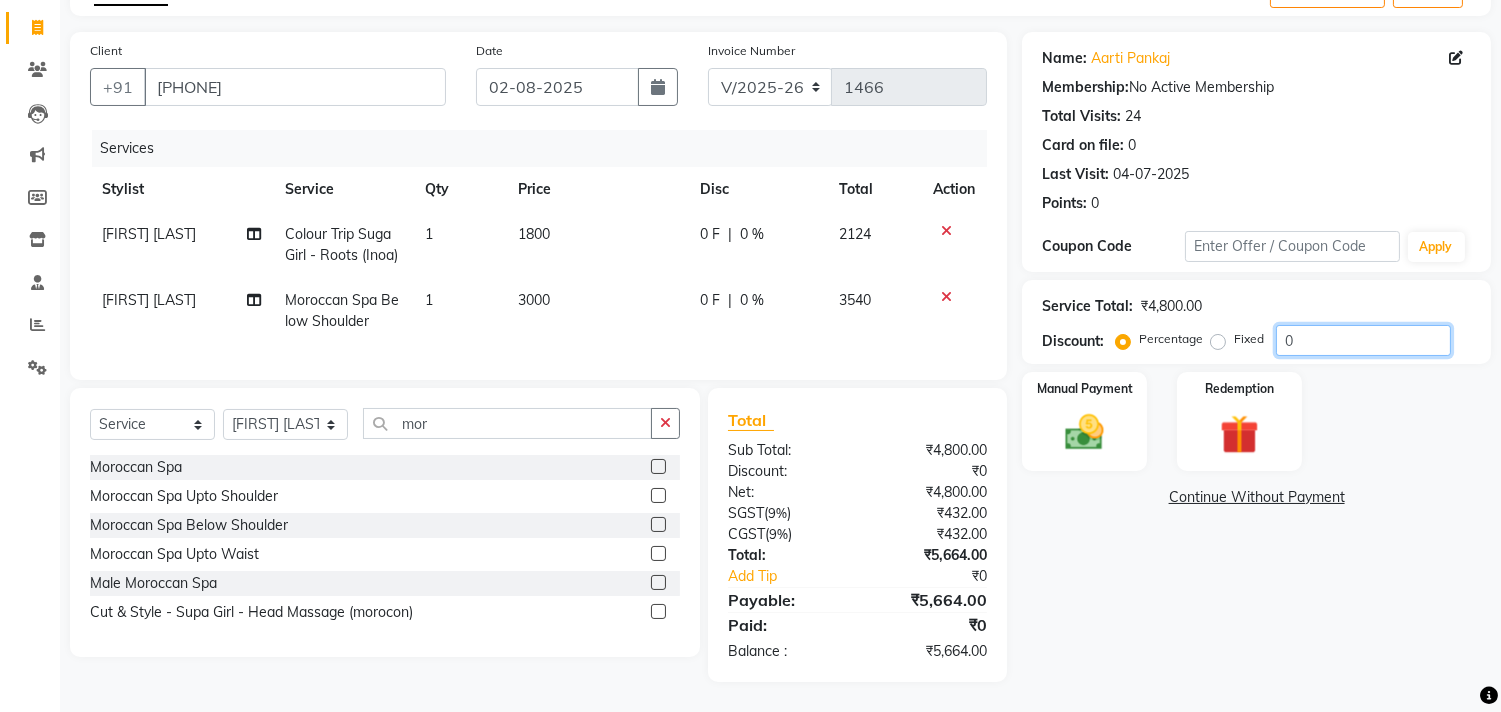 click on "0" 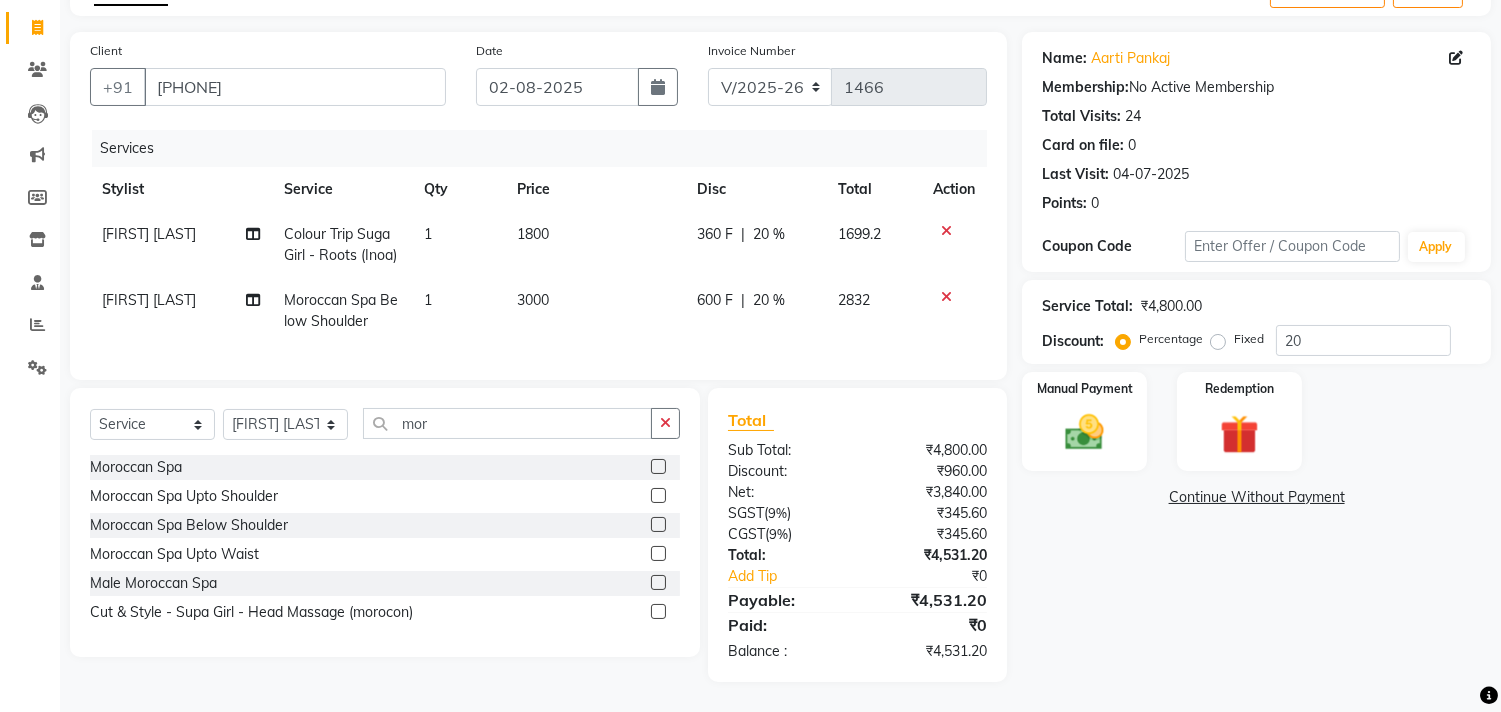click on "Name: [FIRST] [LAST] Membership:  No Active Membership  Total Visits:  24 Card on file:  0 Last Visit:   [DATE]  Points:   0  Coupon Code Apply Service Total:  ₹4,800.00  Discount:  Percentage   Fixed  20 Manual Payment Redemption  Continue Without Payment" 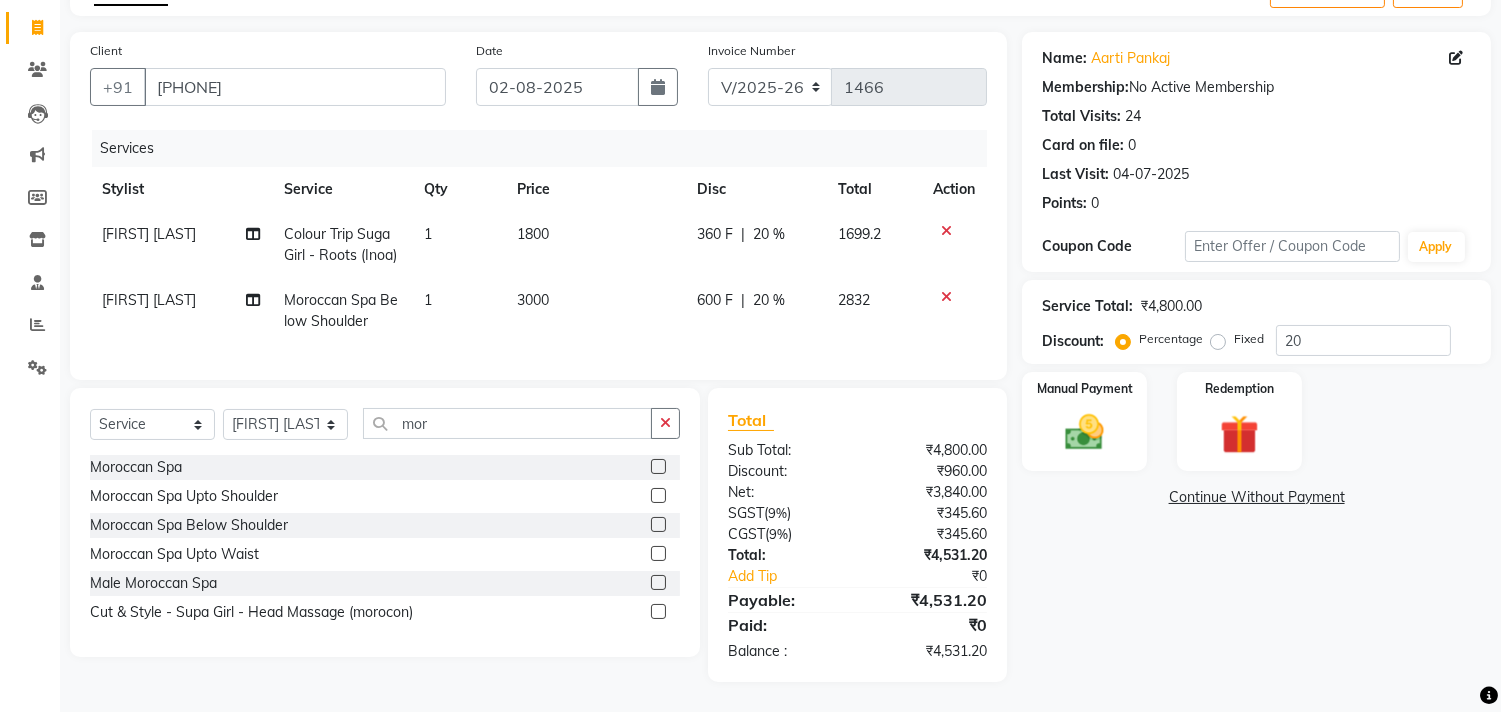 click on "1800" 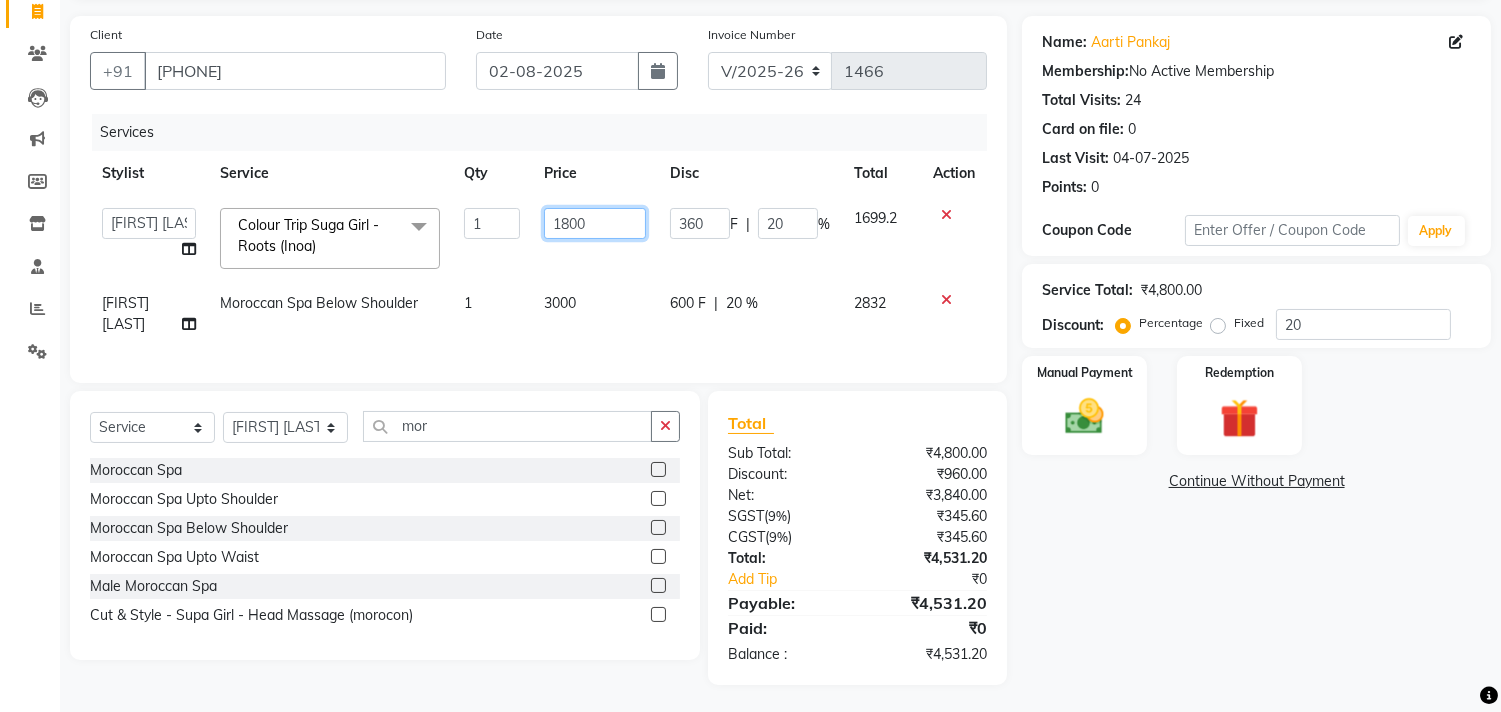 click on "1800" 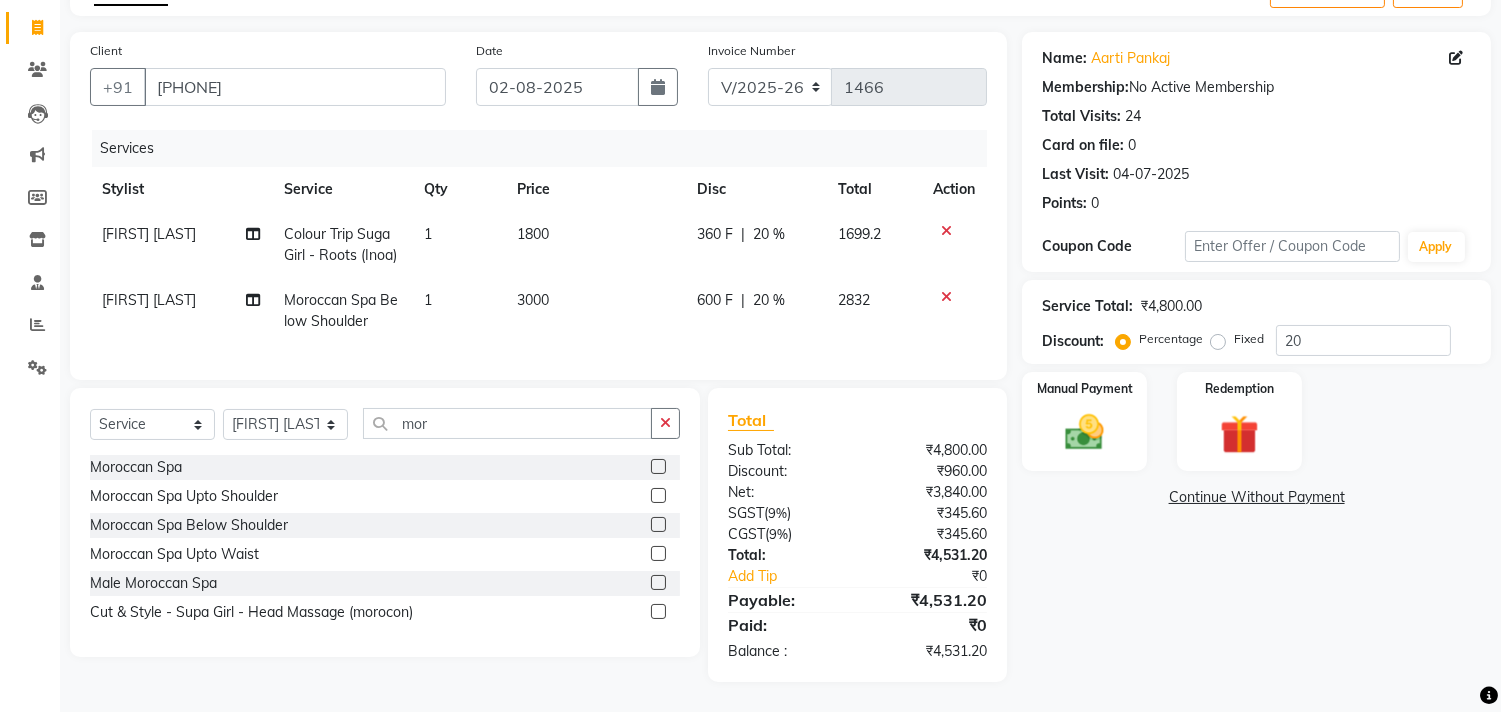 click on "600 F" 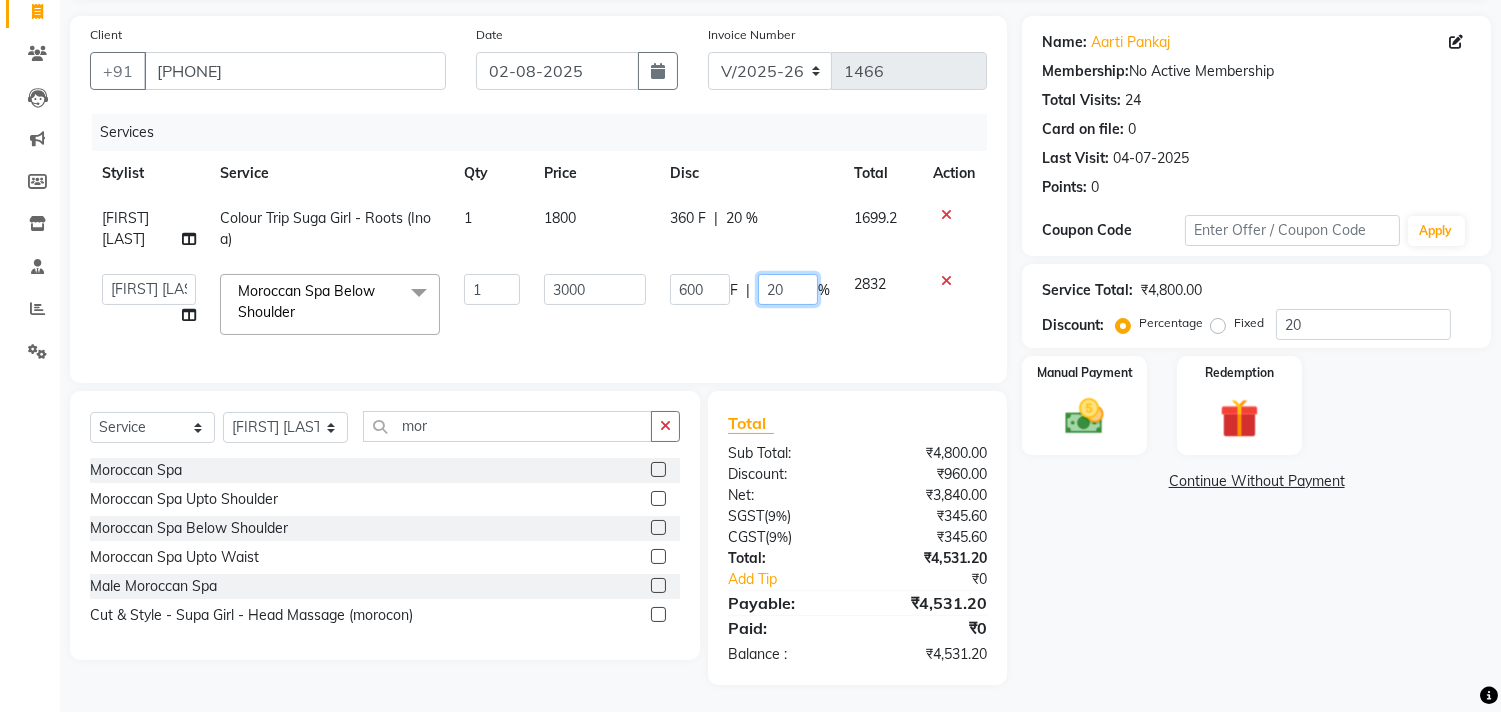 click on "20" 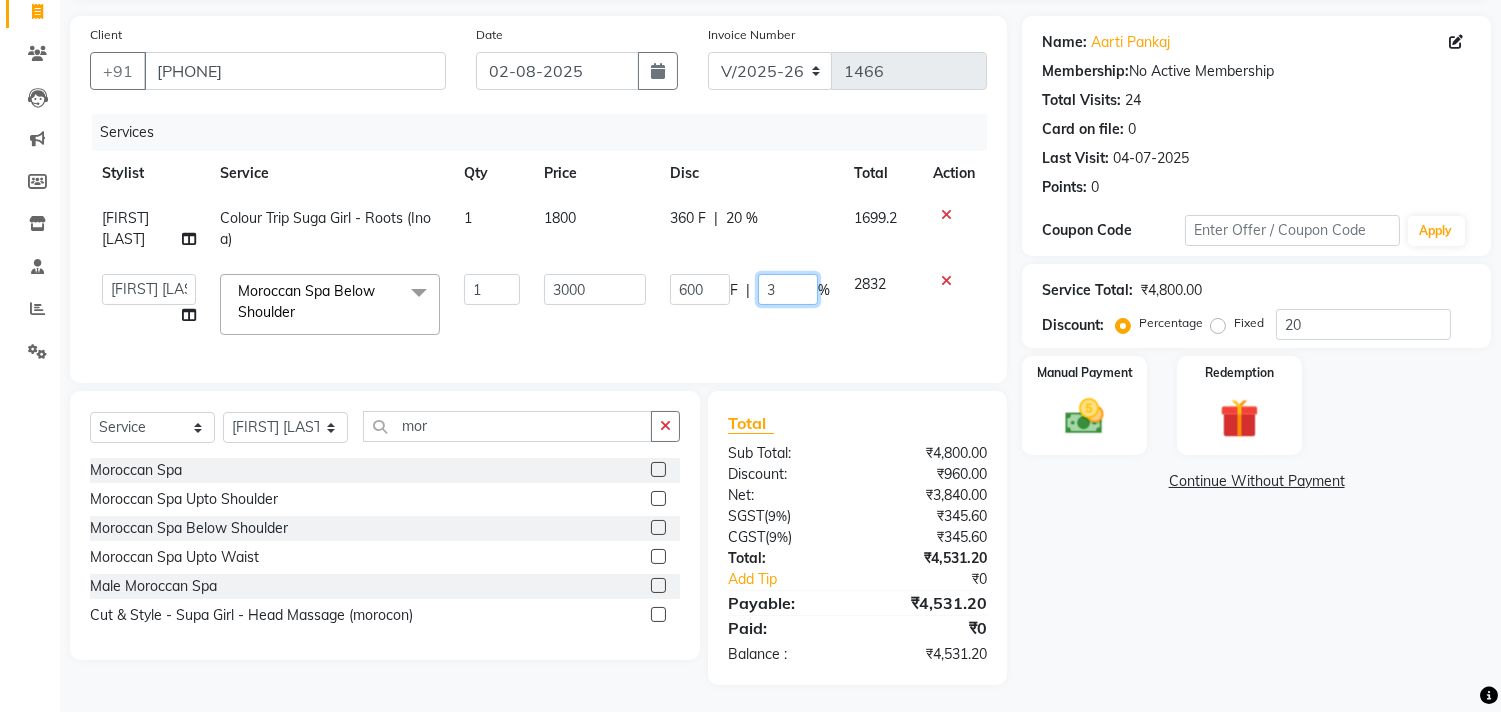 type on "30" 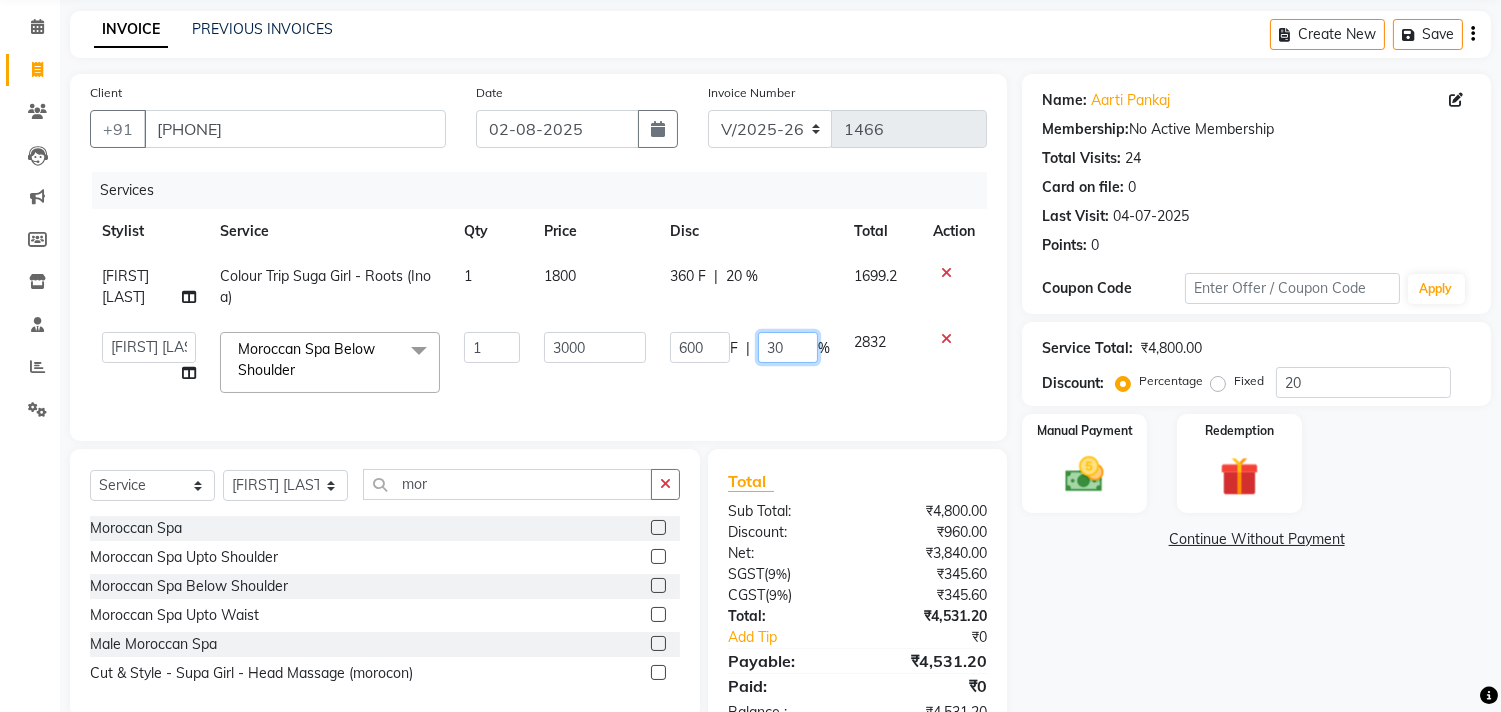 scroll, scrollTop: 23, scrollLeft: 0, axis: vertical 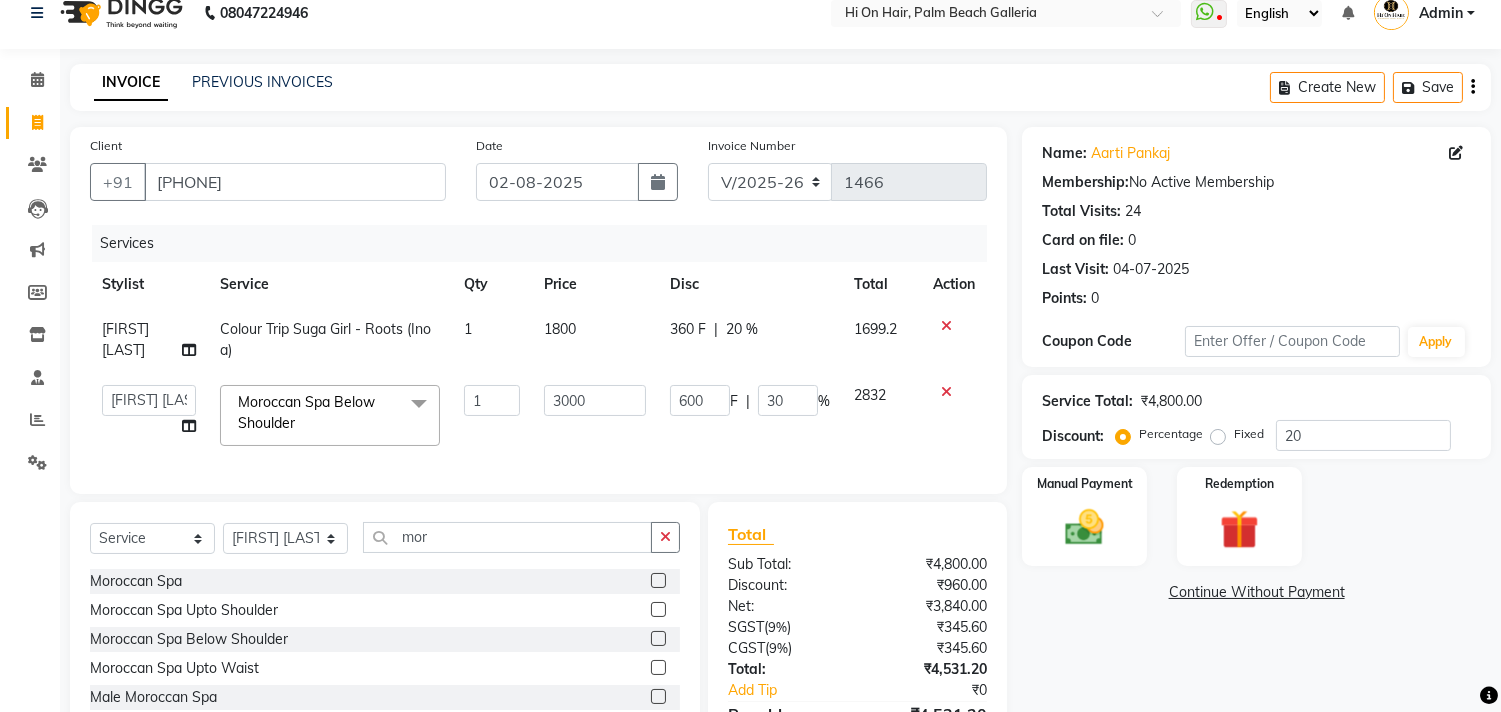 click on "1800" 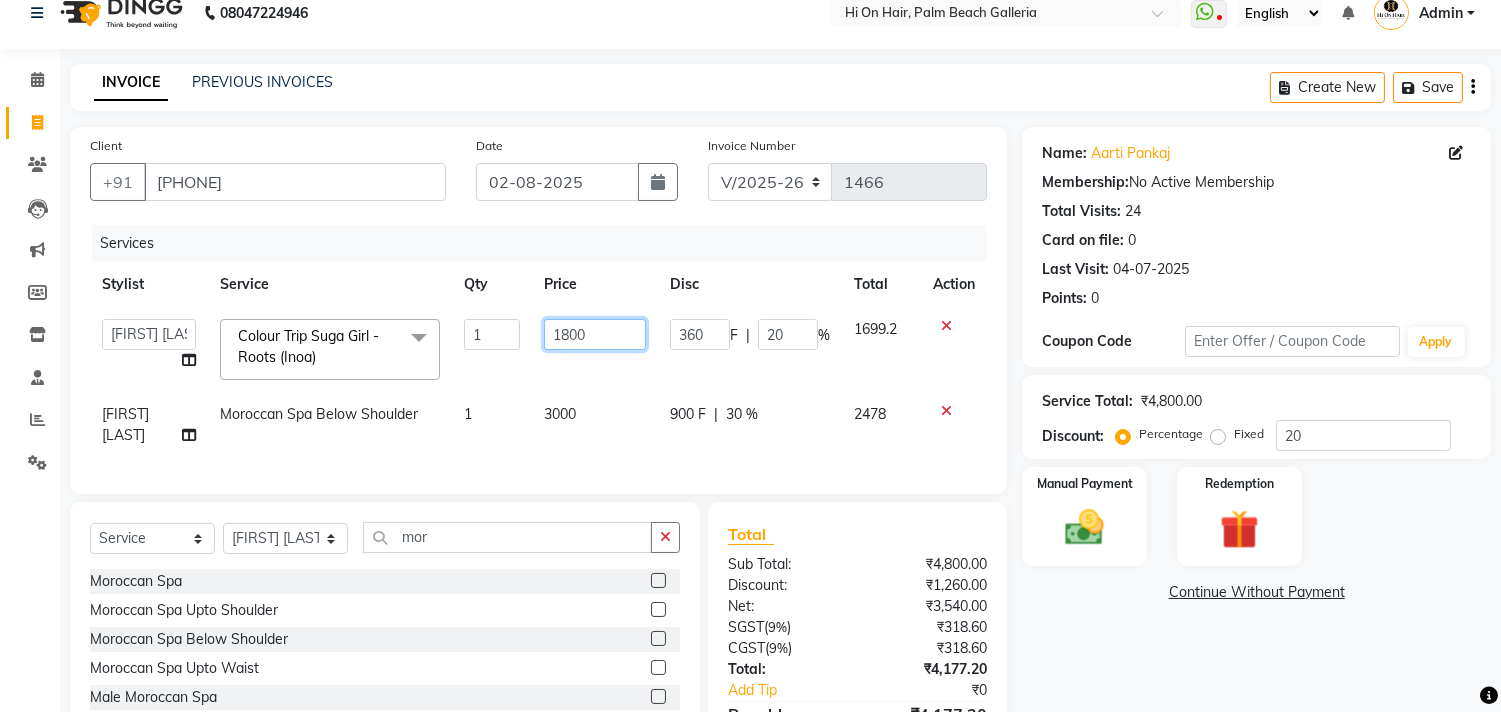 click on "1800" 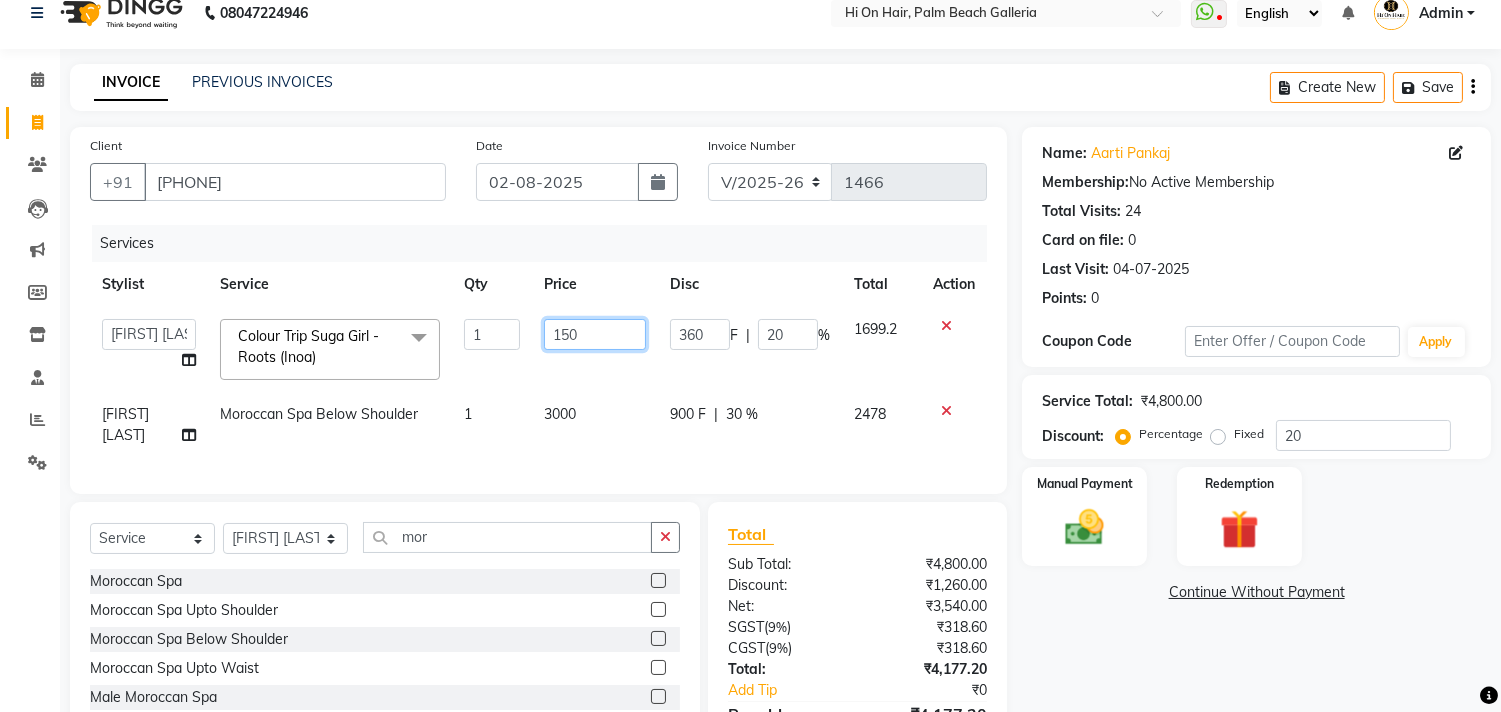 type on "1500" 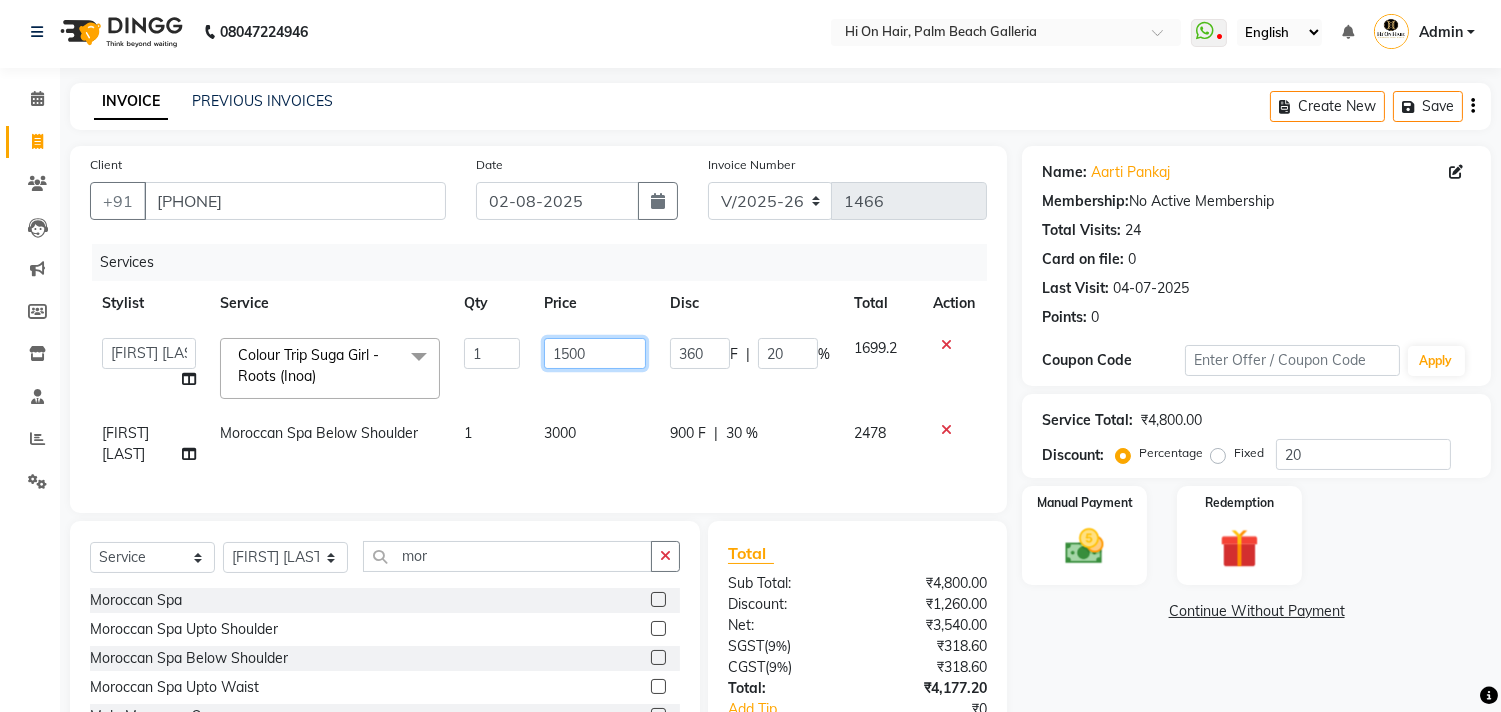 scroll, scrollTop: 0, scrollLeft: 0, axis: both 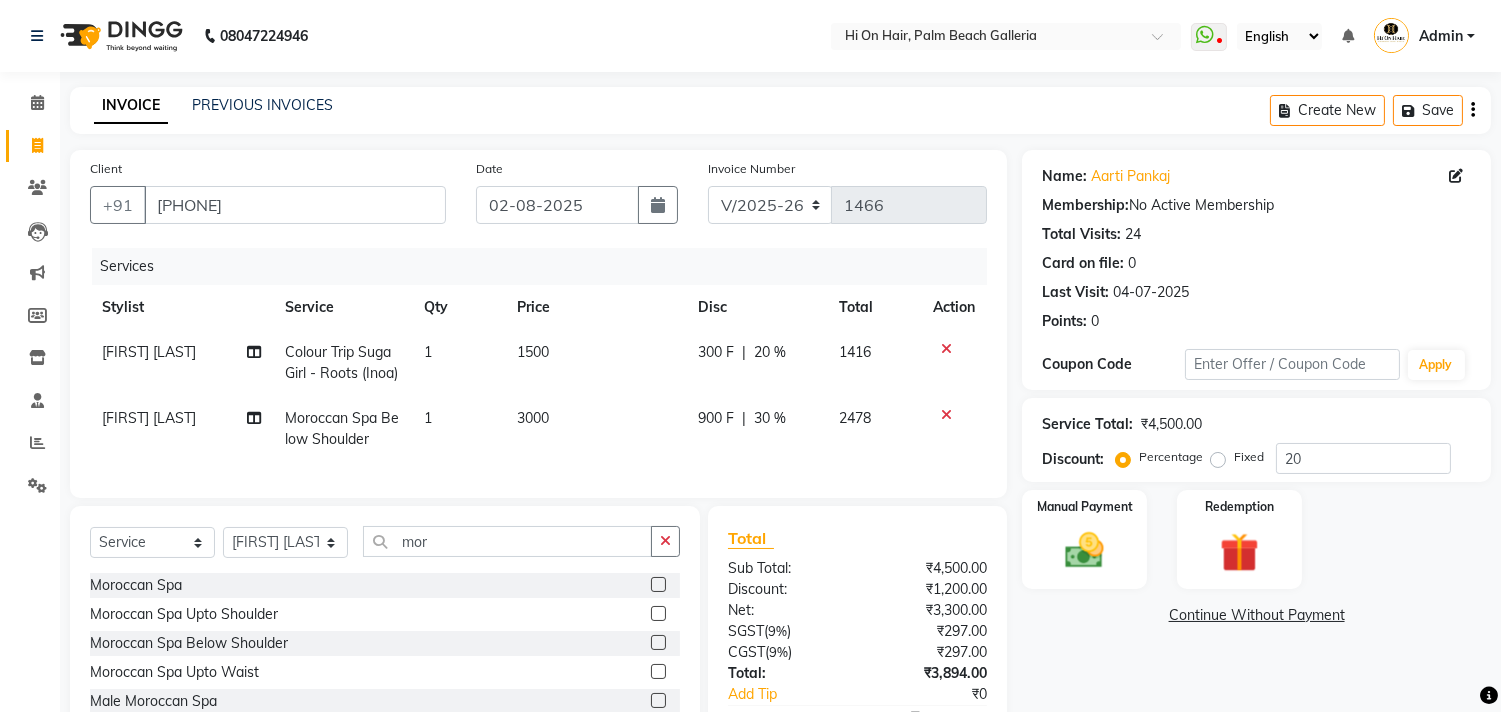 click on "[FIRST] [LAST] Colour Trip Suga Girl  - Roots (Inoa) 1 1500 300 F | 20 % 1416 [FIRST] [LAST] Moroccan Spa Below Shoulder 1 3000 900 F | 30 % 2478" 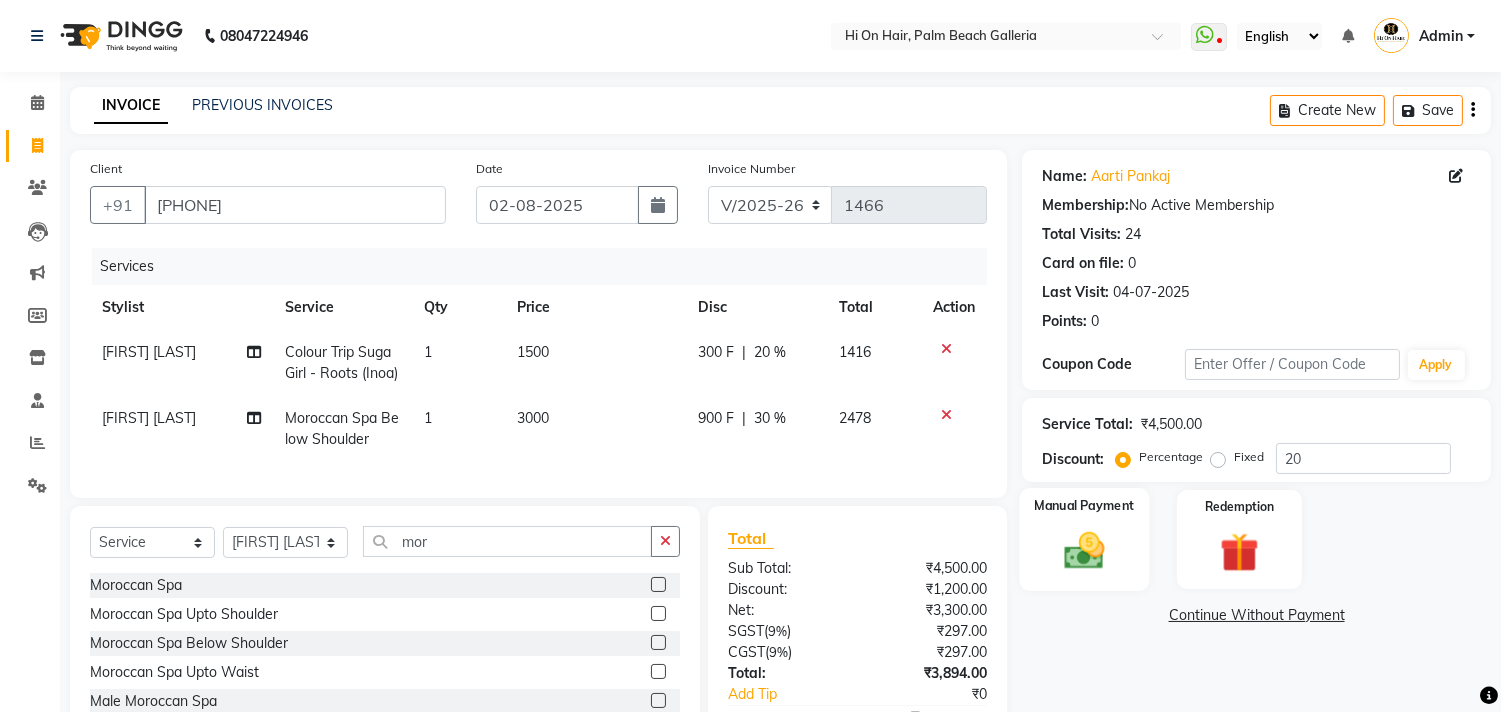 scroll, scrollTop: 134, scrollLeft: 0, axis: vertical 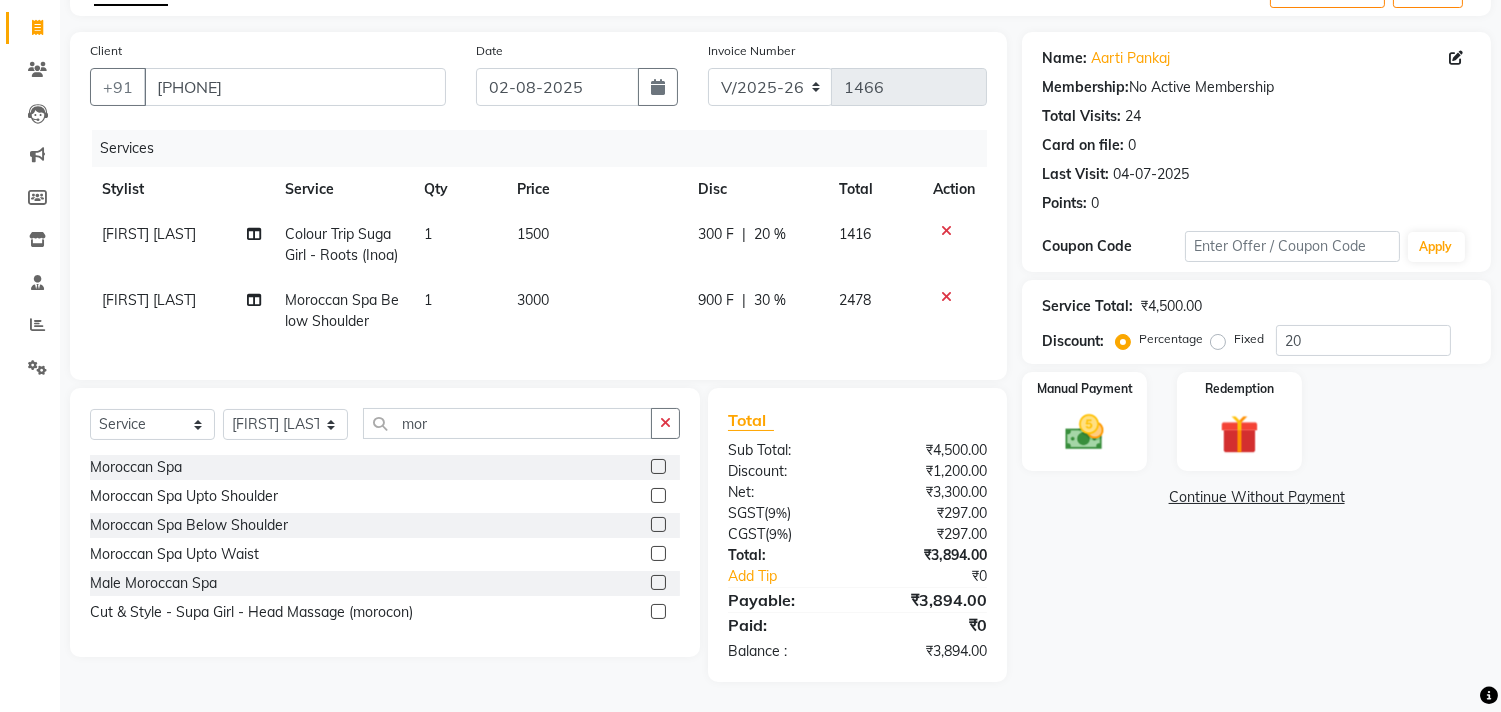 click on "Colour Trip Suga Girl  - Roots (Inoa)" 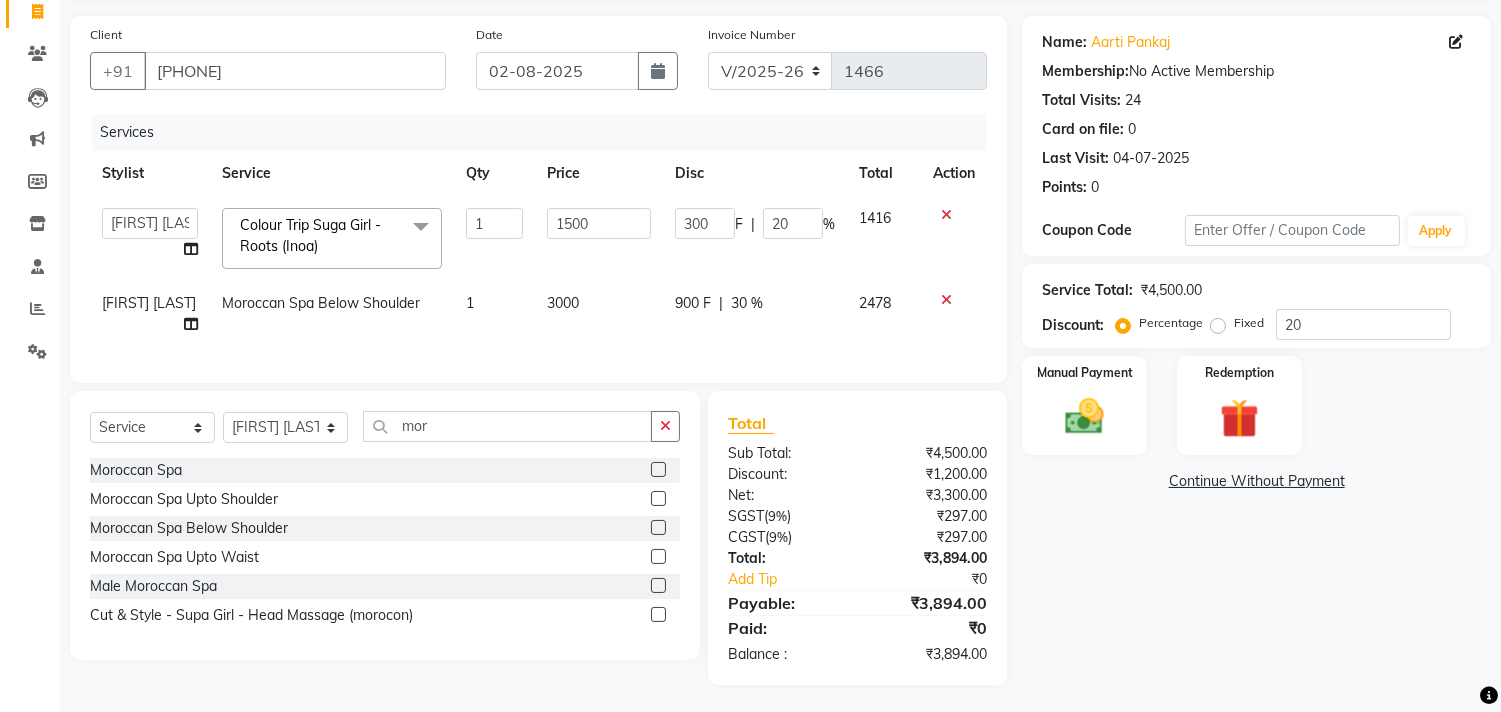 click on "Colour Trip Suga Girl  - Roots (Inoa)  x" 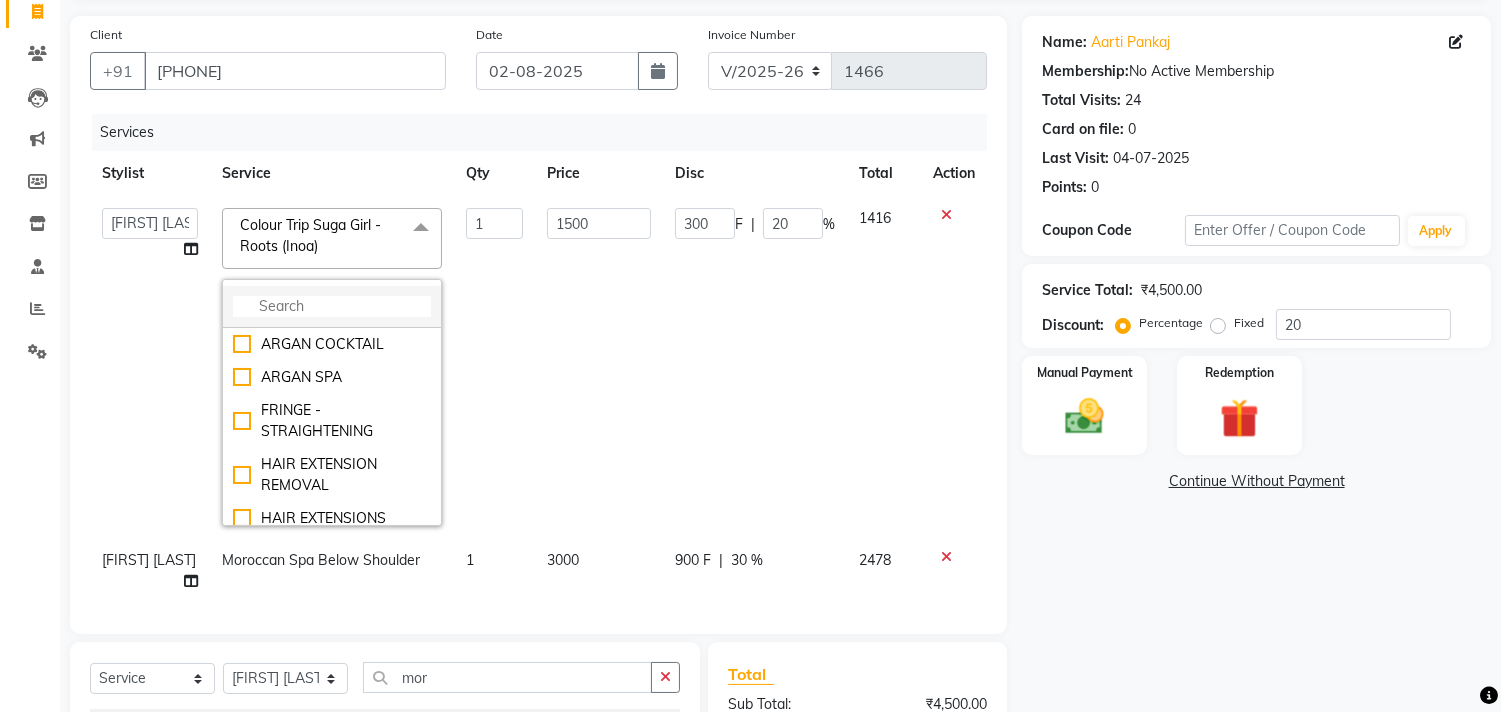 click 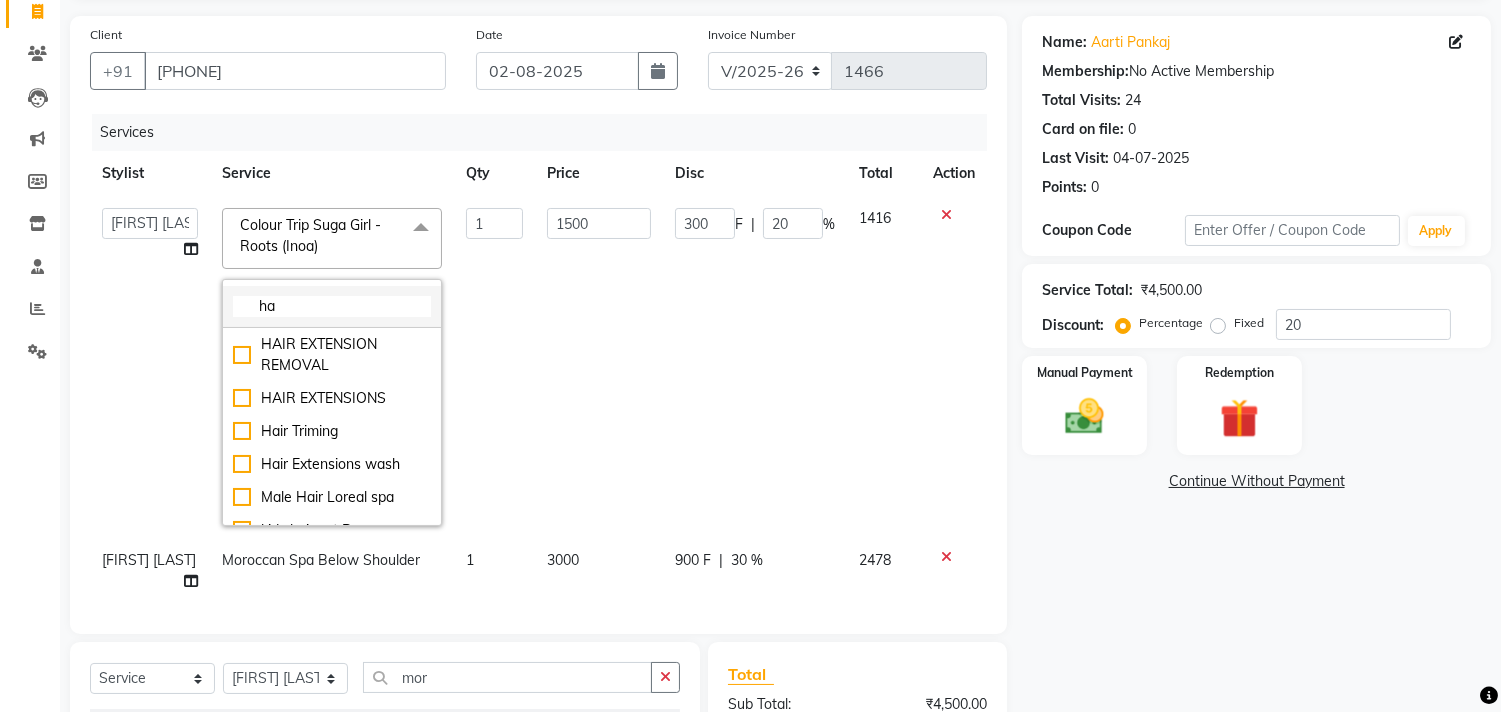 type on "h" 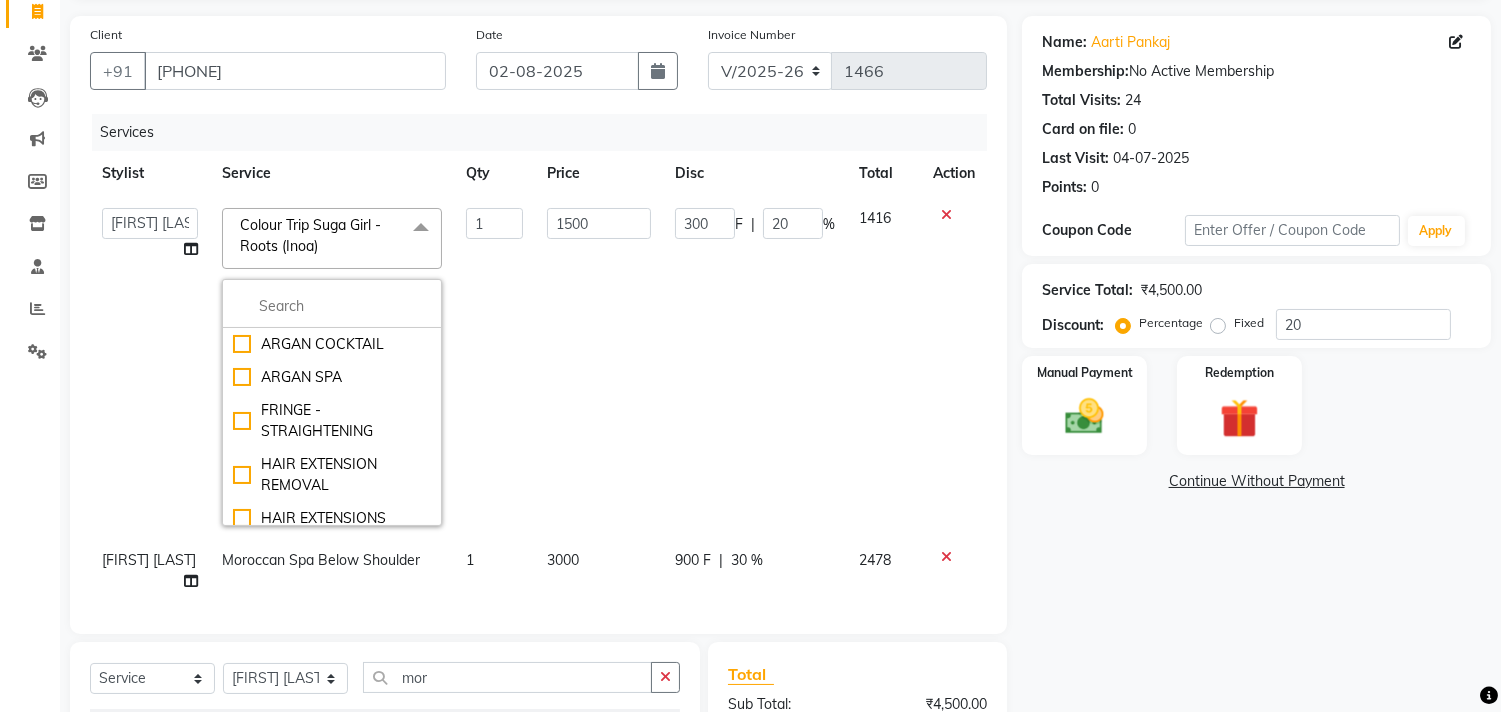 click on "Colour Trip Suga Girl  - Roots (Inoa)  x" 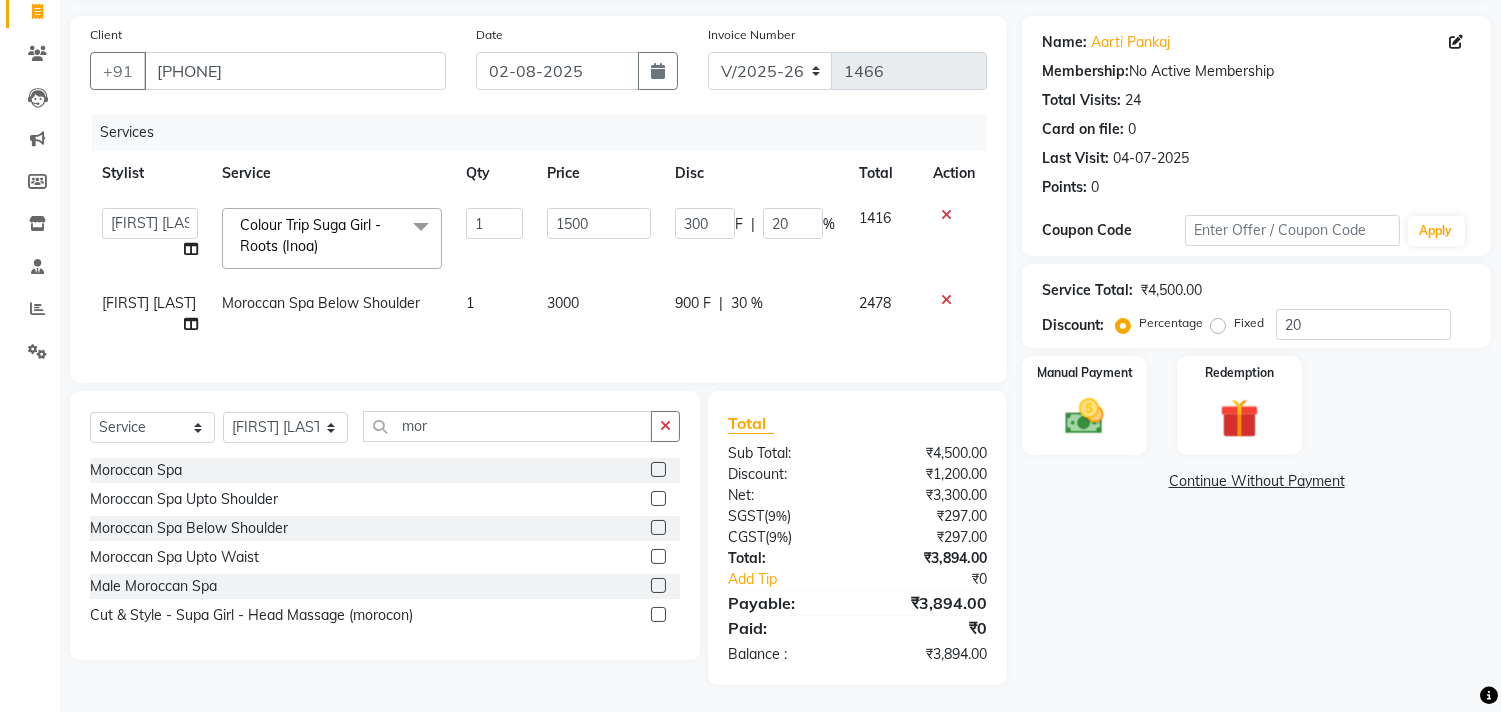 click 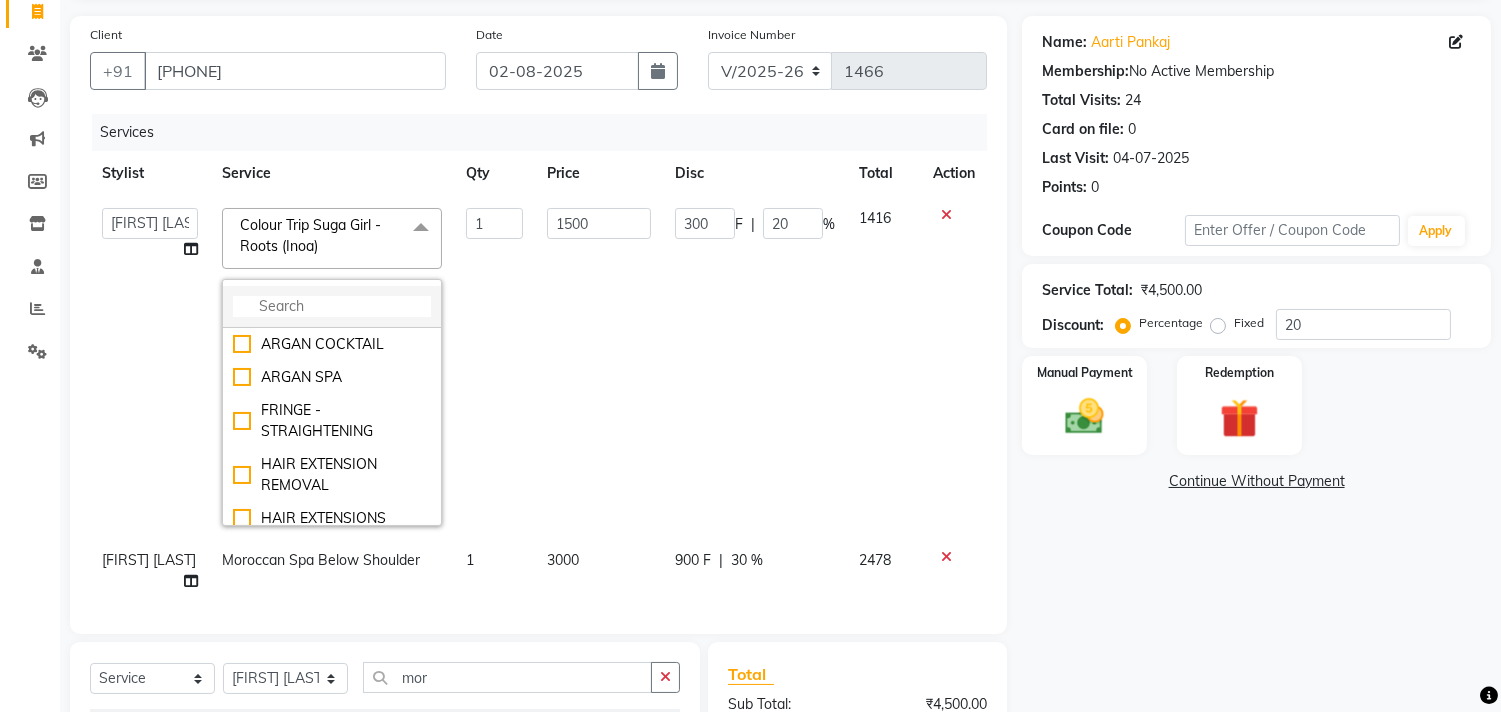 click 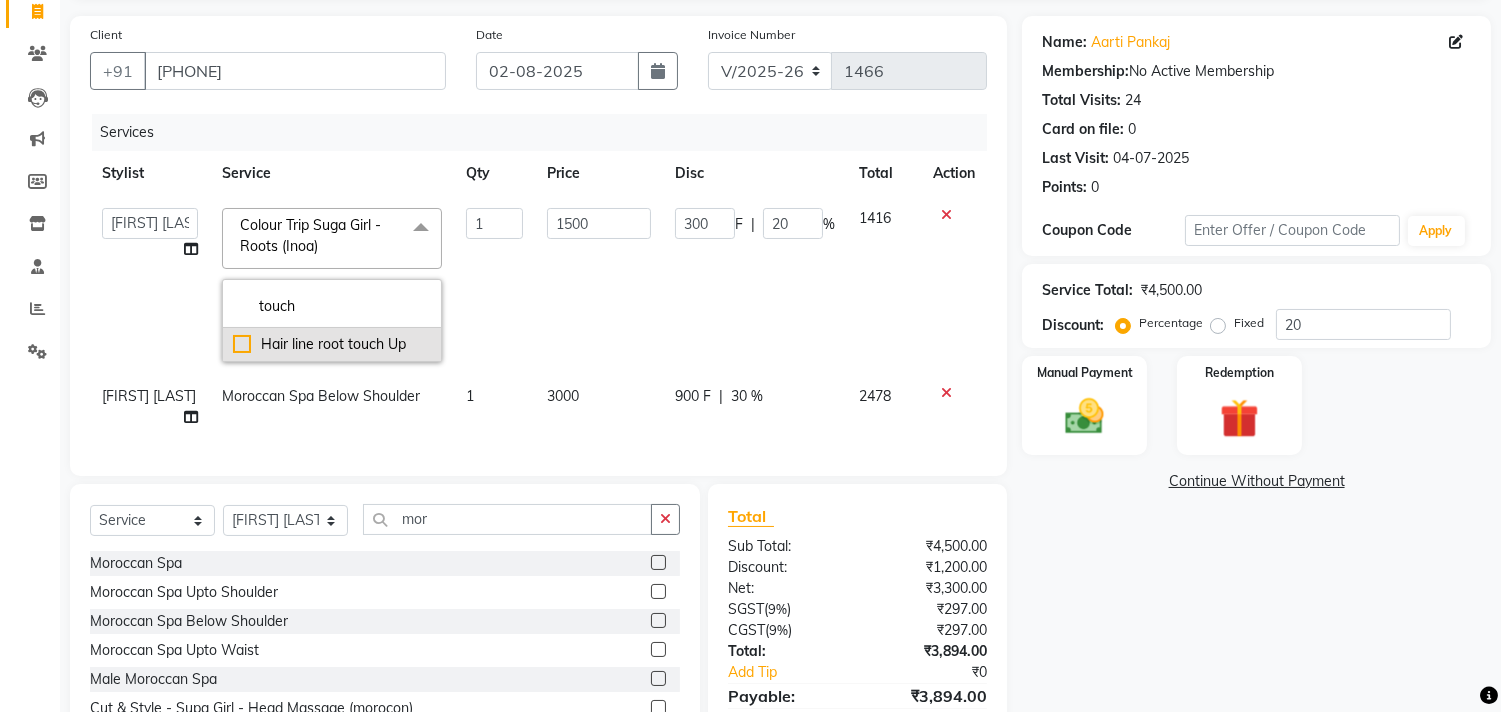 type on "touch" 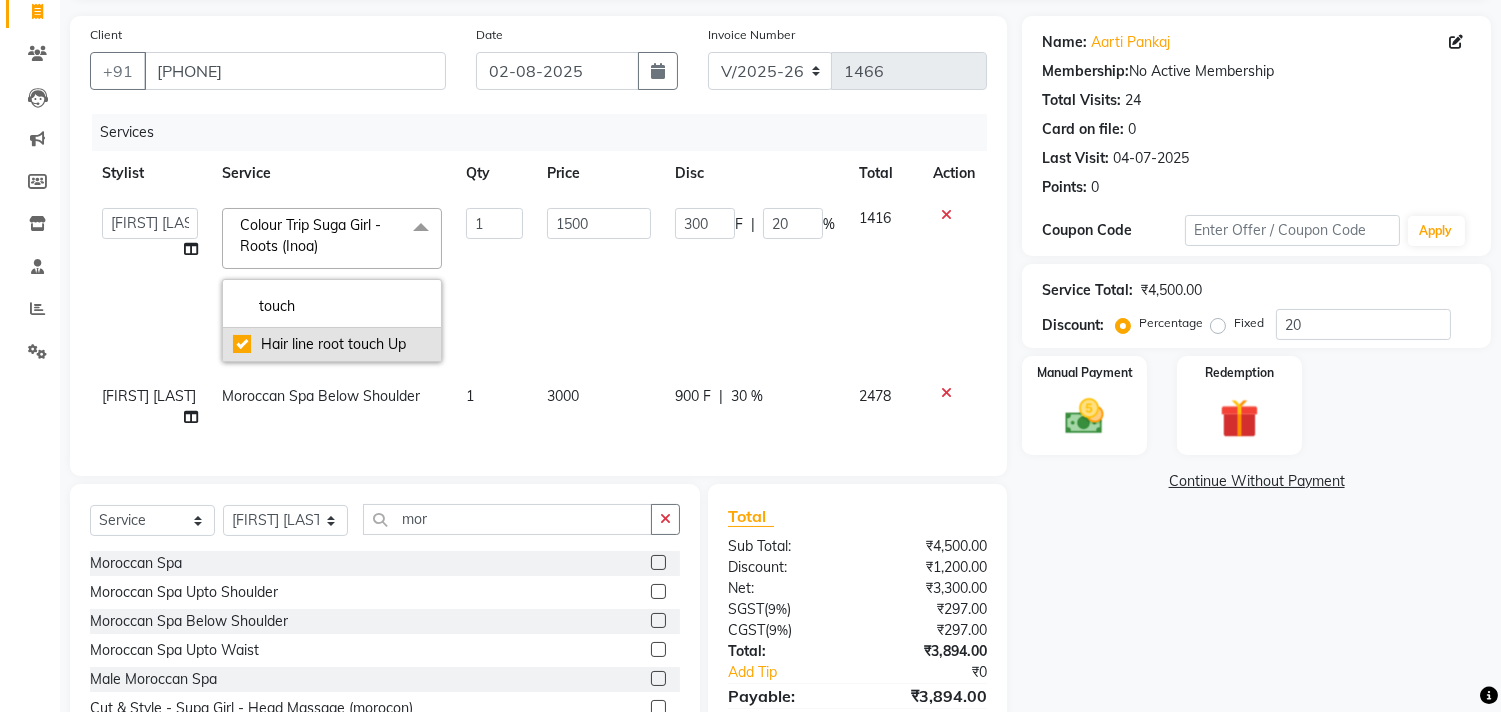type on "1000" 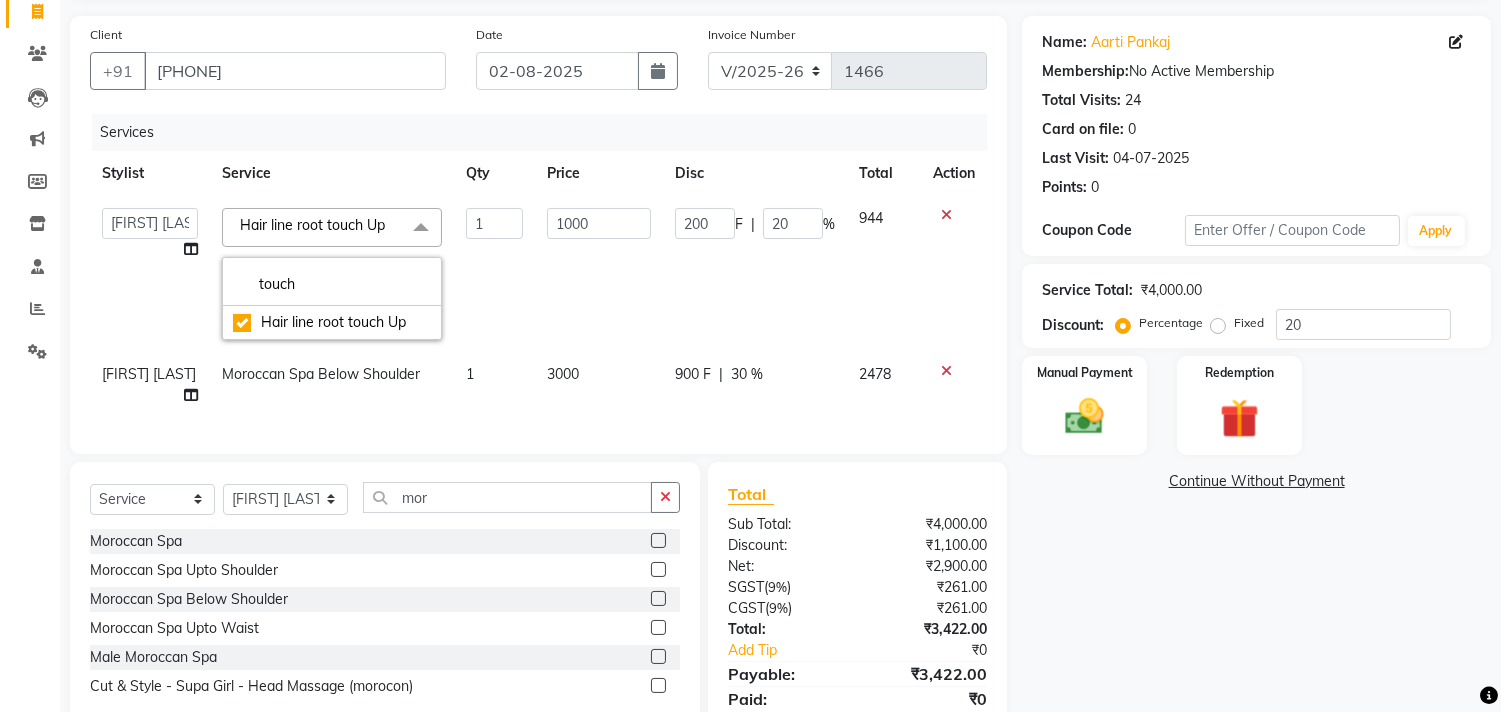 click on "1000" 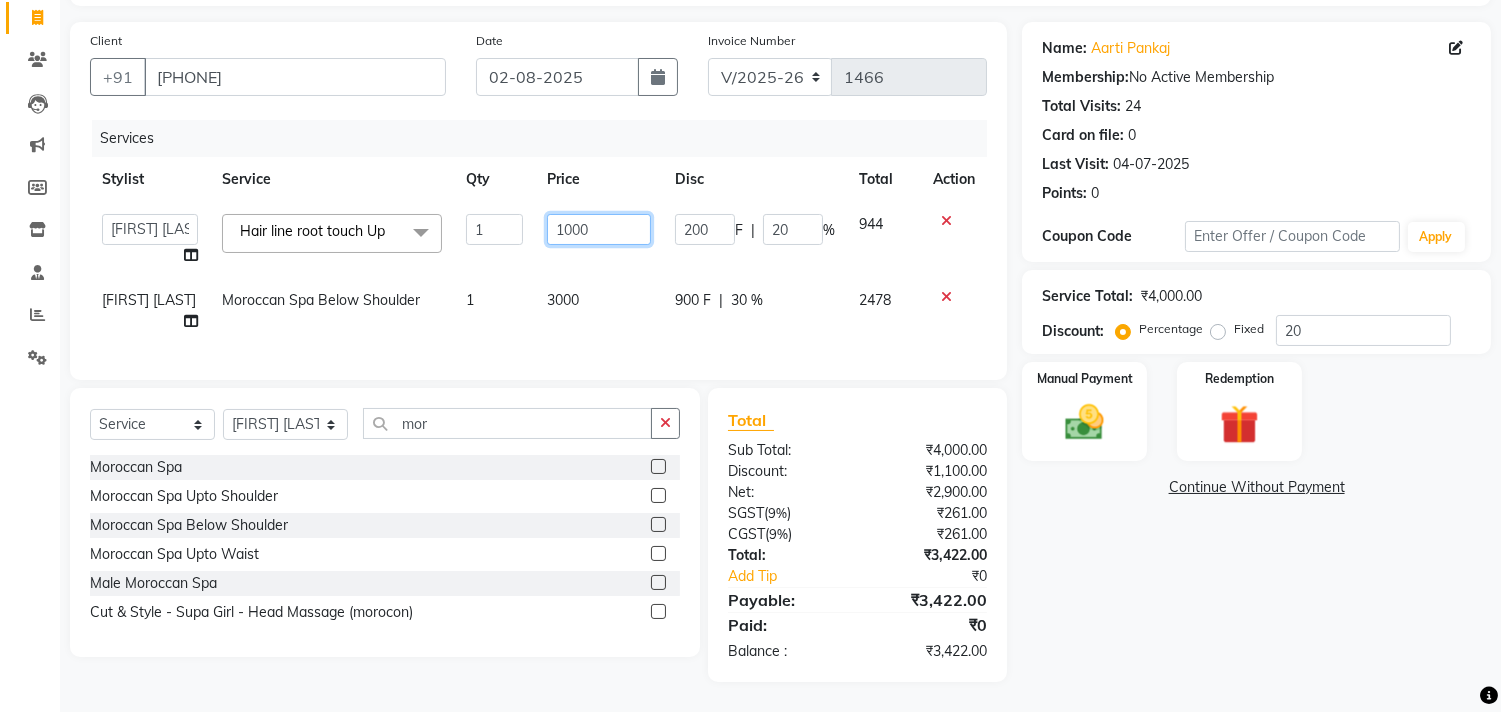 drag, startPoint x: 614, startPoint y: 225, endPoint x: 397, endPoint y: 207, distance: 217.74527 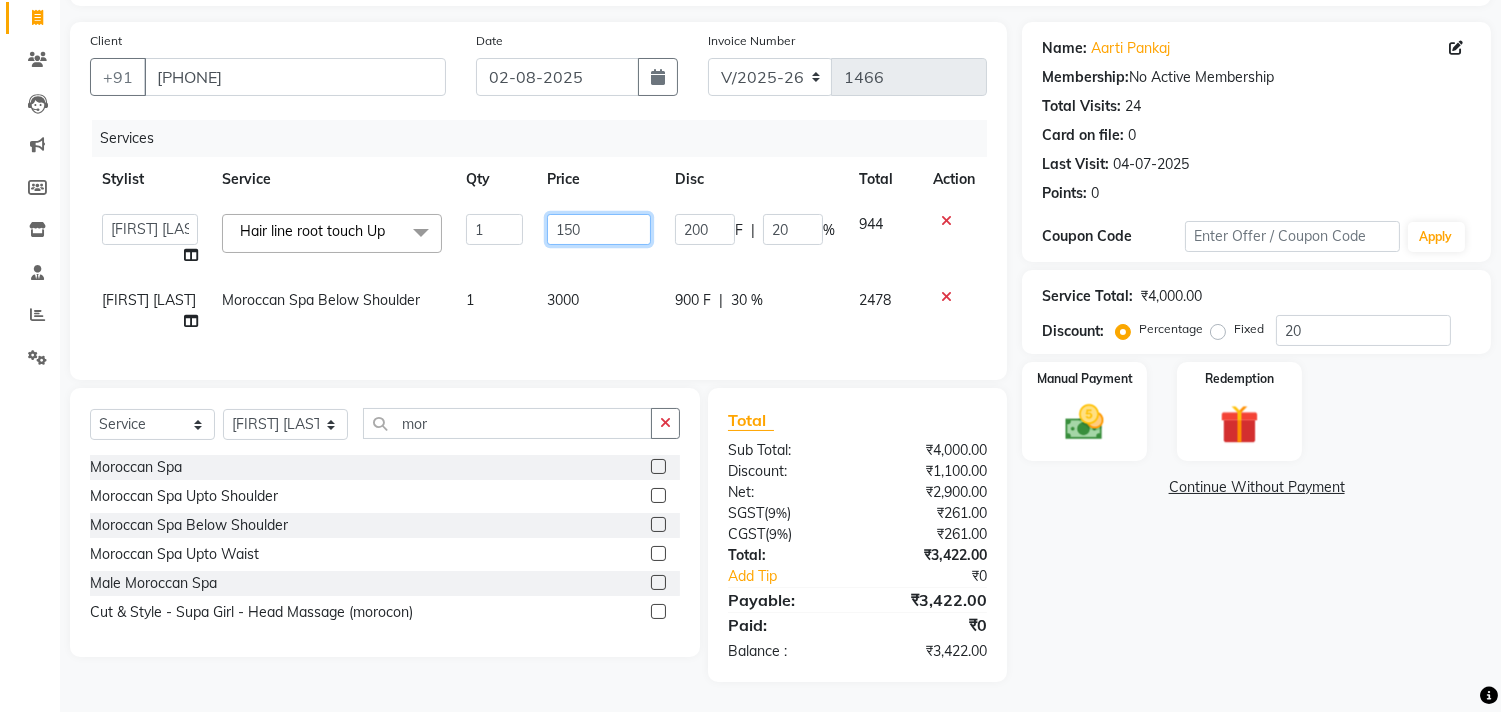 type on "1500" 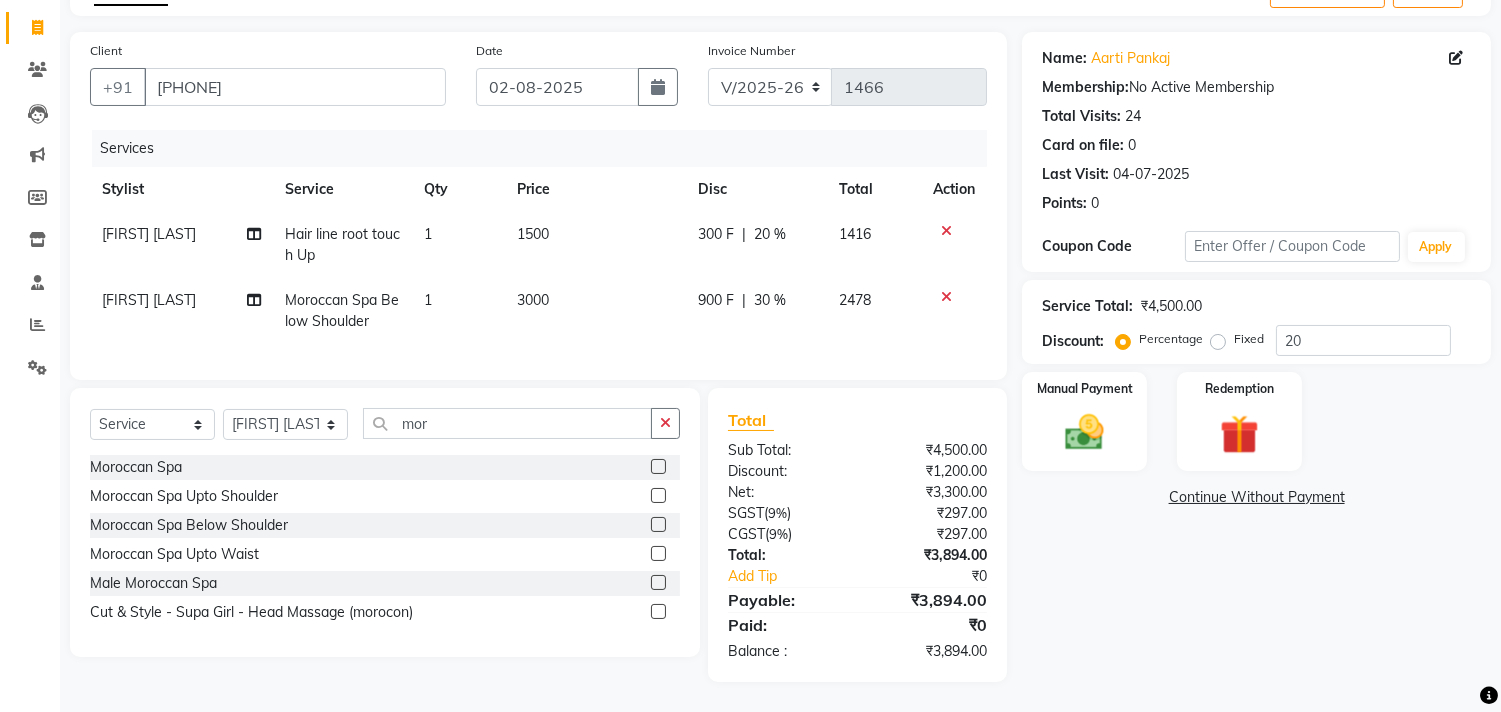 click on "1500" 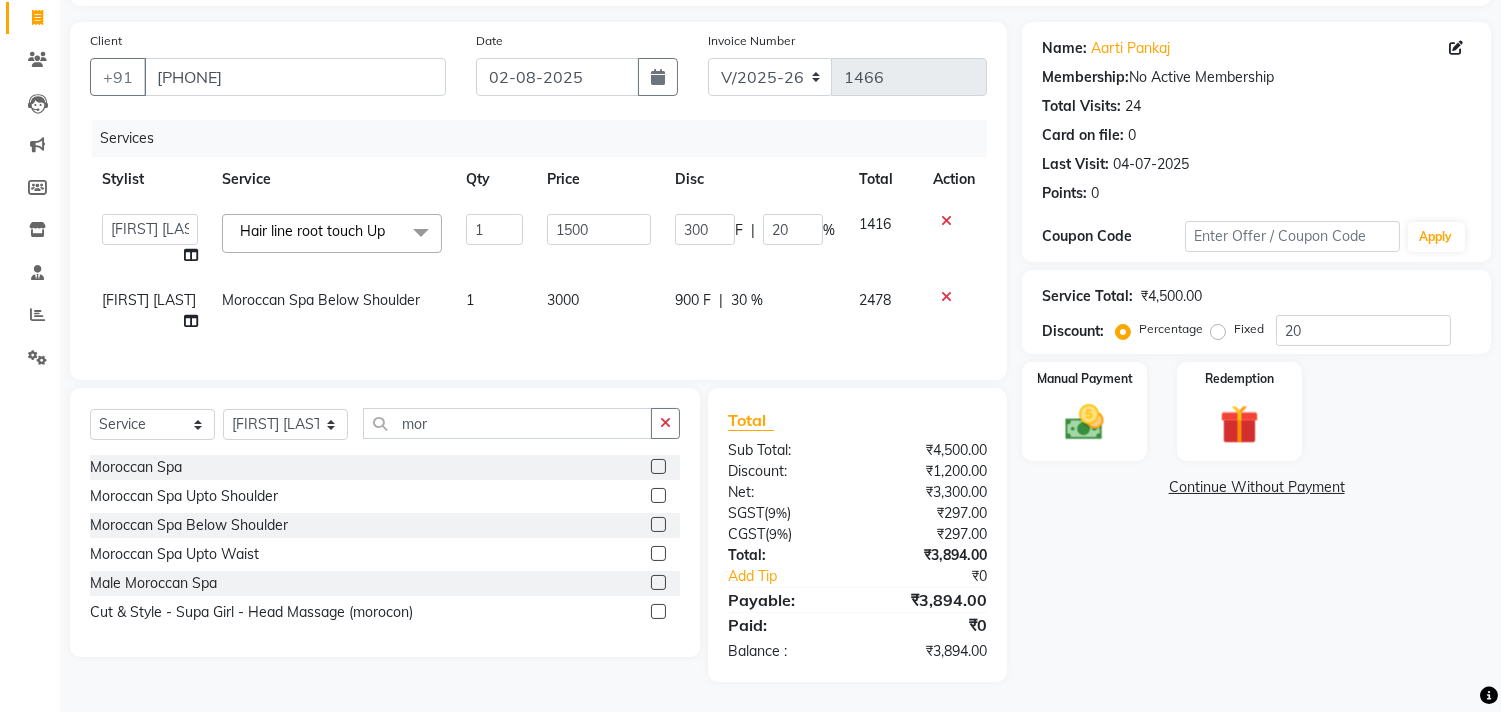 scroll, scrollTop: 144, scrollLeft: 0, axis: vertical 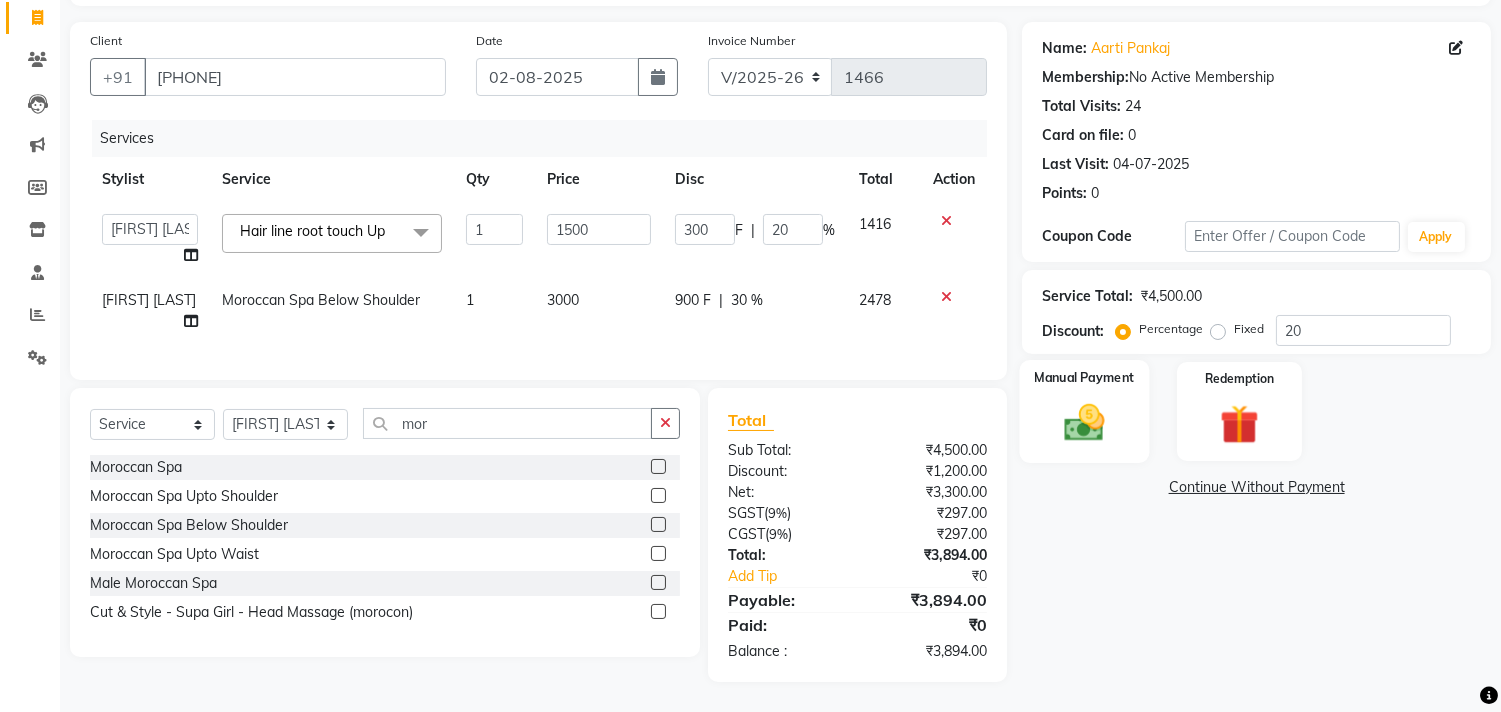 click on "Manual Payment" 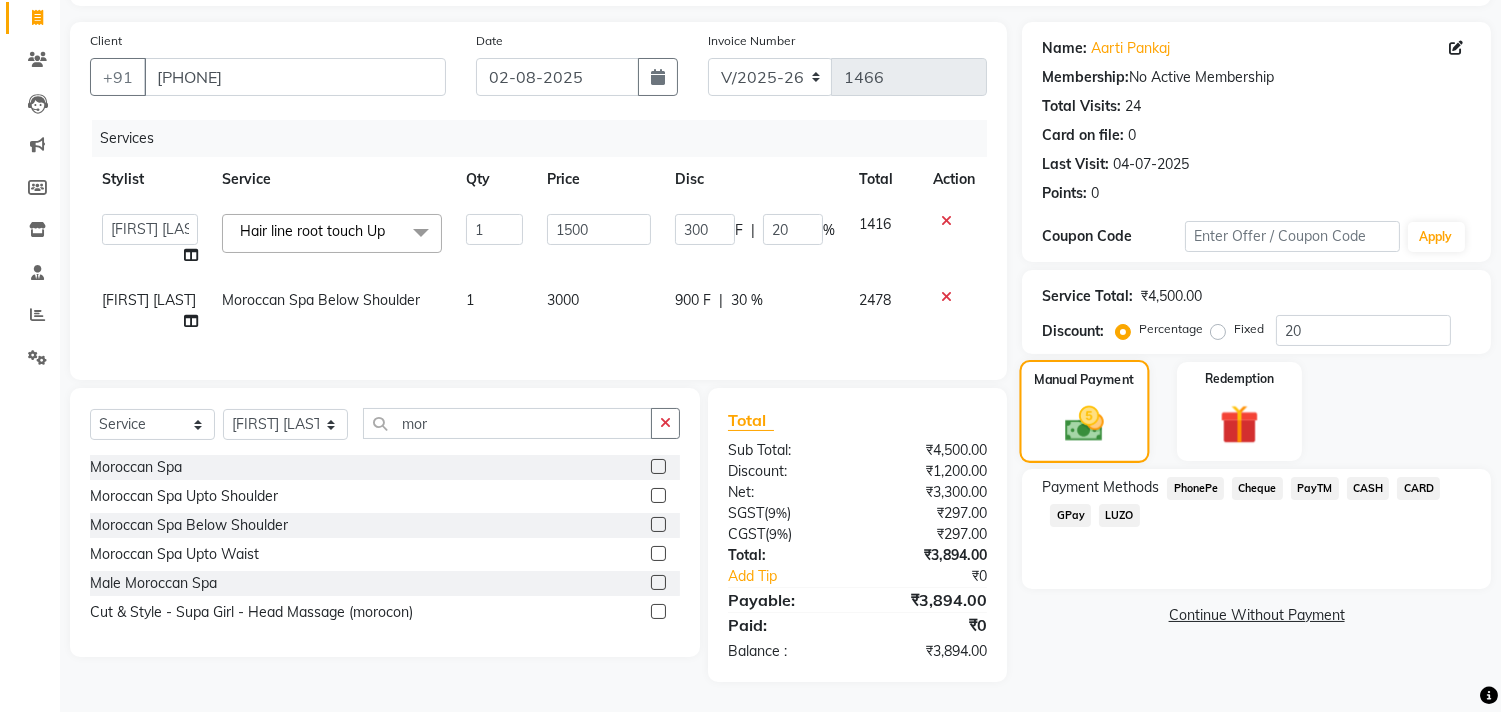 click 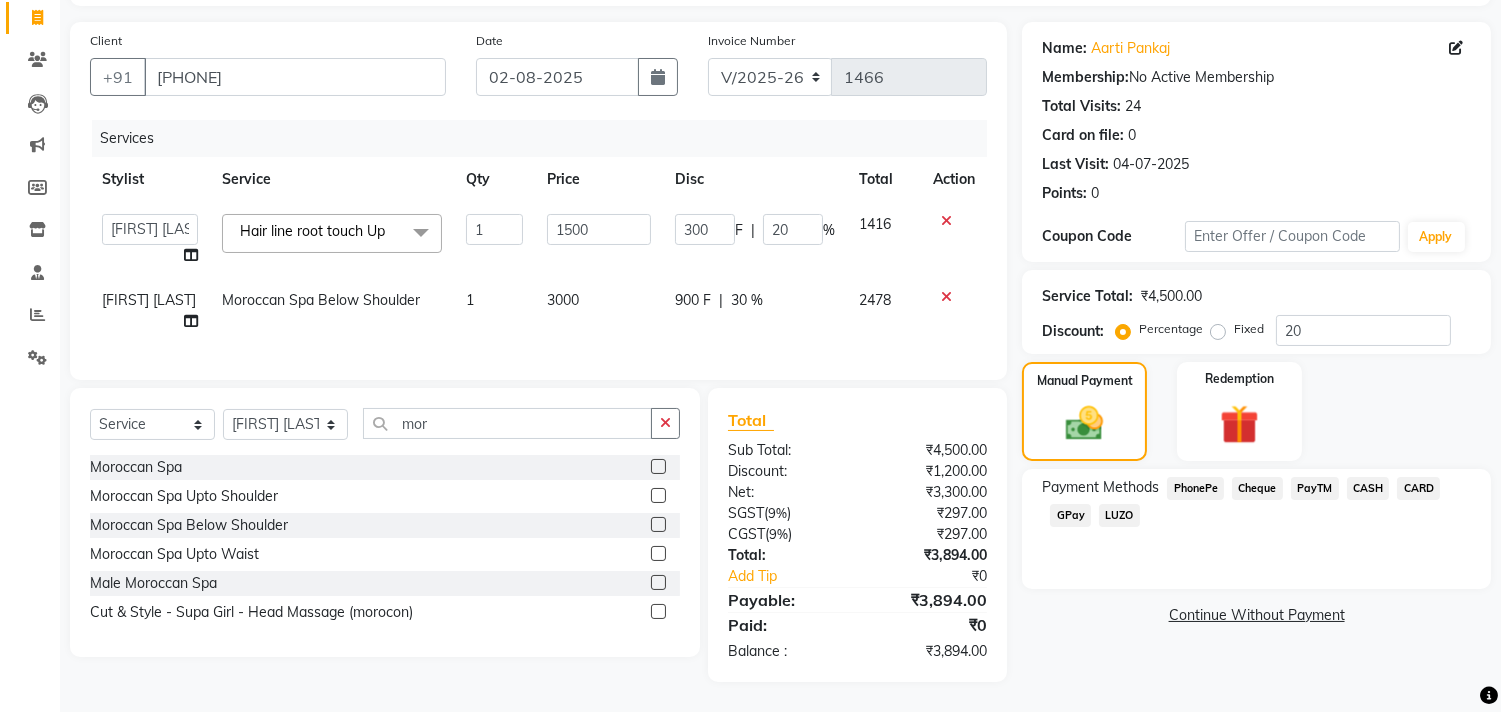 click on "CASH" 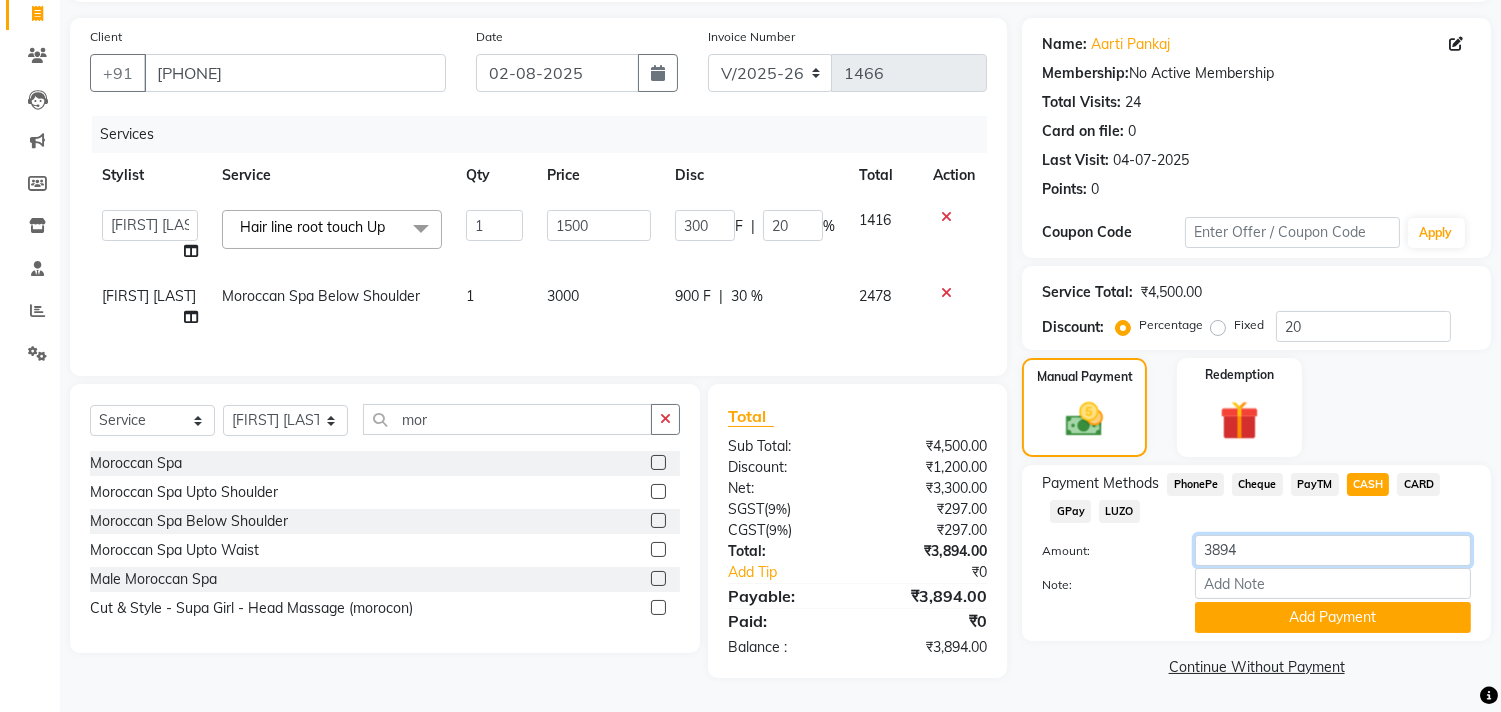 click on "3894" 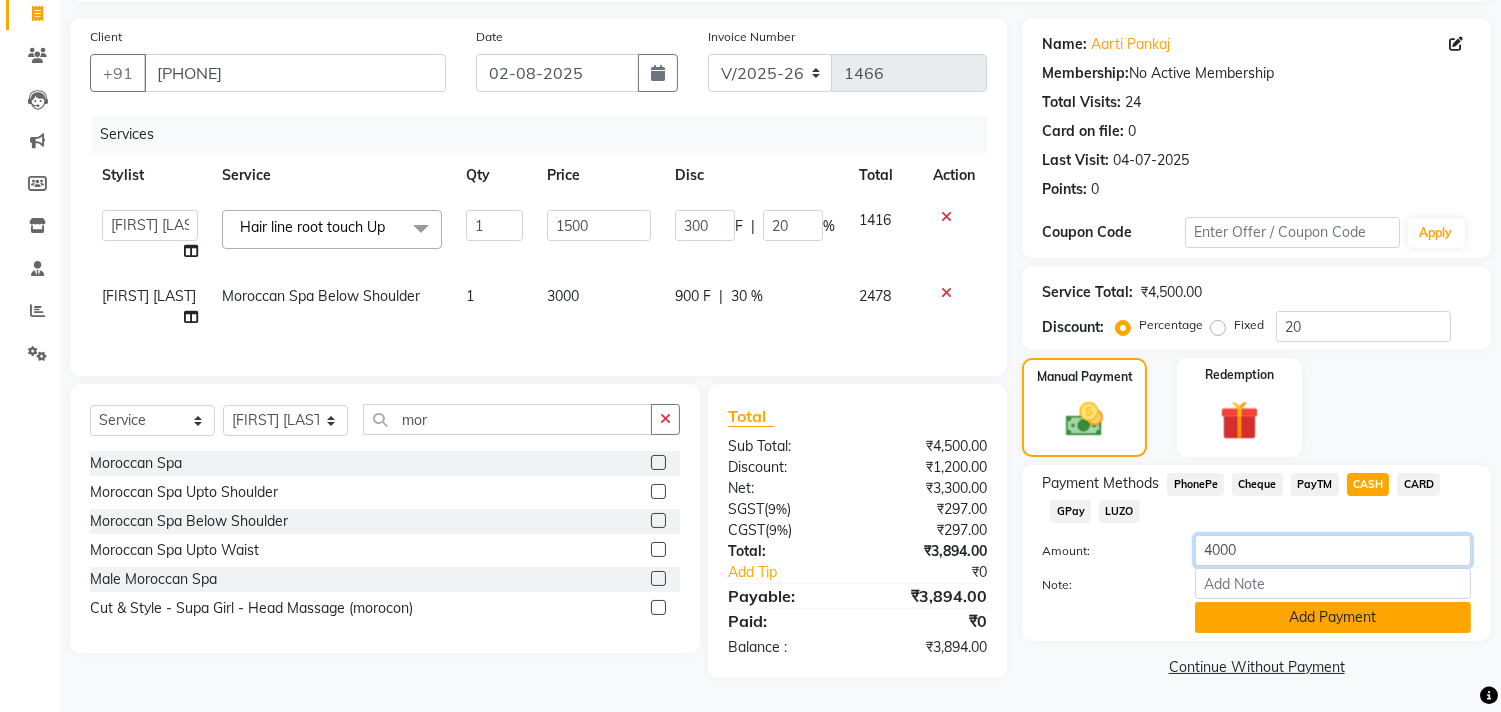 type on "4000" 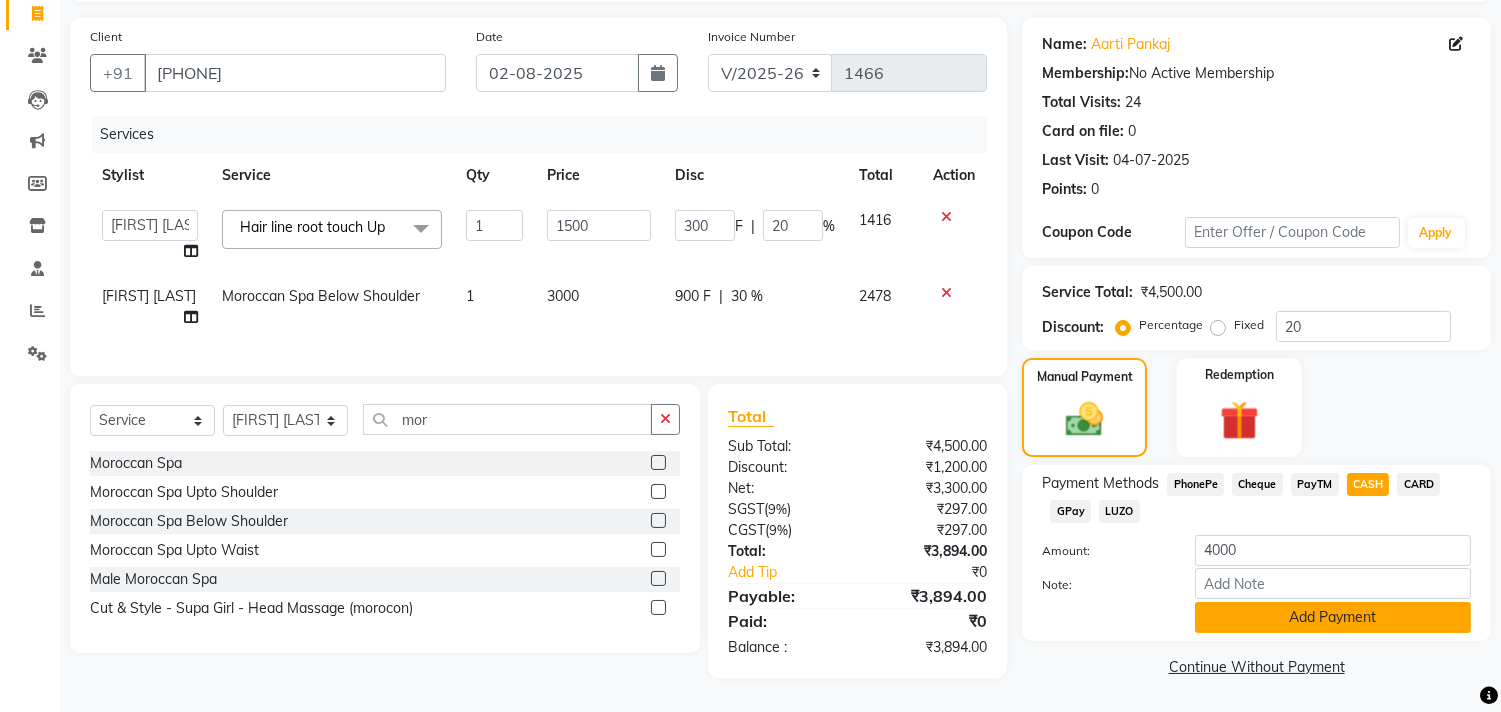 click on "Add Payment" 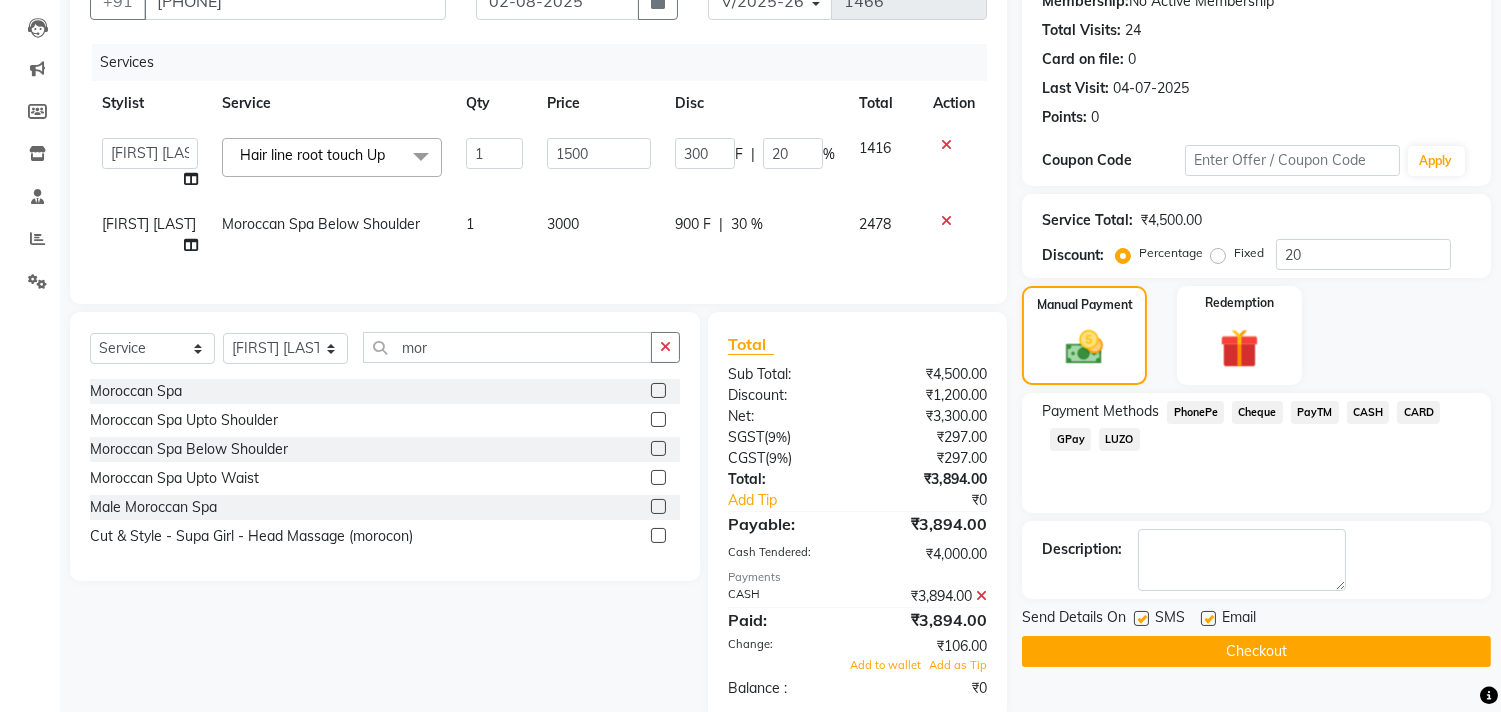 scroll, scrollTop: 257, scrollLeft: 0, axis: vertical 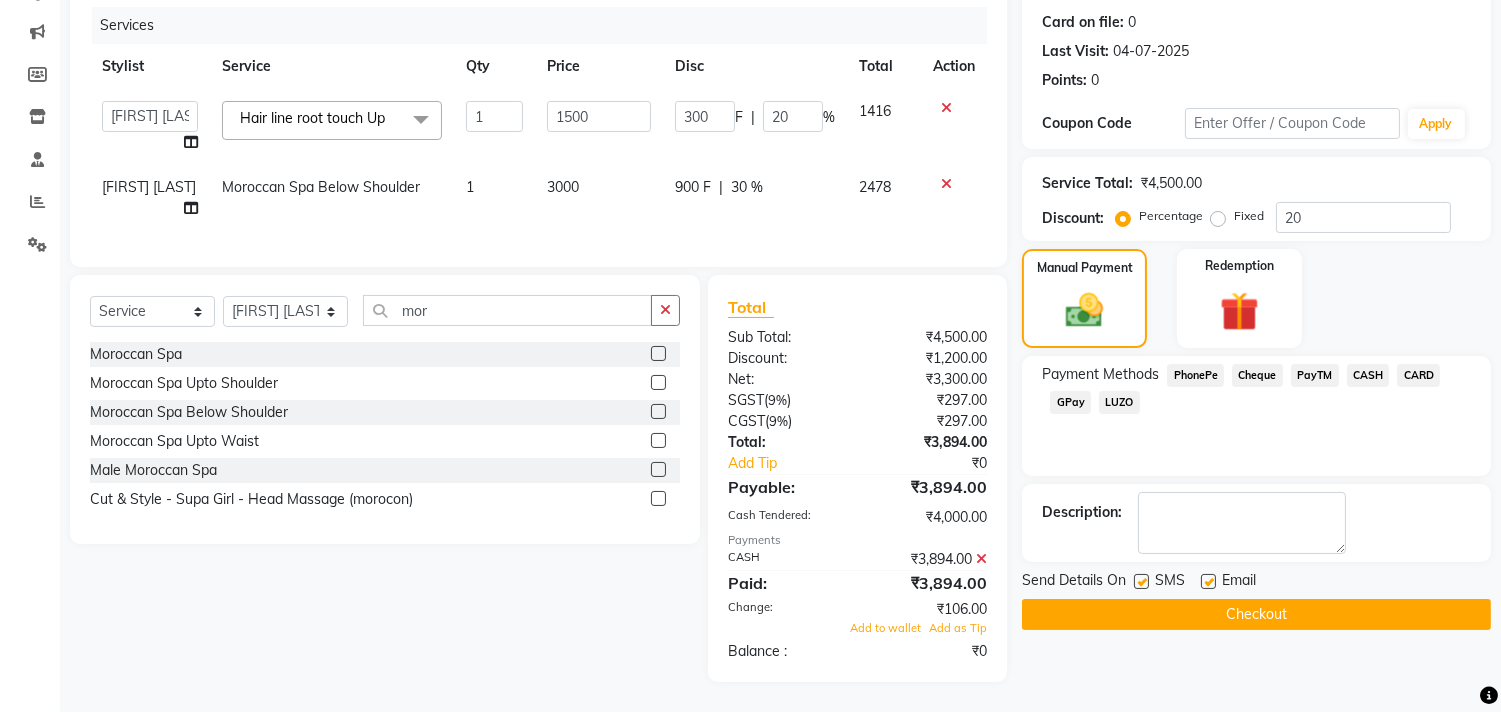 click 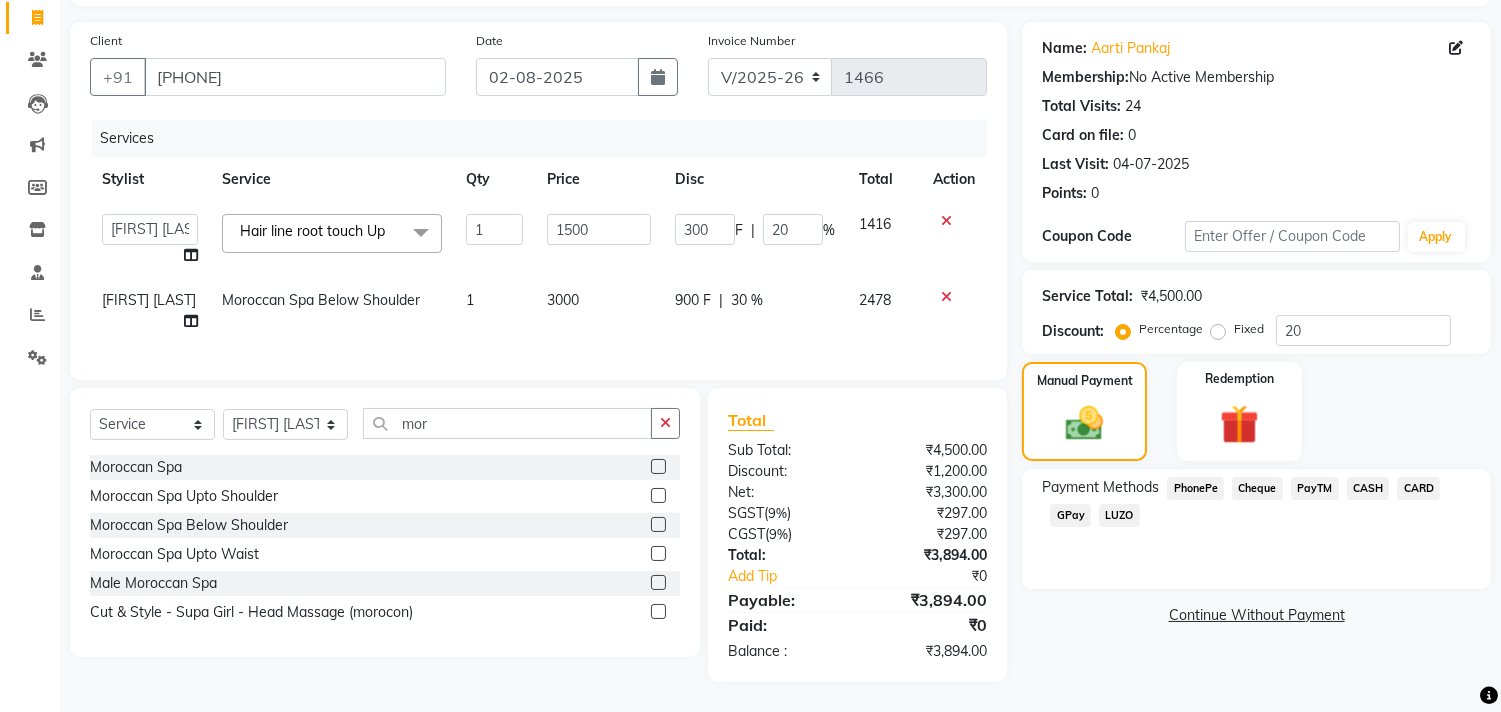 scroll, scrollTop: 144, scrollLeft: 0, axis: vertical 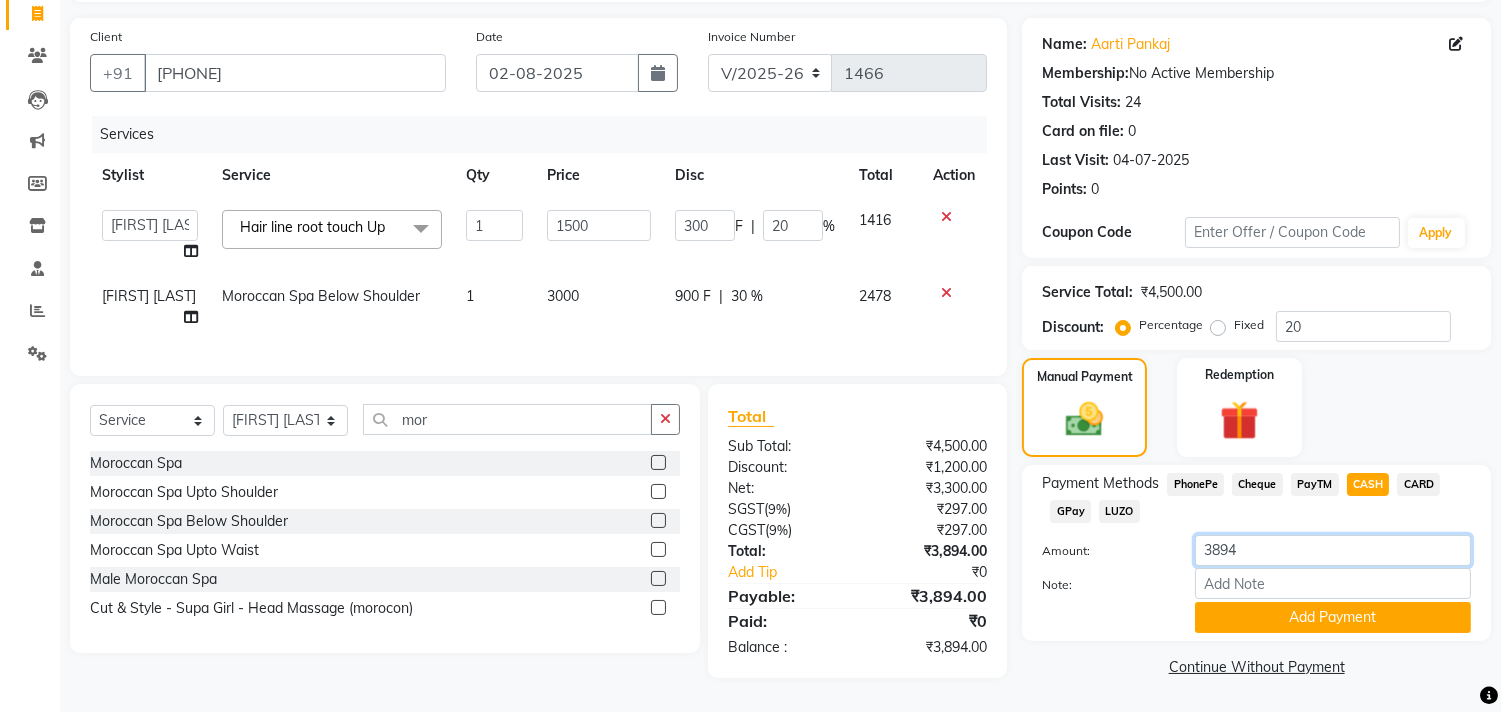 click on "3894" 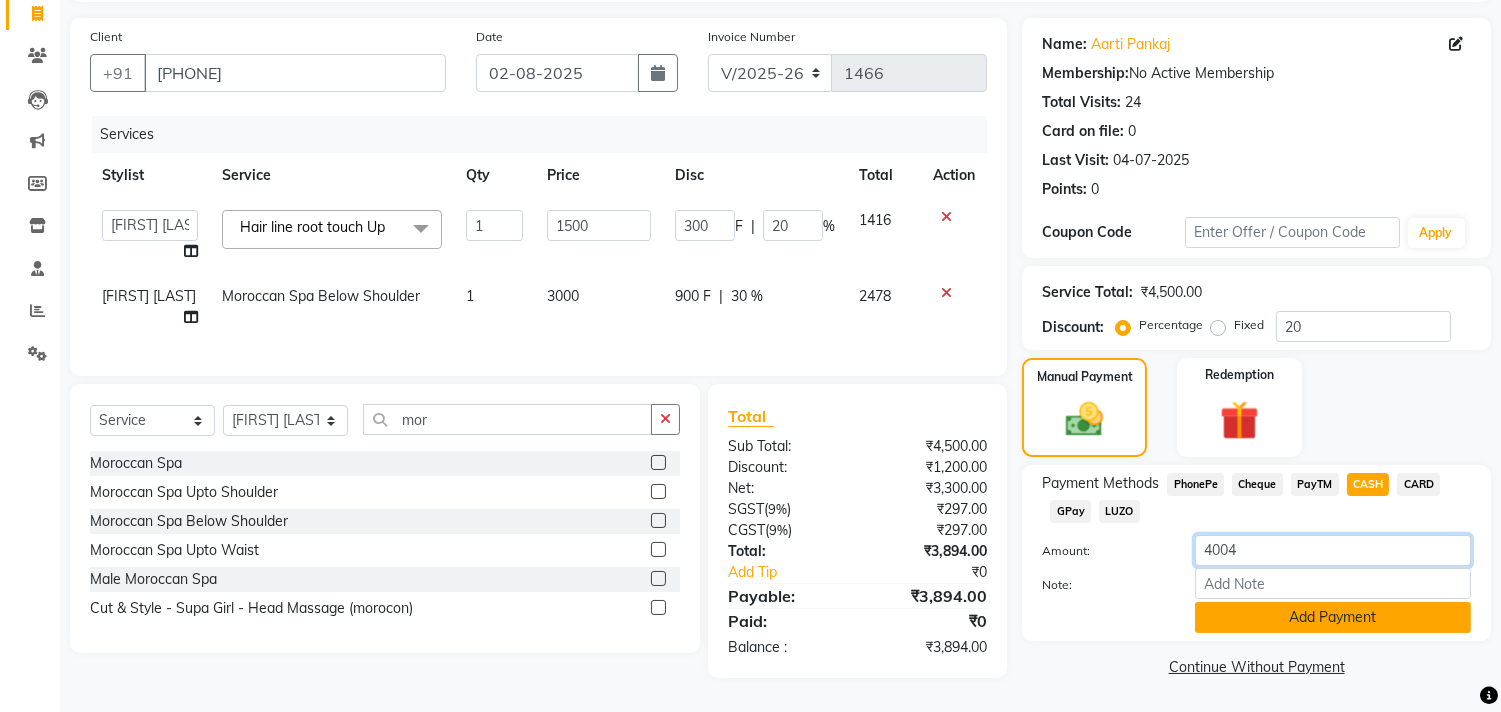 type on "4004" 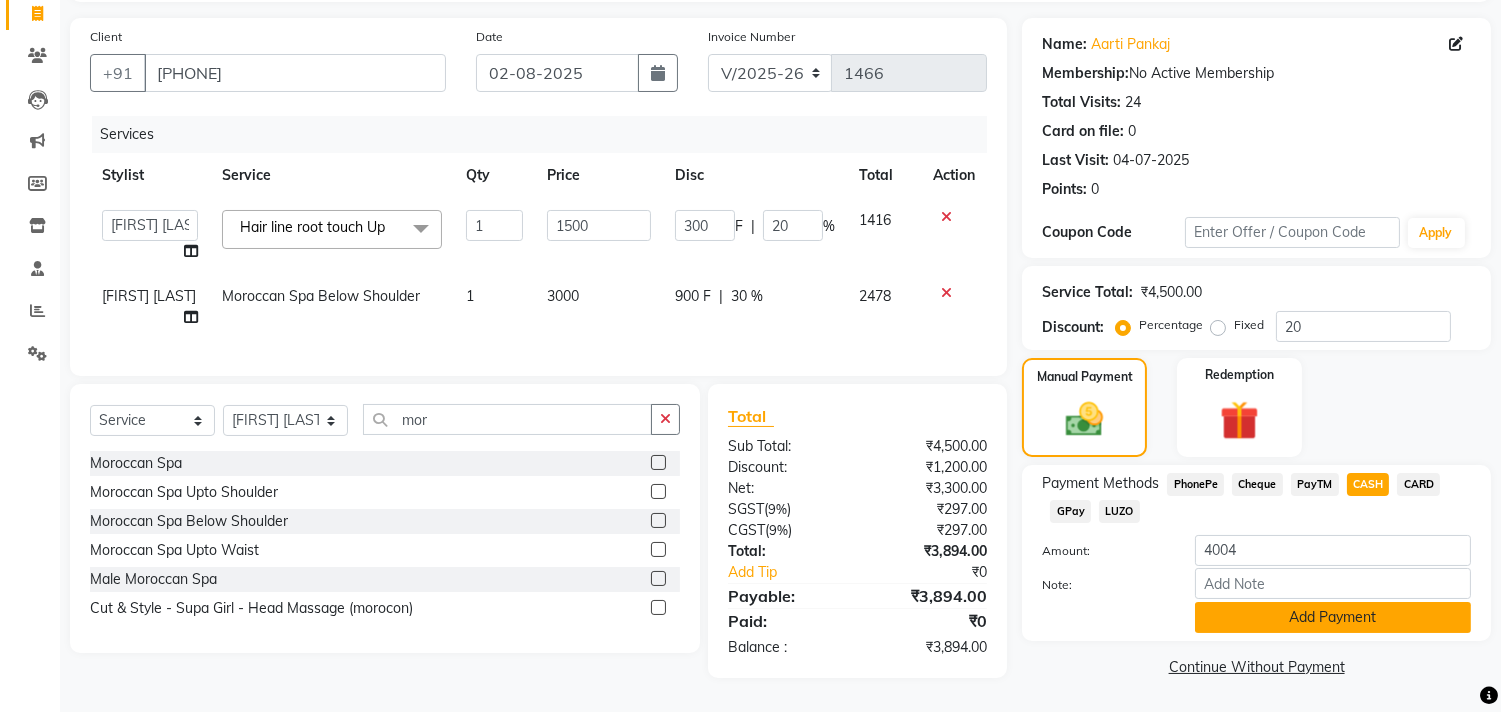 click on "Add Payment" 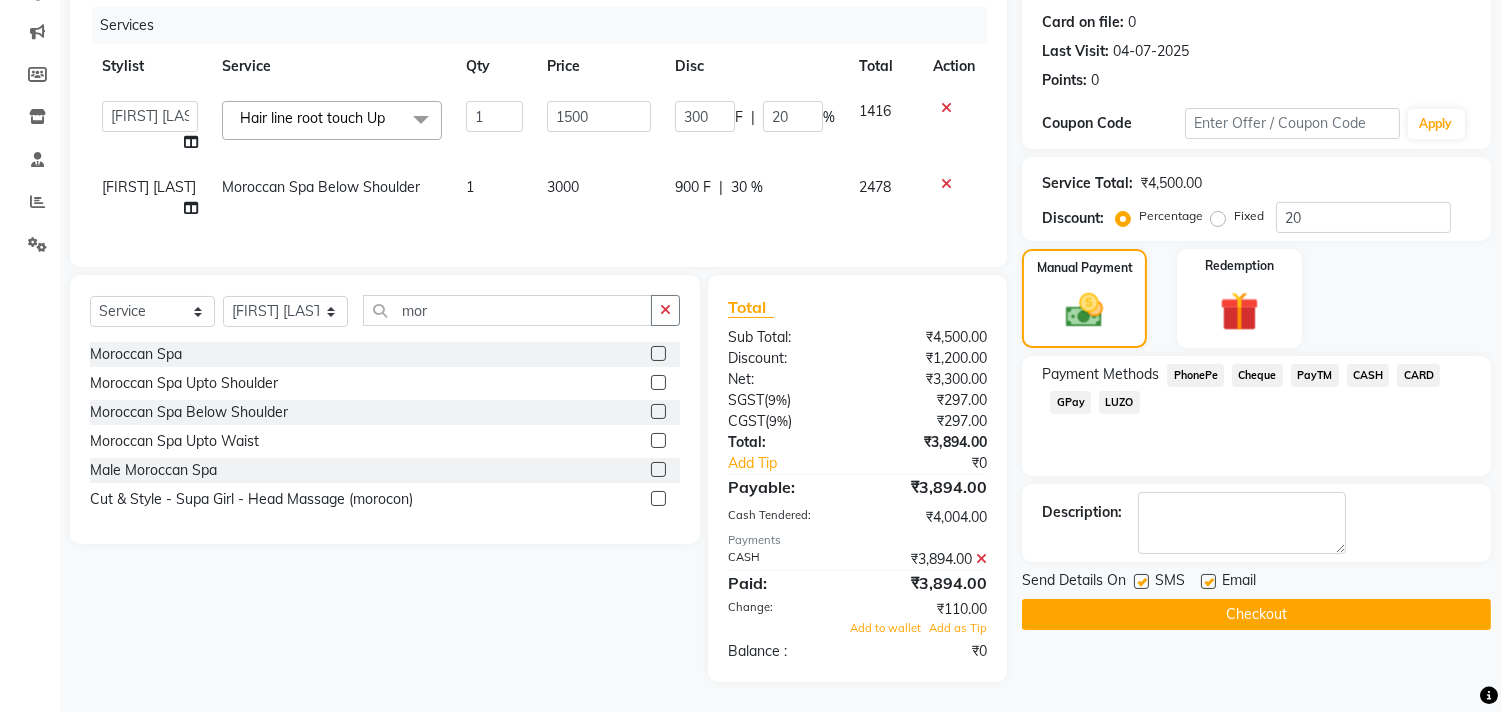 scroll, scrollTop: 257, scrollLeft: 0, axis: vertical 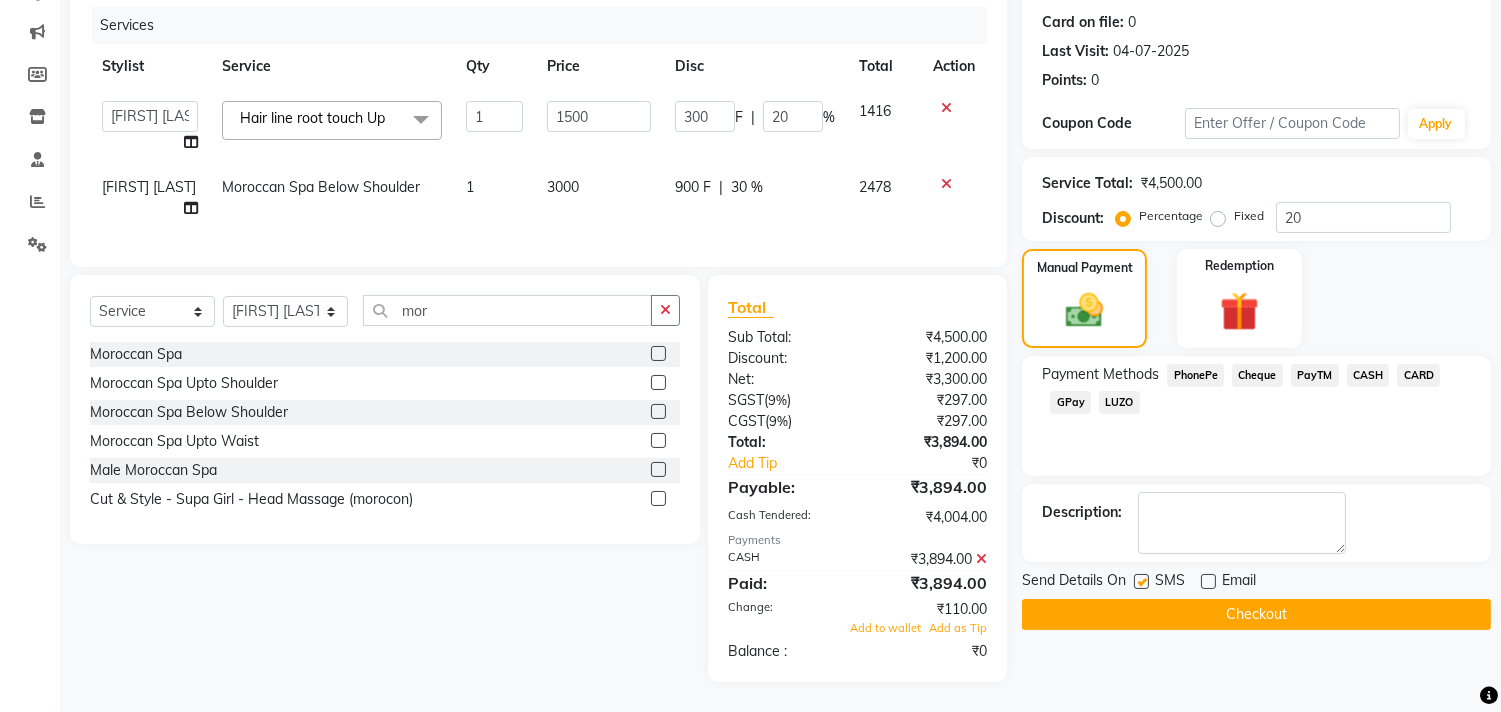 click on "Checkout" 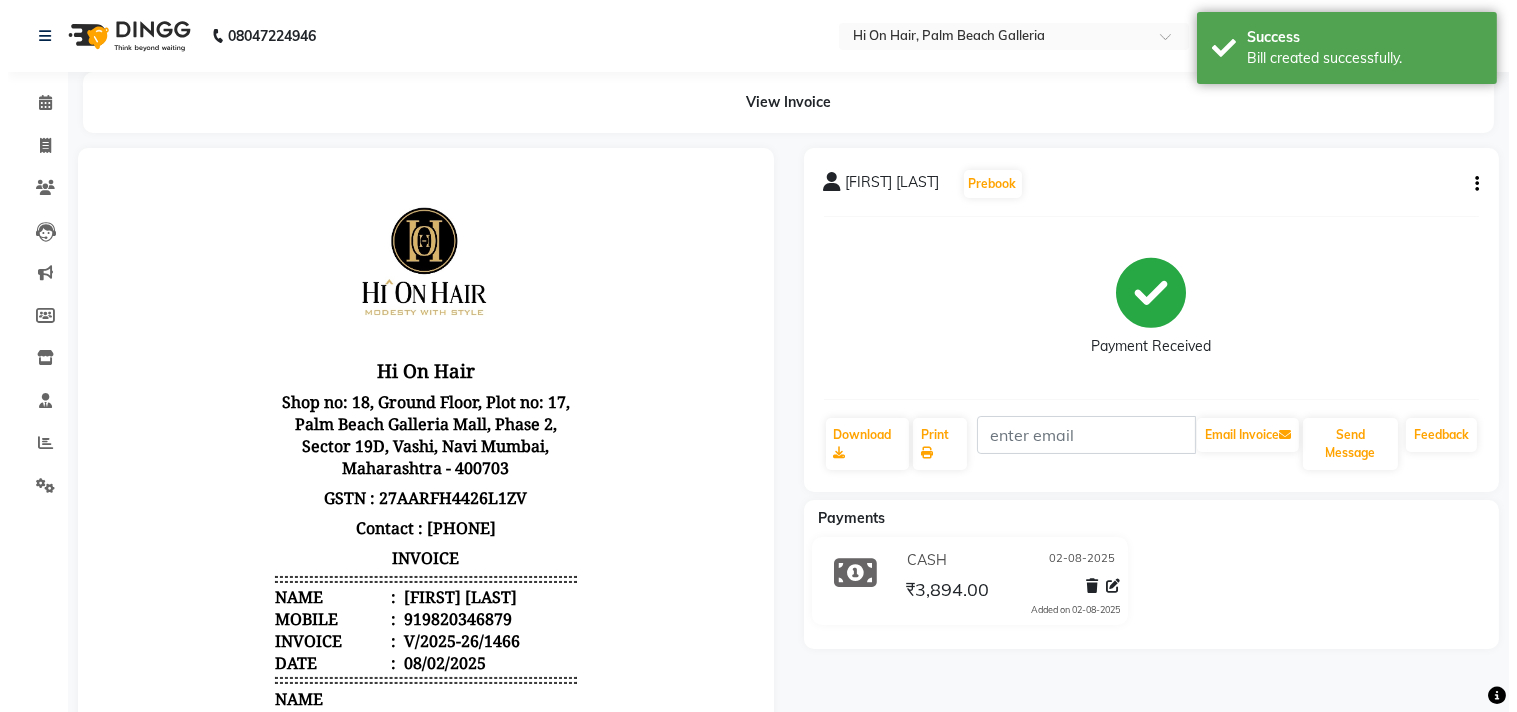 scroll, scrollTop: 0, scrollLeft: 0, axis: both 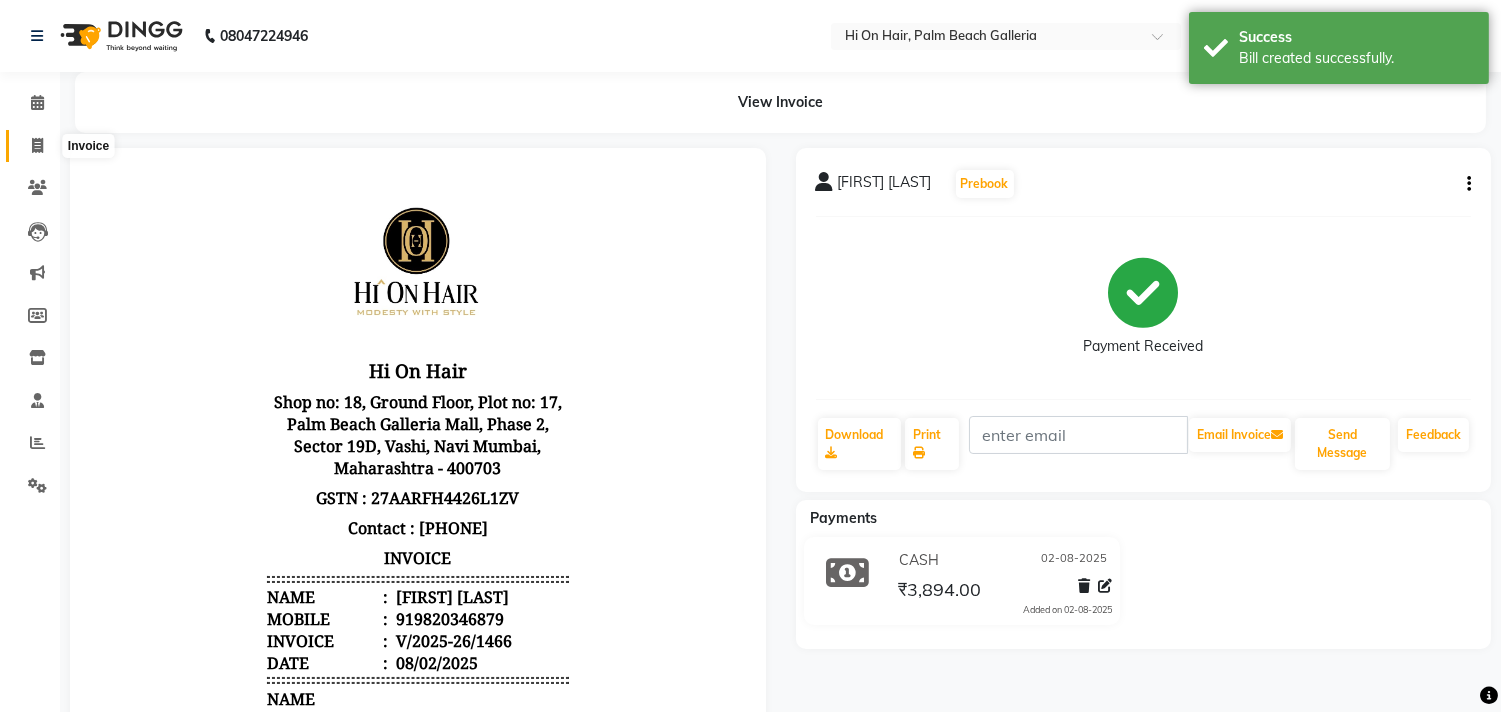 click 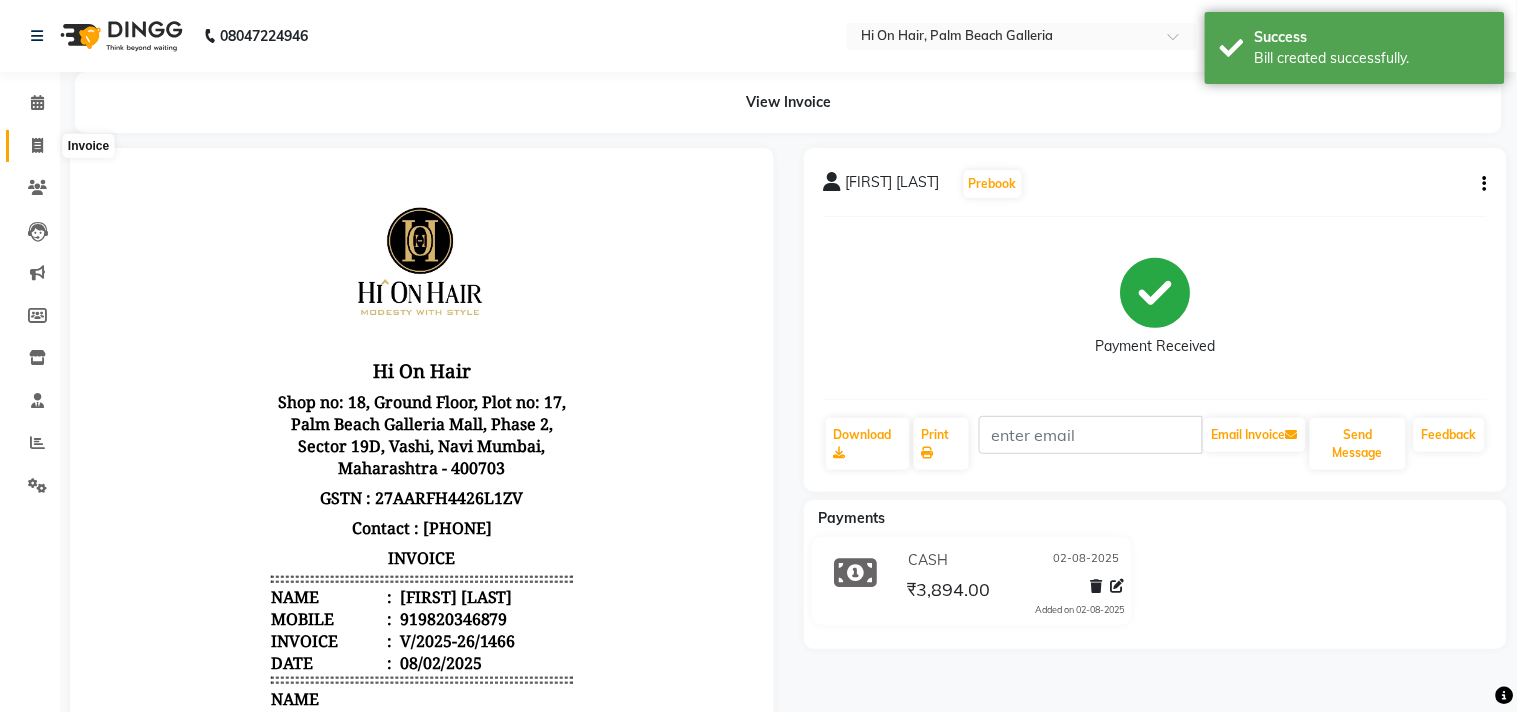 select on "535" 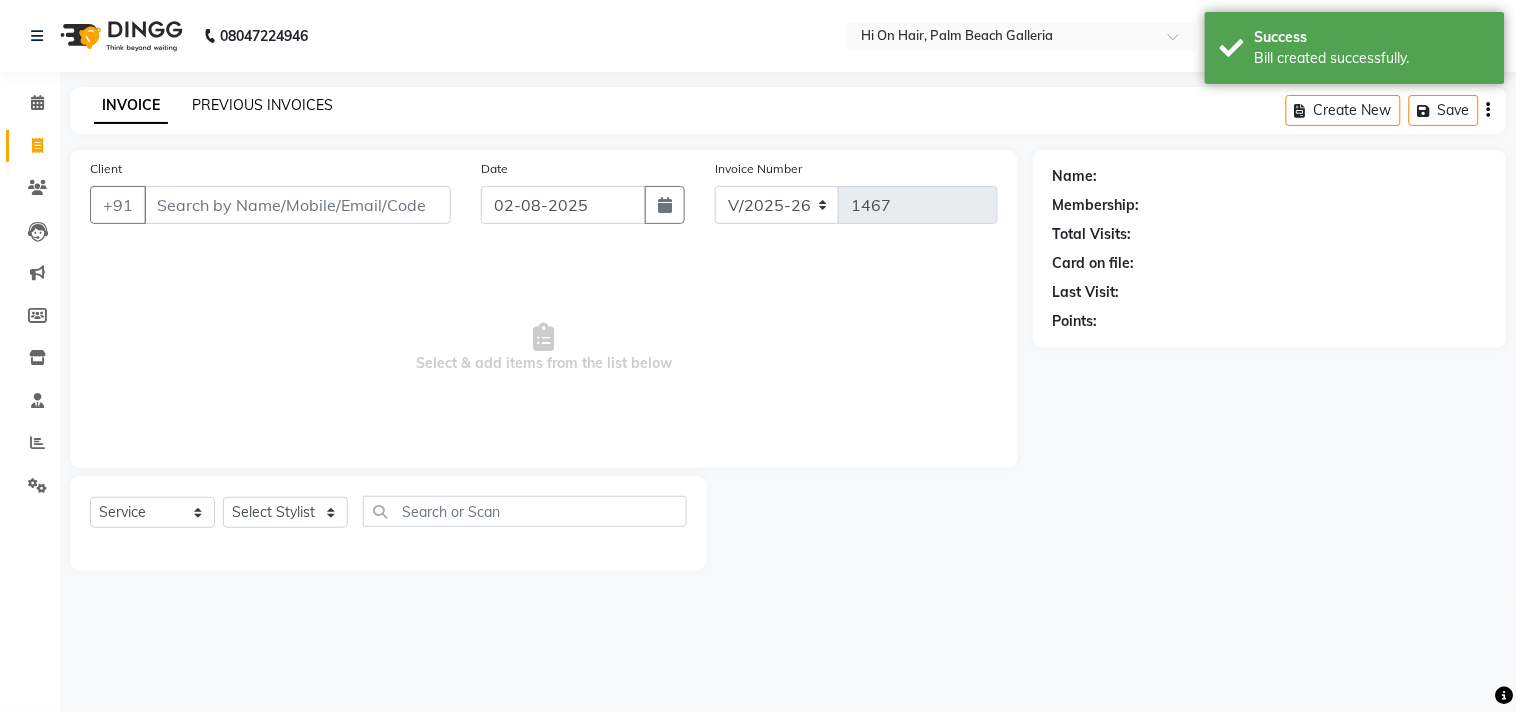 click on "PREVIOUS INVOICES" 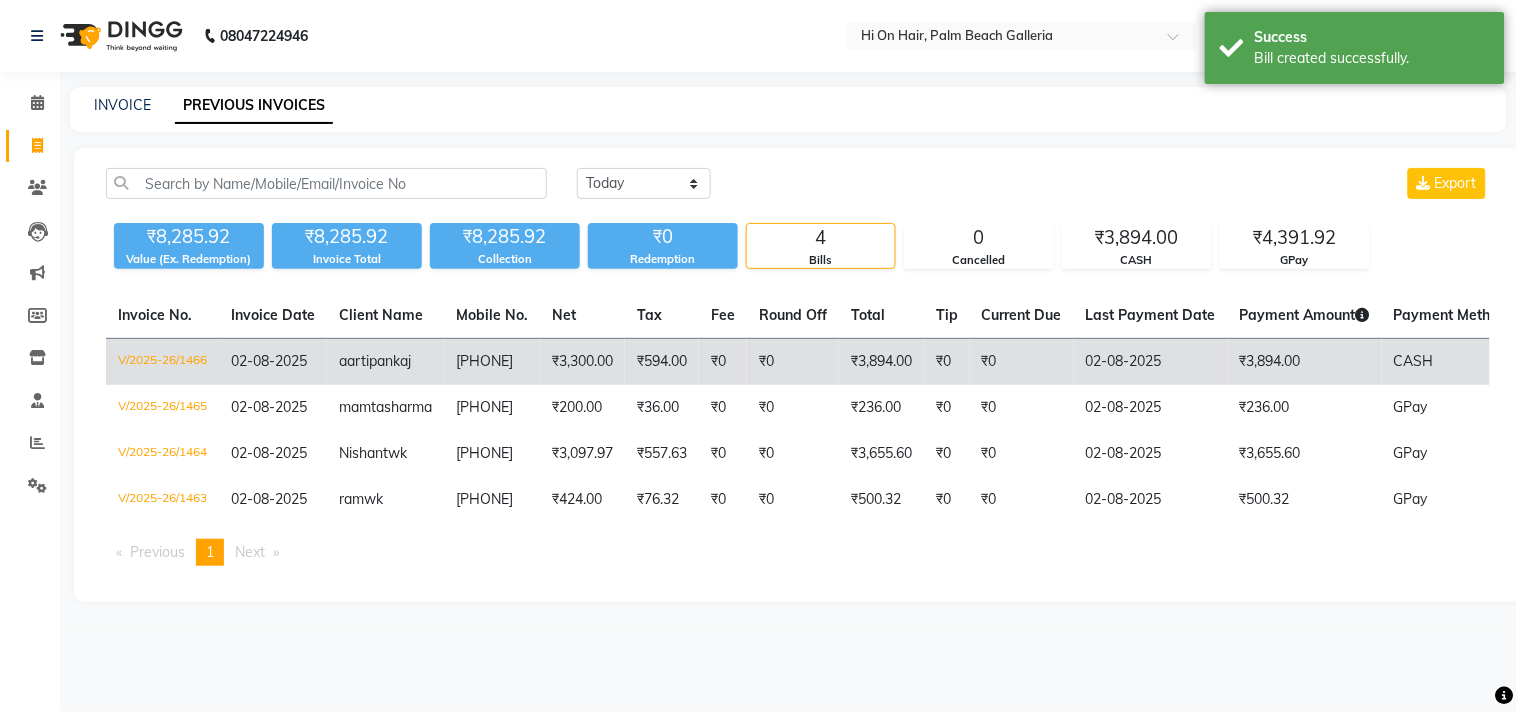 click on "₹0" 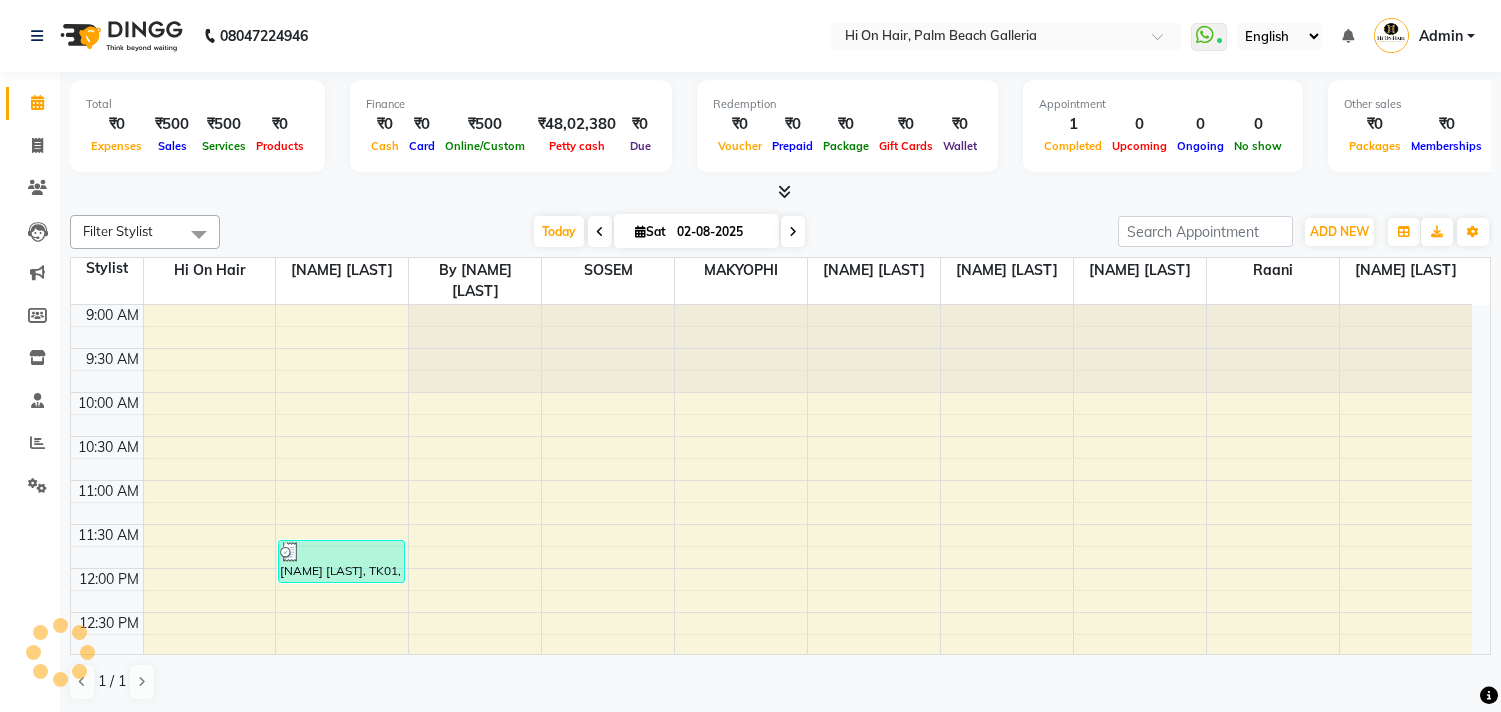 scroll, scrollTop: 0, scrollLeft: 0, axis: both 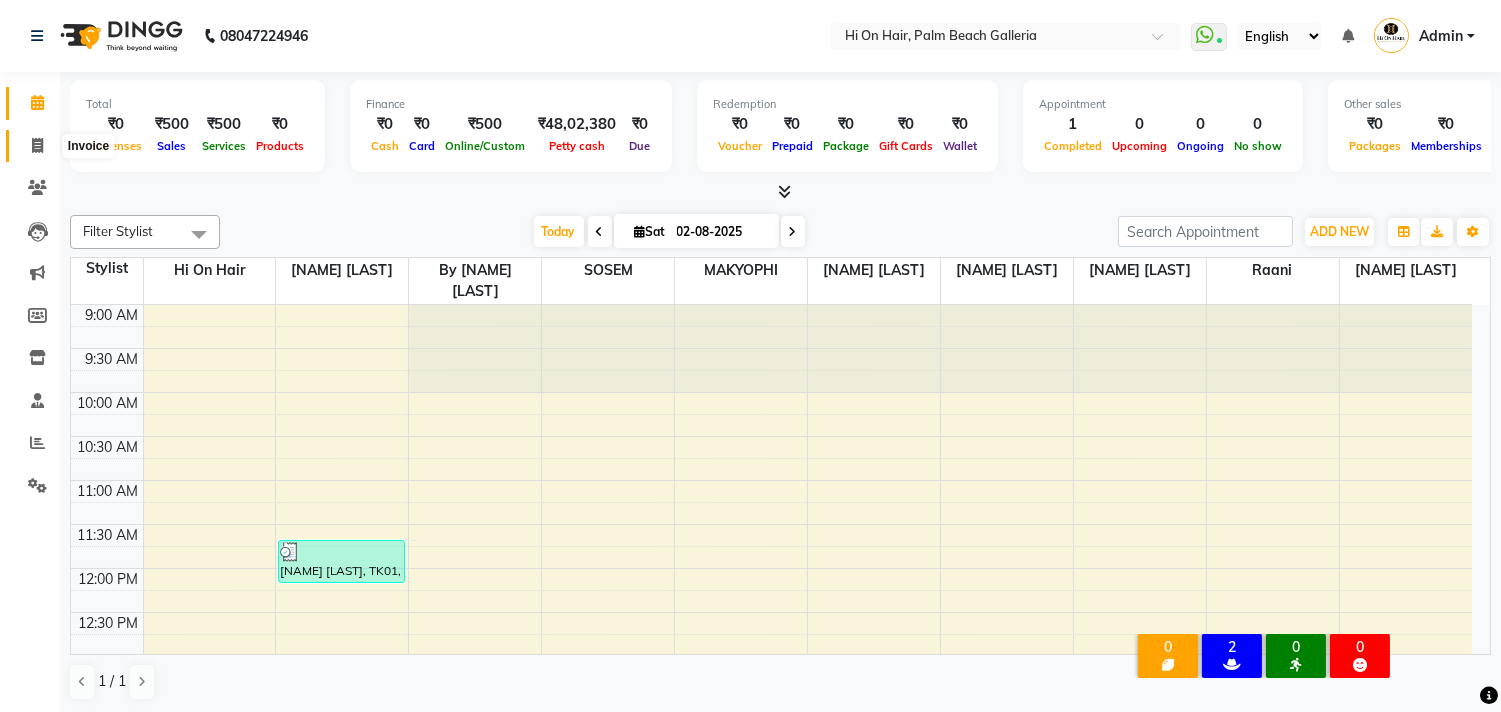 click 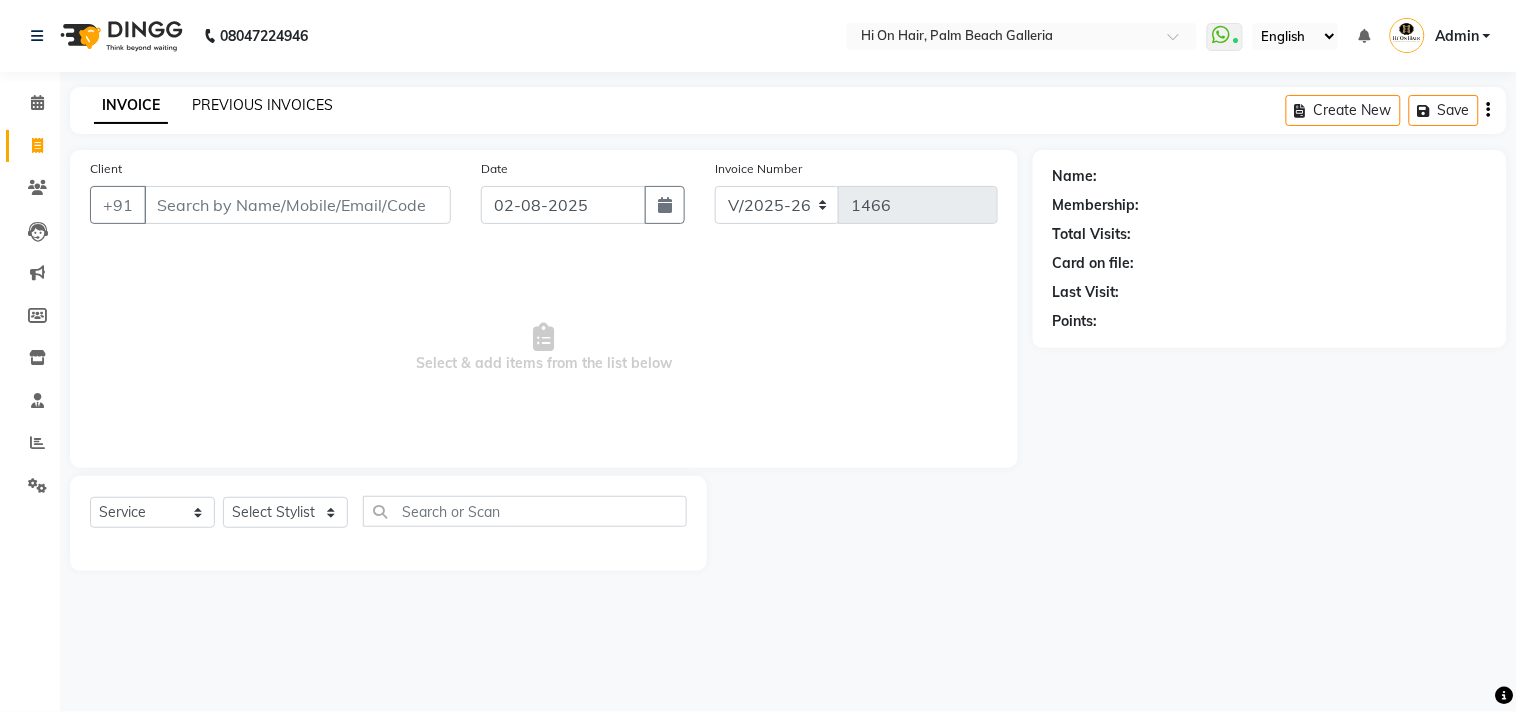 click on "PREVIOUS INVOICES" 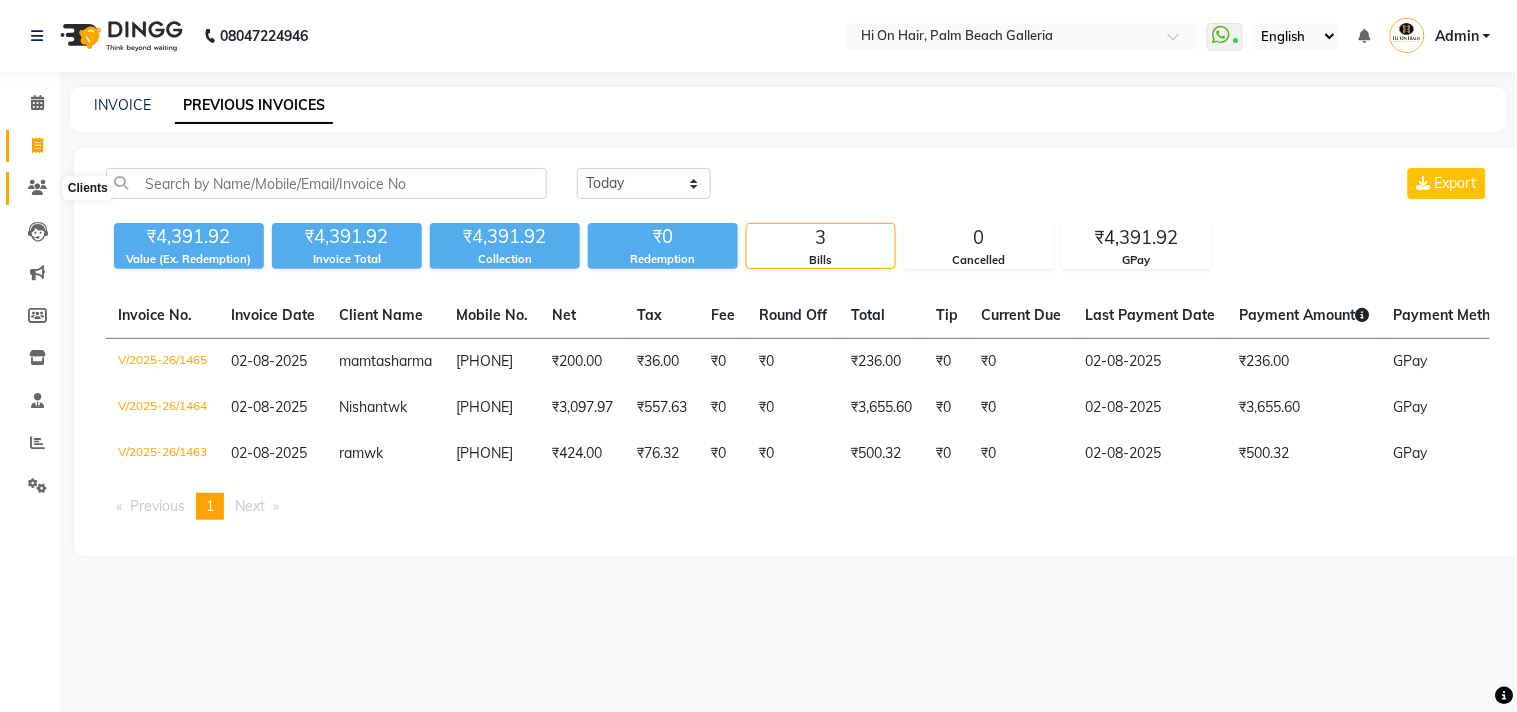 click 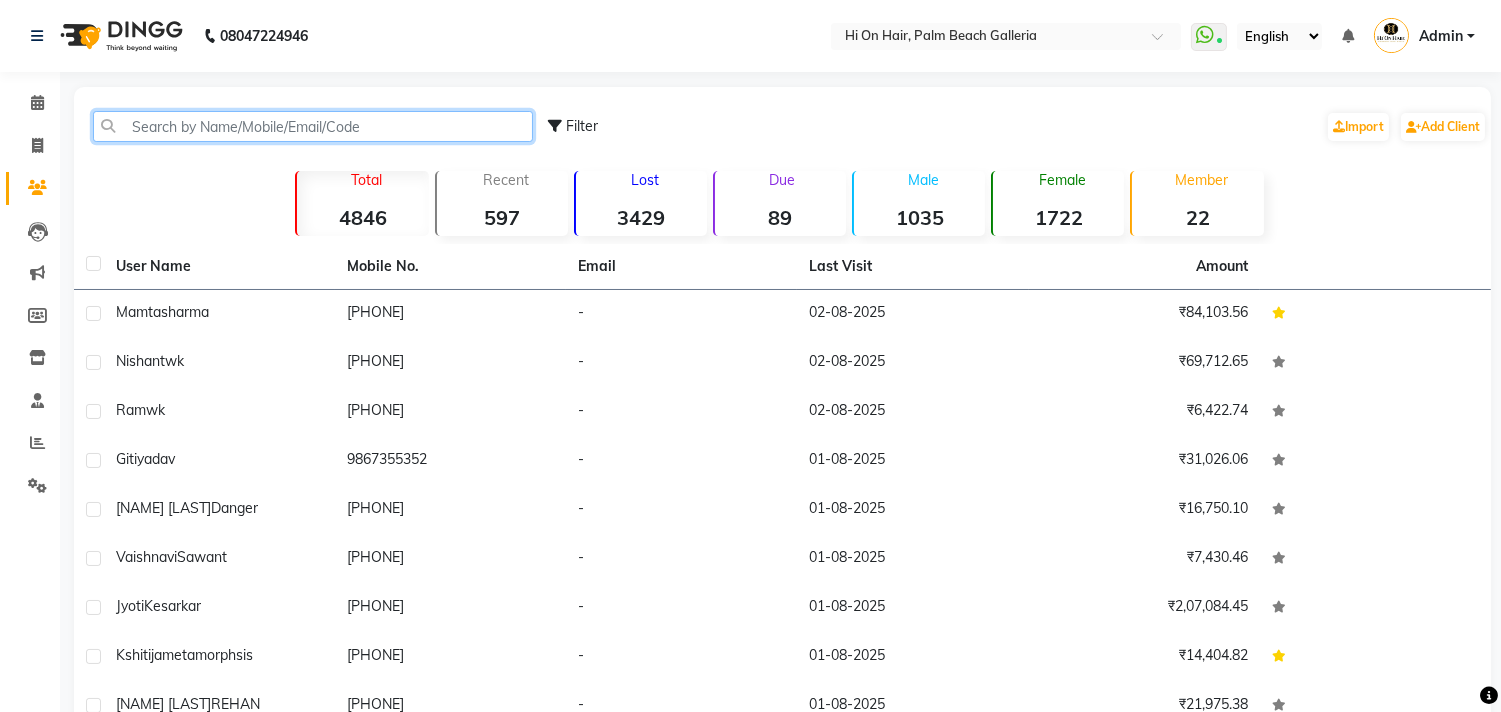 click 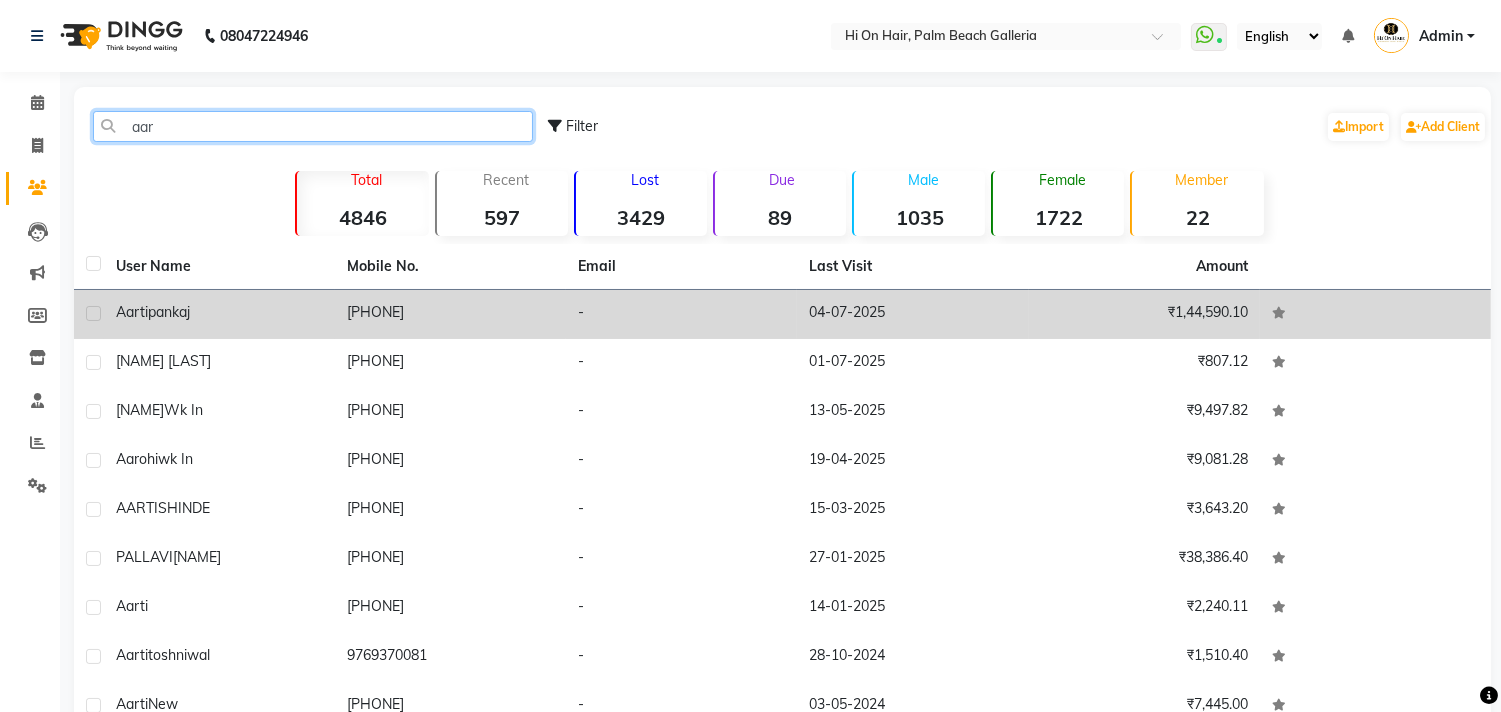 type on "aar" 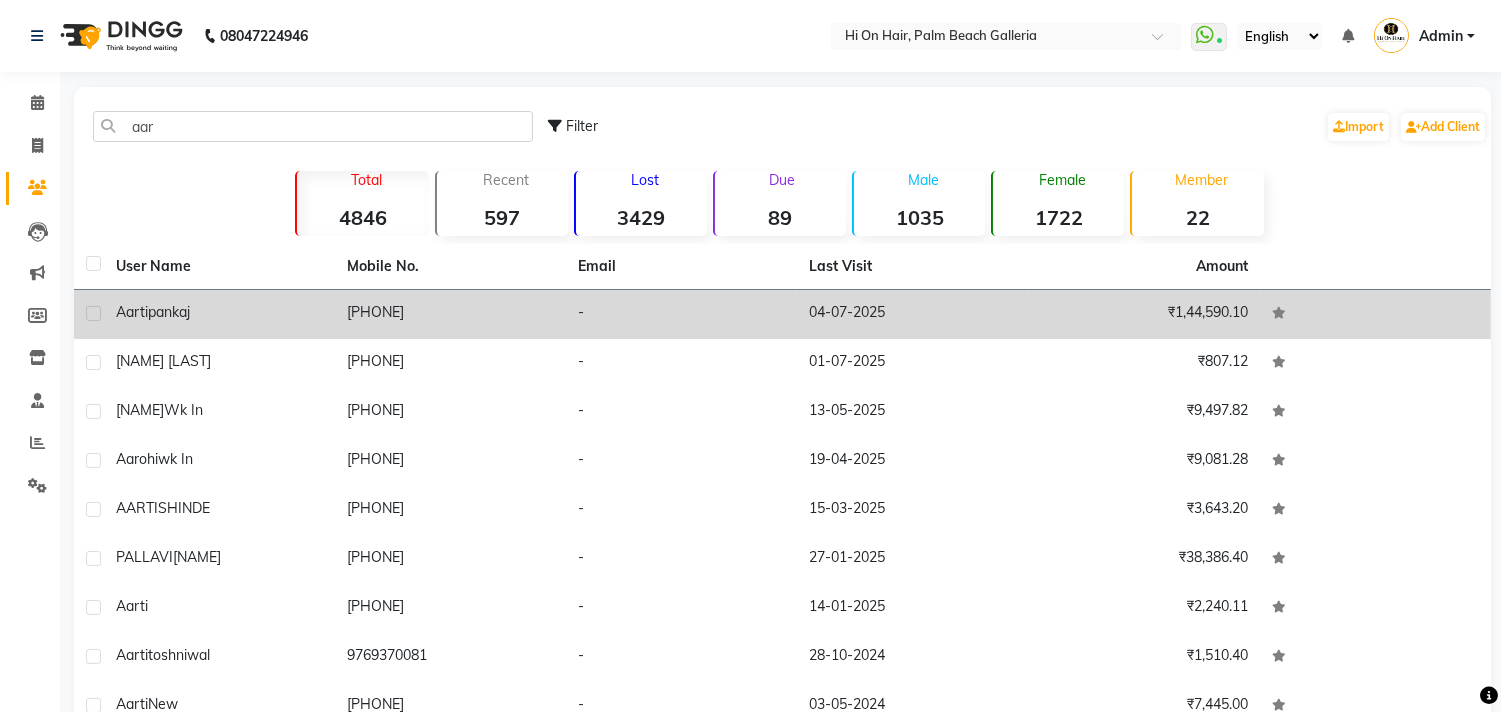 click on "aarti  pankaj" 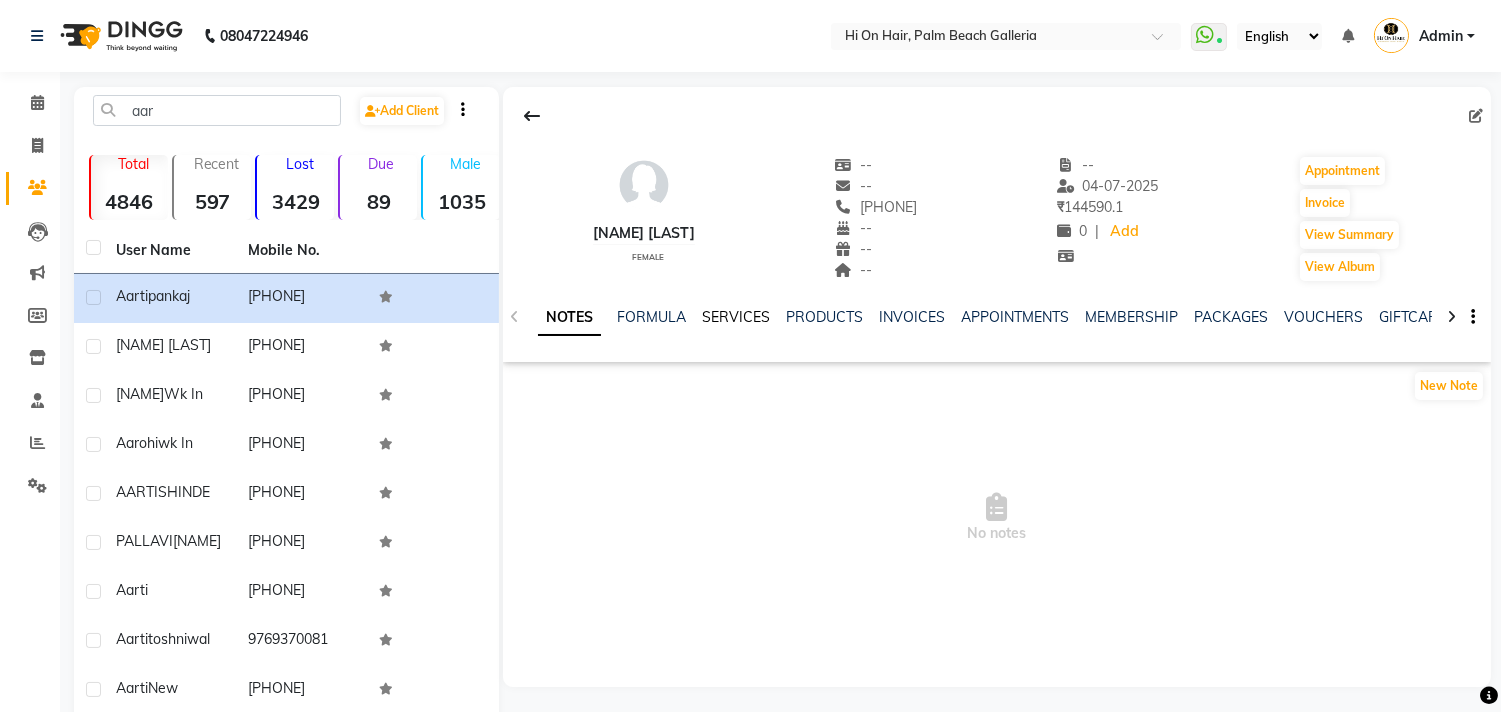 click on "SERVICES" 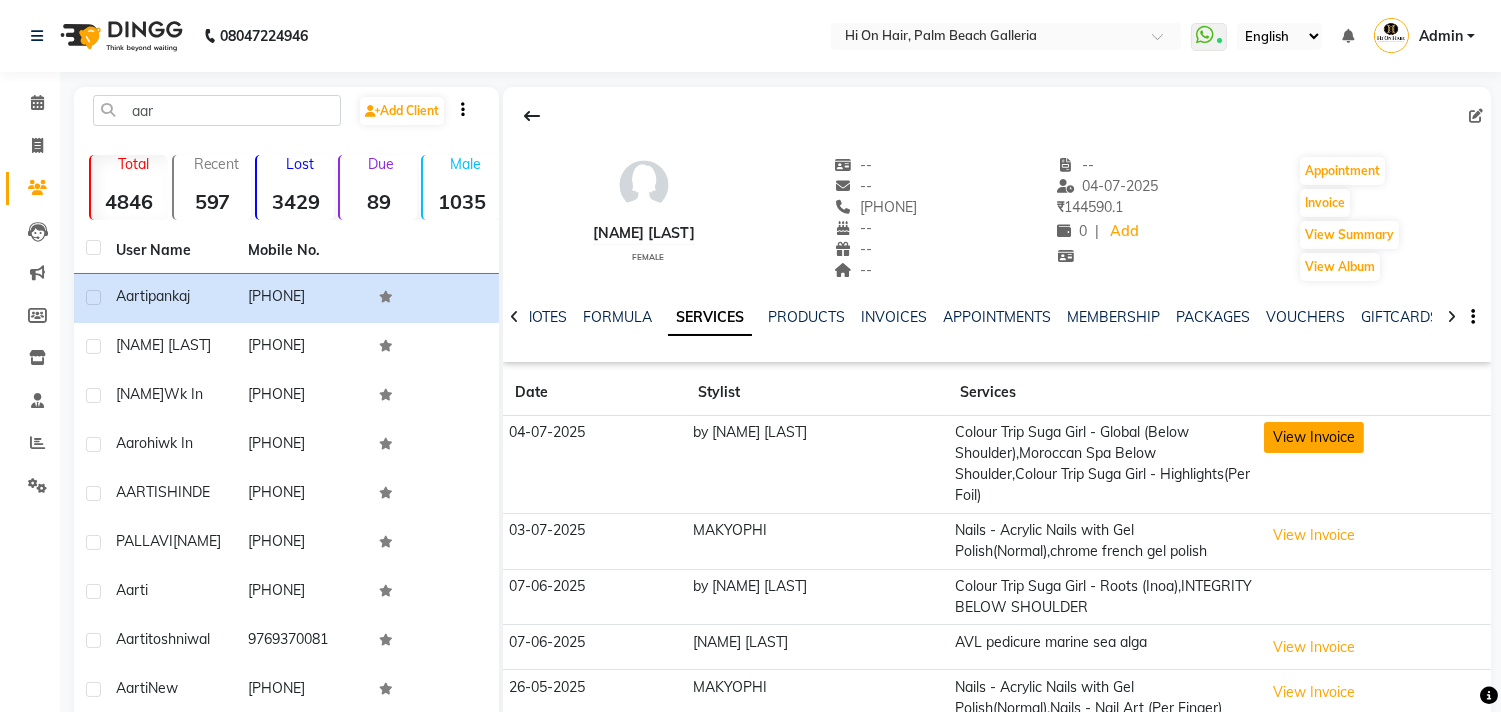 click on "View Invoice" 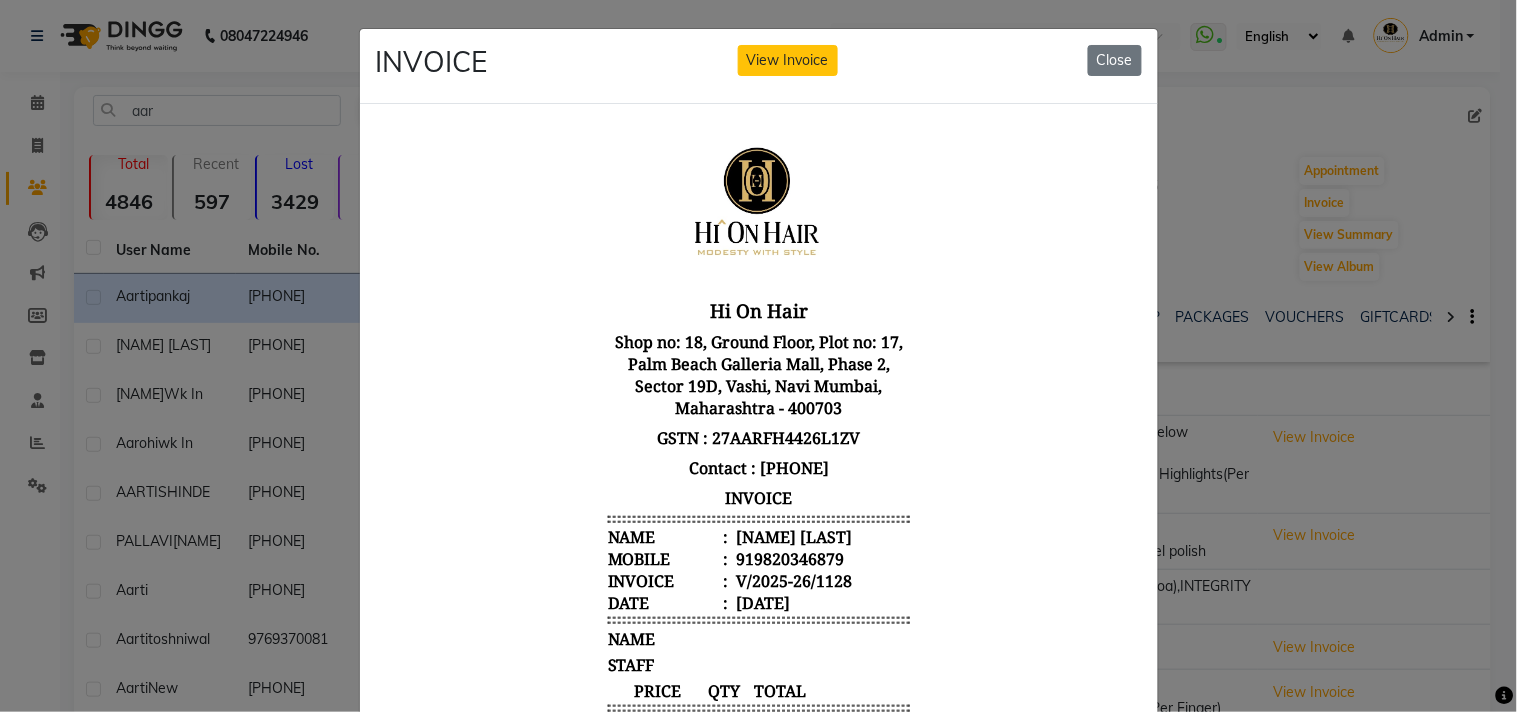 scroll, scrollTop: 15, scrollLeft: 0, axis: vertical 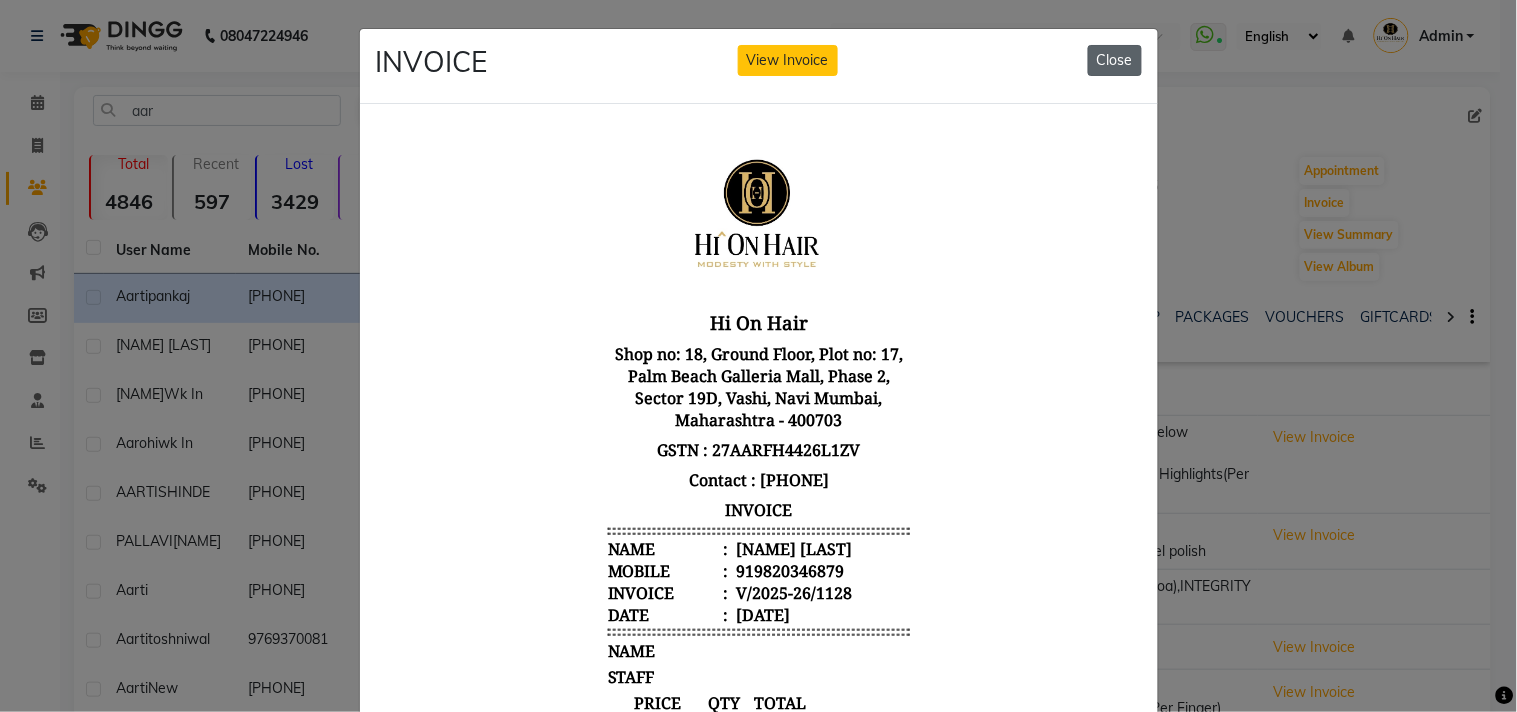 click on "Close" 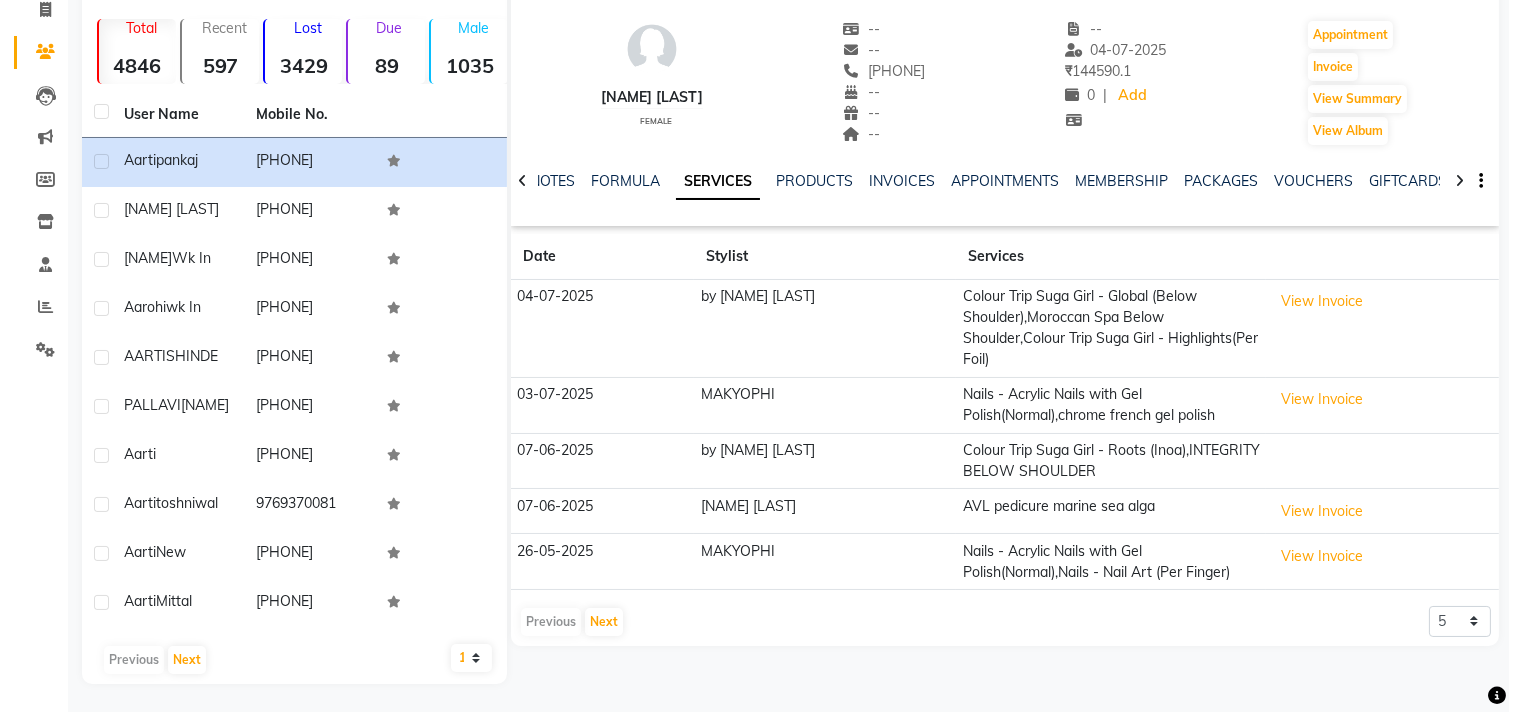 scroll, scrollTop: 137, scrollLeft: 0, axis: vertical 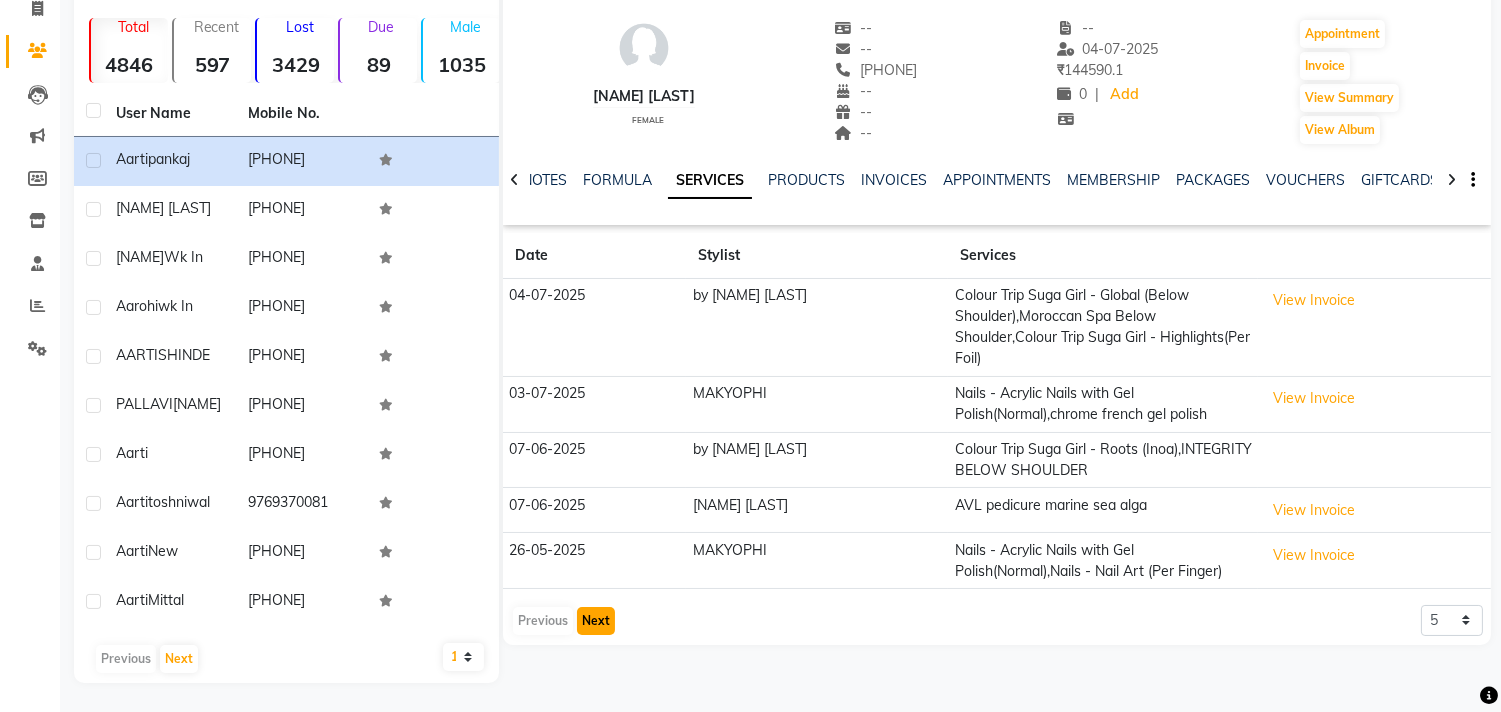 click on "Next" 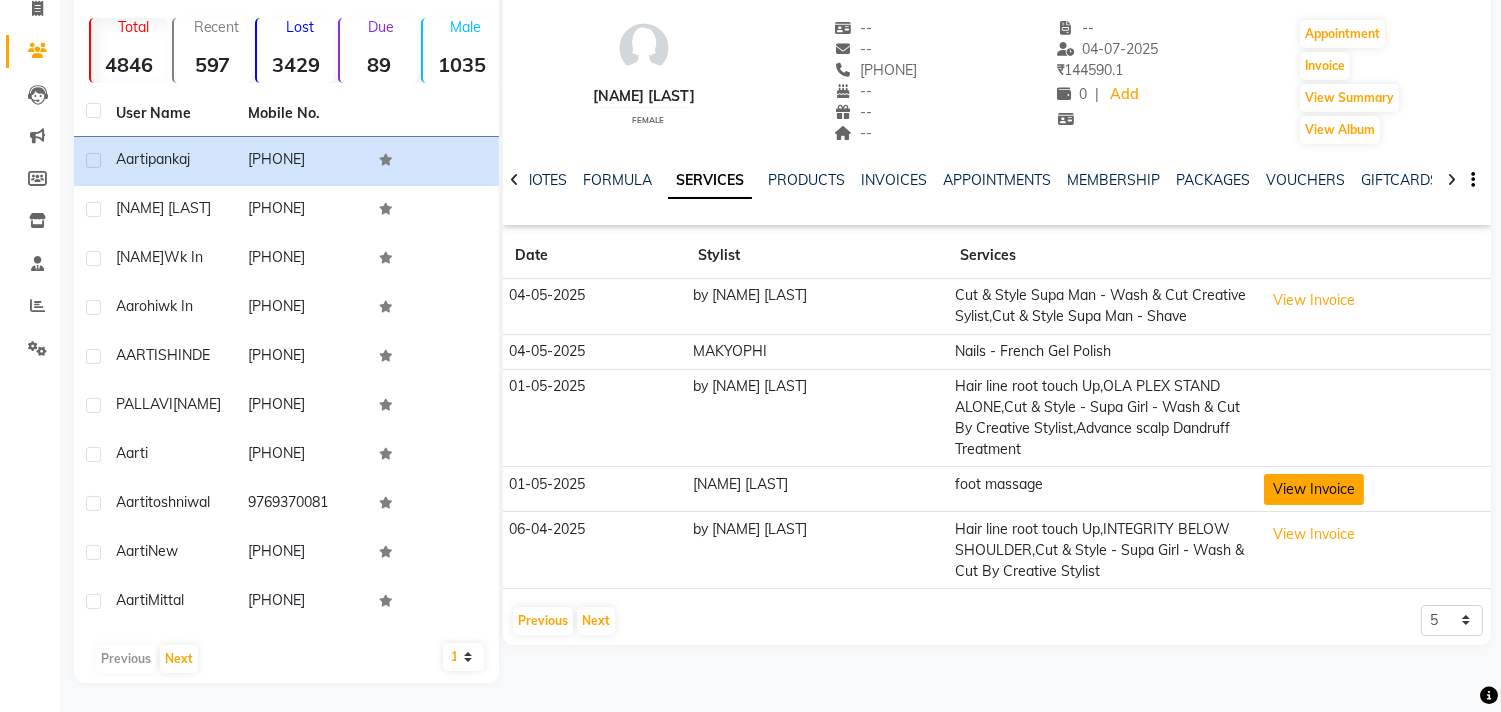 click on "View Invoice" 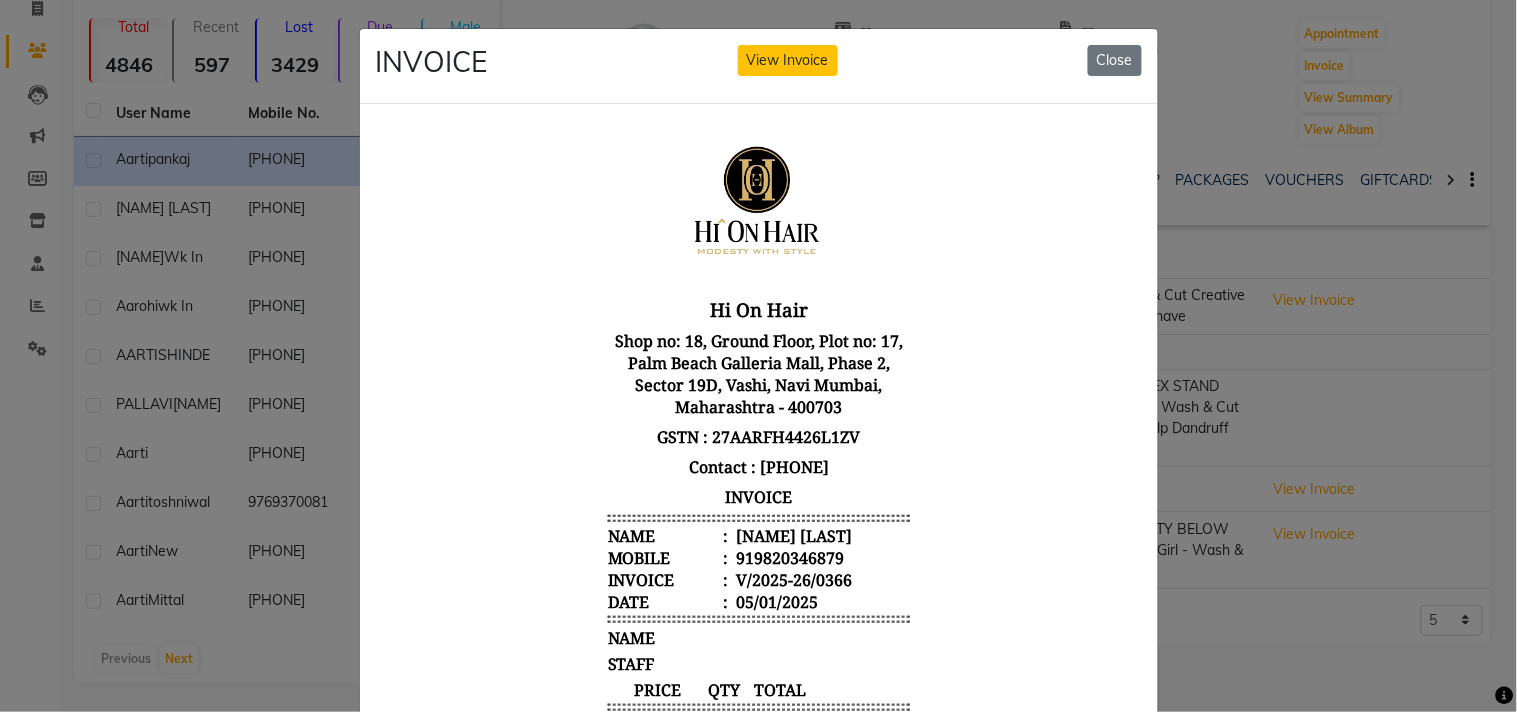 scroll, scrollTop: 16, scrollLeft: 0, axis: vertical 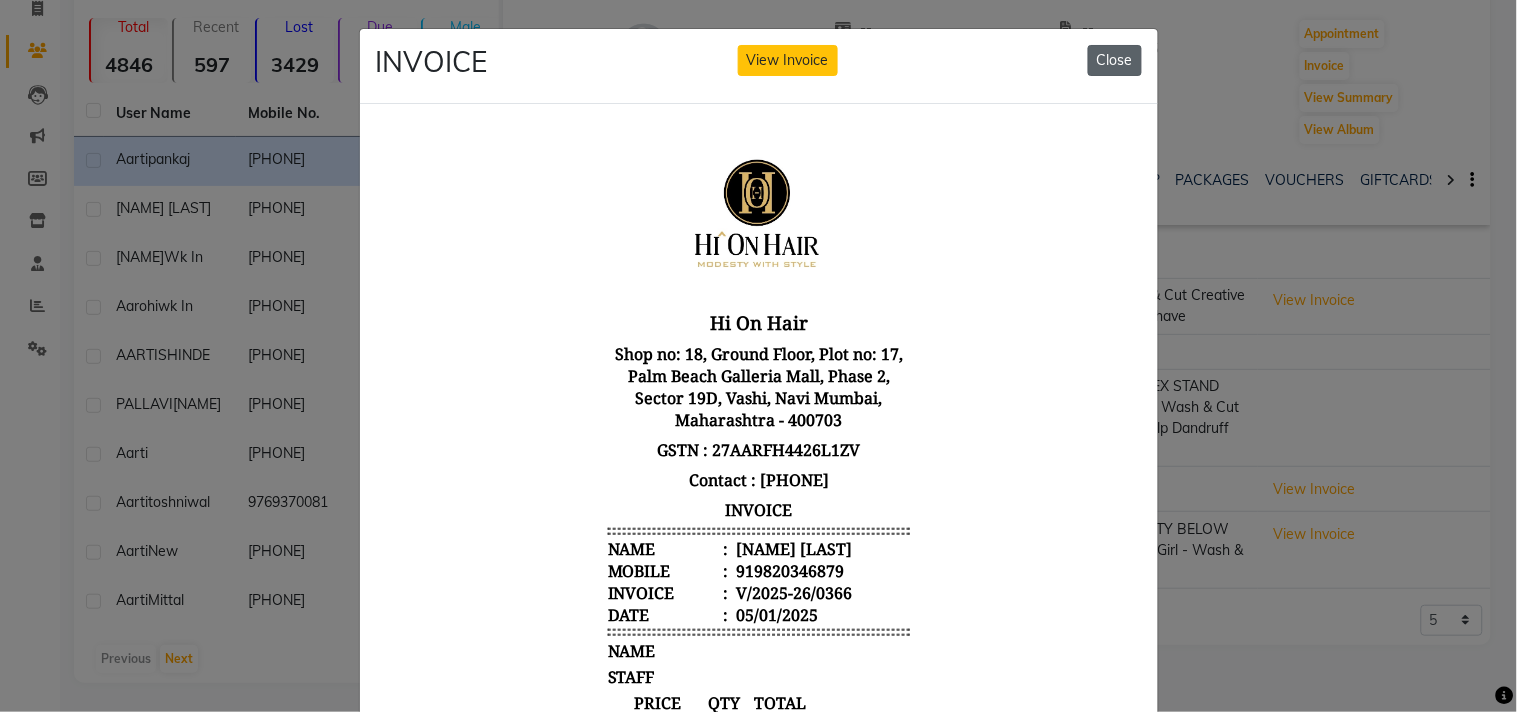 click on "Close" 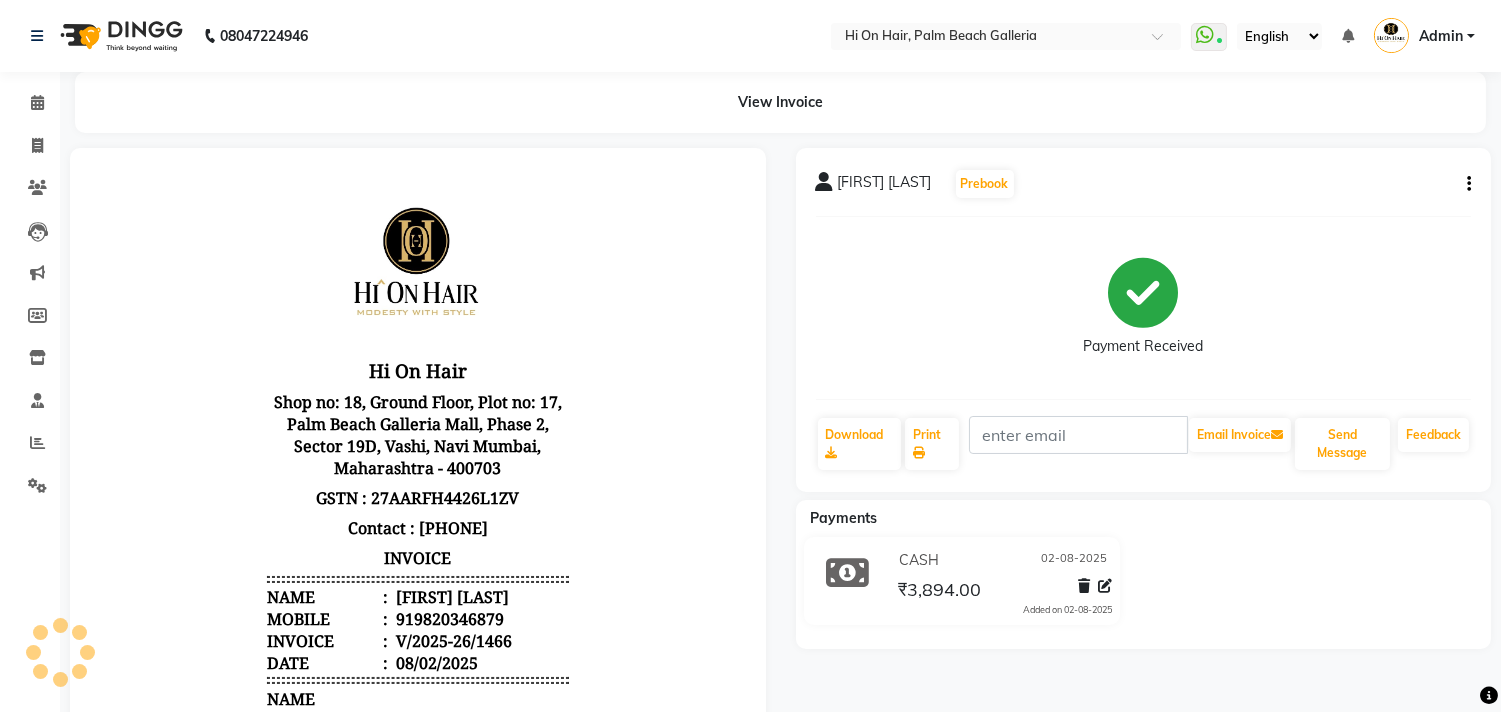 scroll, scrollTop: 0, scrollLeft: 0, axis: both 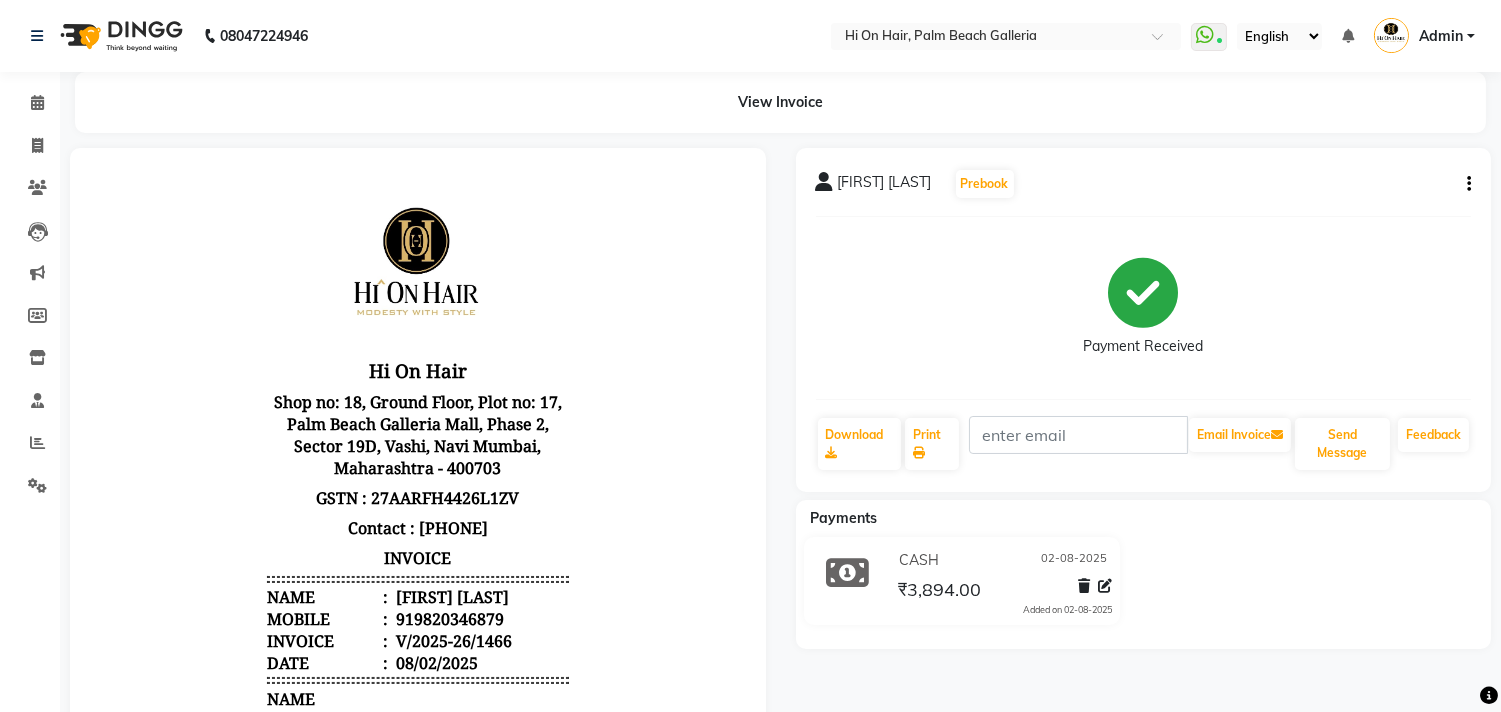 click on "[FIRST] [LAST]  Prebook   Payment Received  Download  Print   Email Invoice   Send Message Feedback" 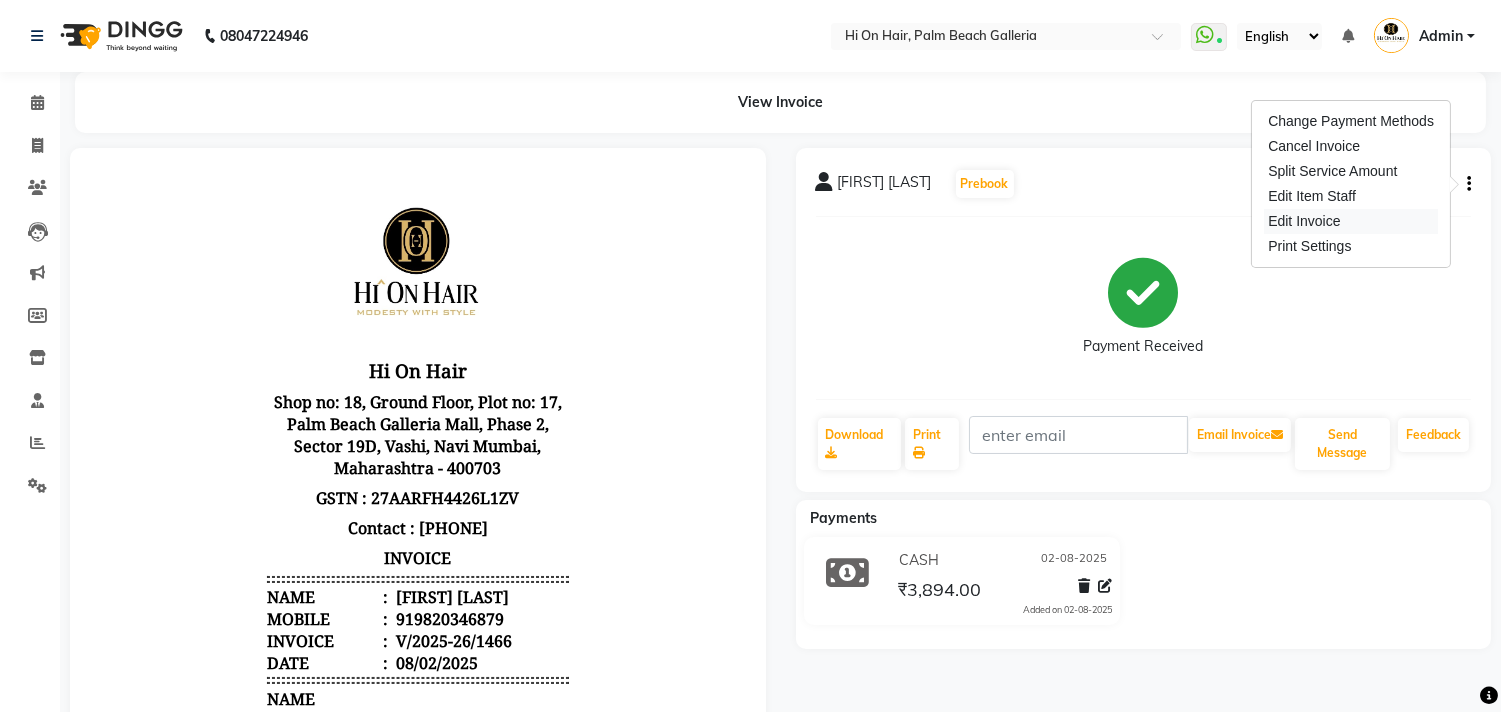 click on "Edit Invoice" at bounding box center (1351, 221) 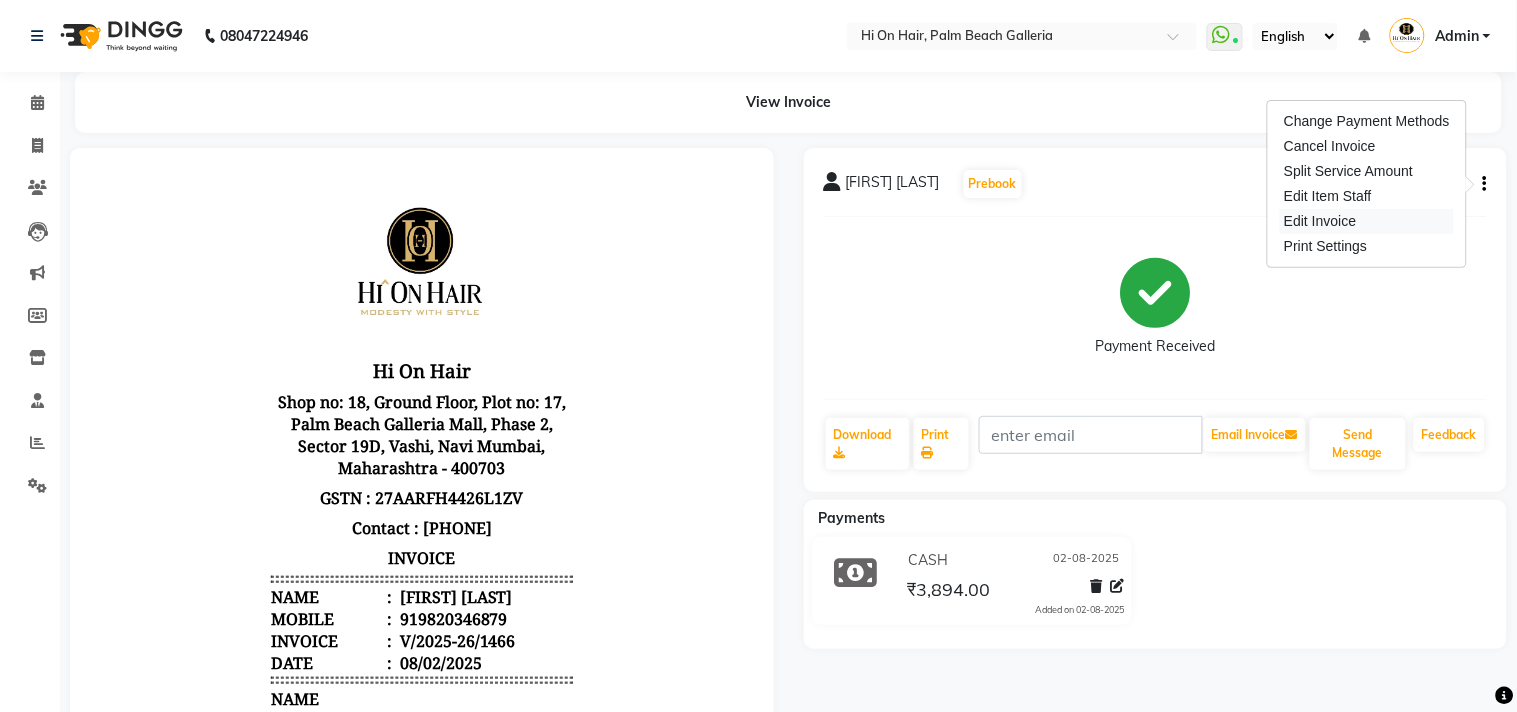 select on "service" 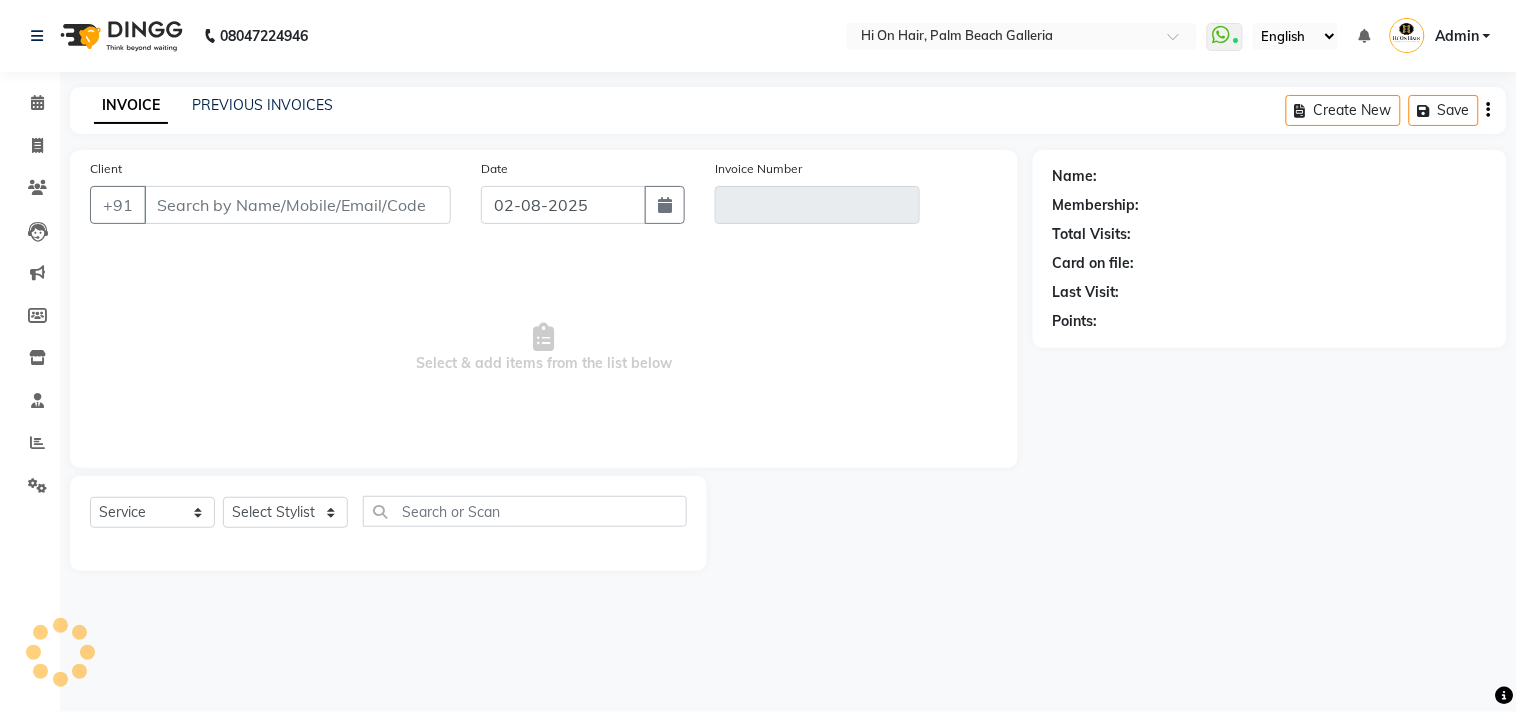 type on "[PHONE]" 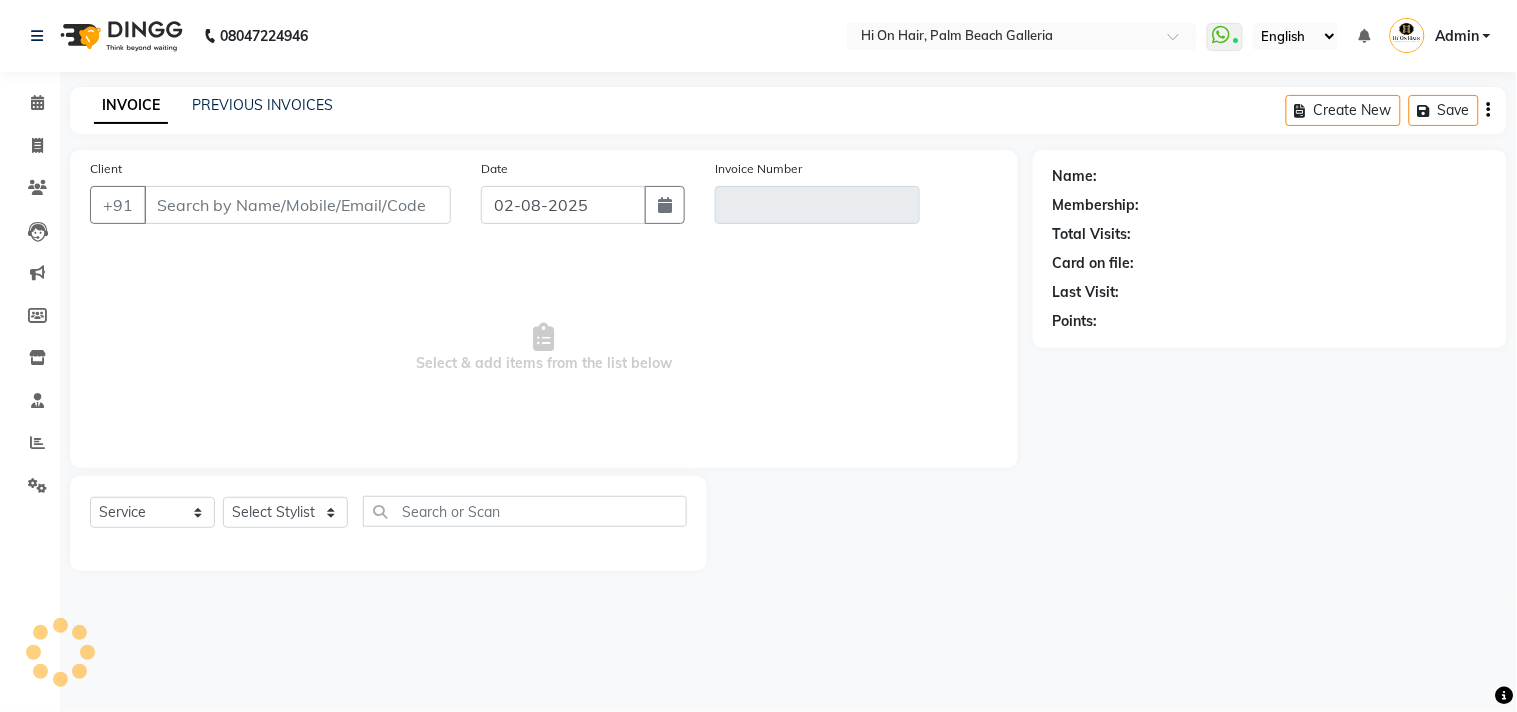 type on "V/2025-26/1466" 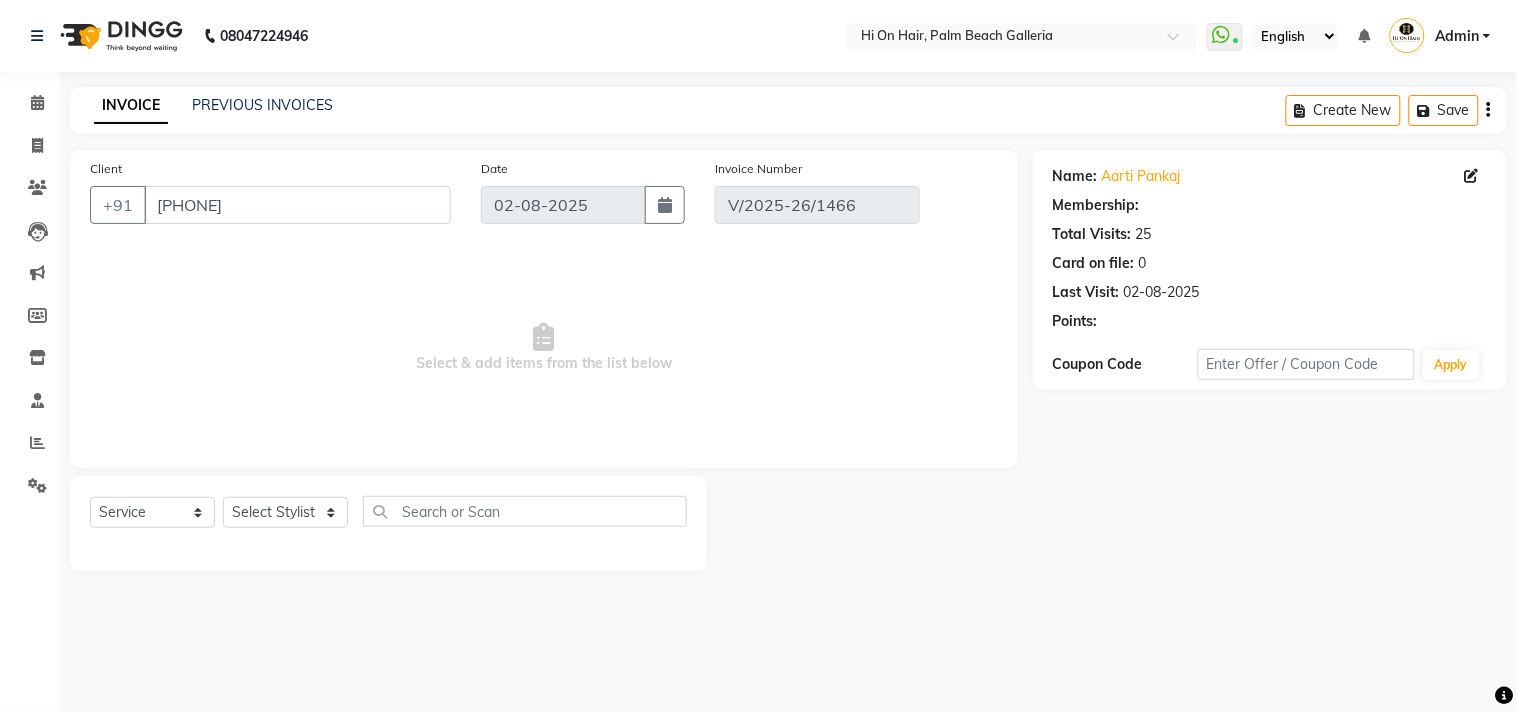 select on "select" 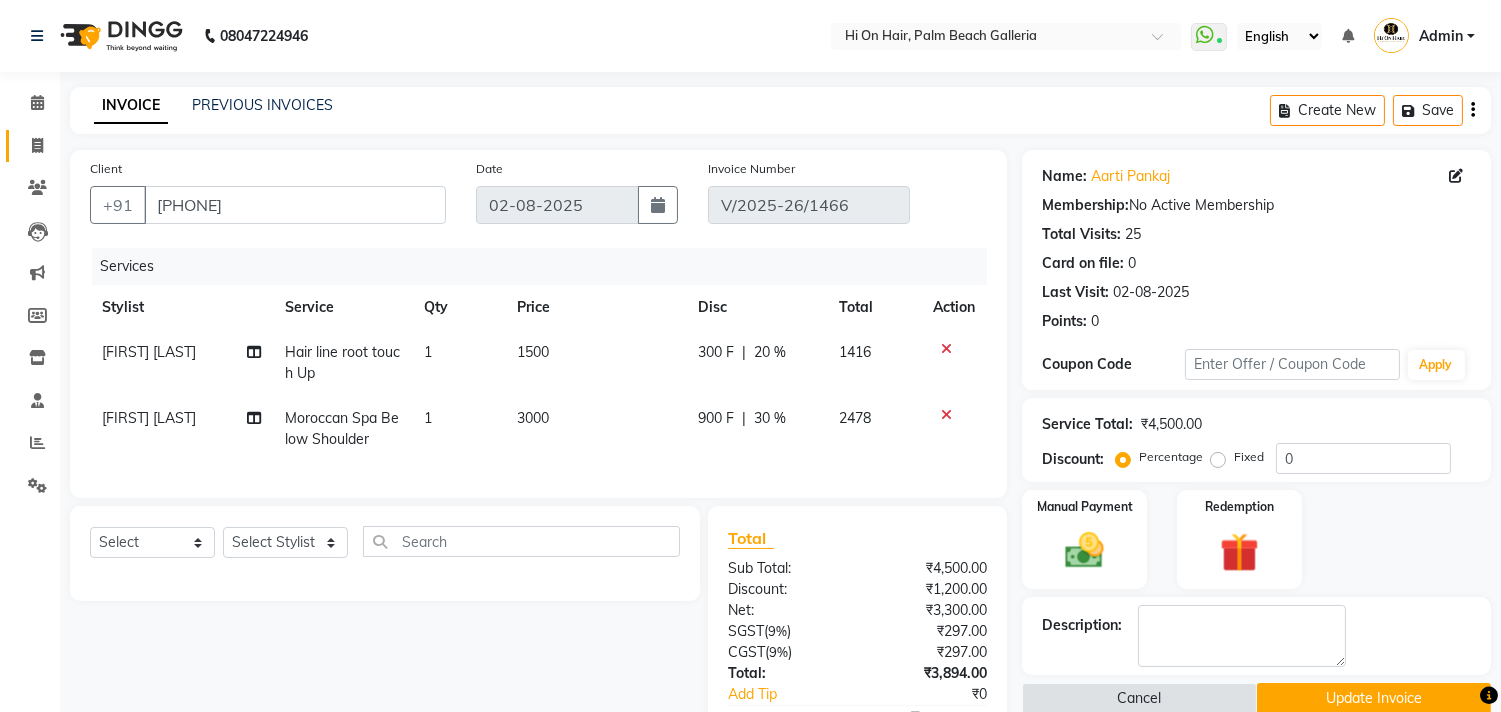 click on "Invoice" 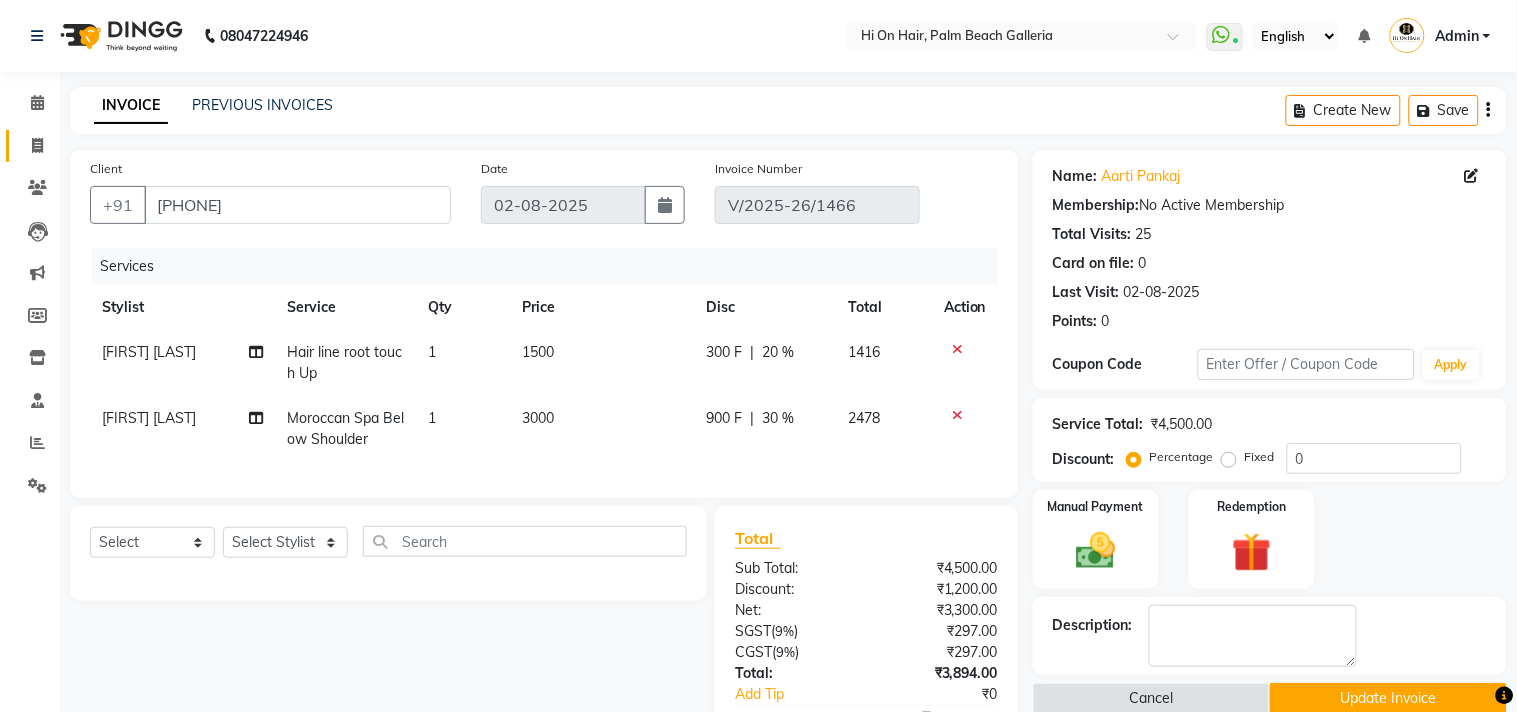 select on "535" 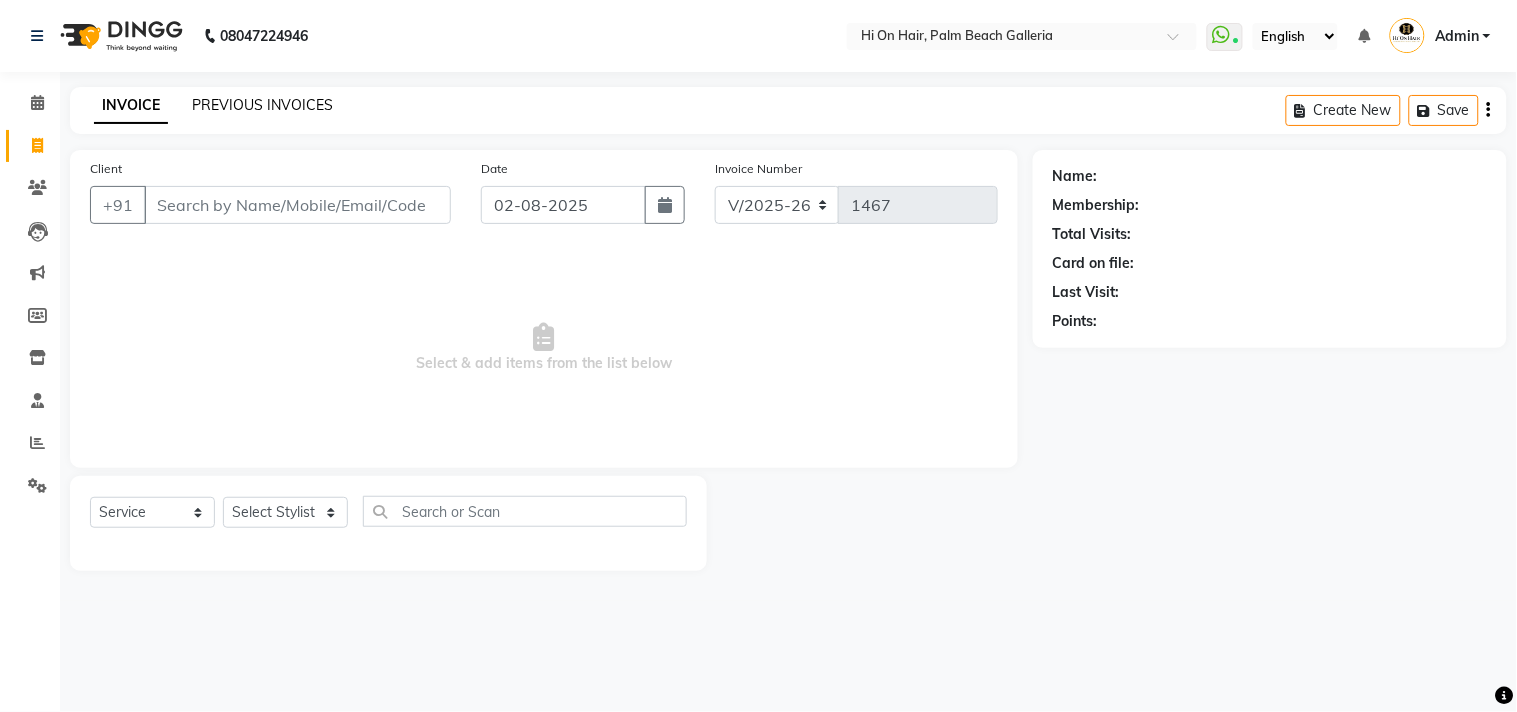 click on "PREVIOUS INVOICES" 